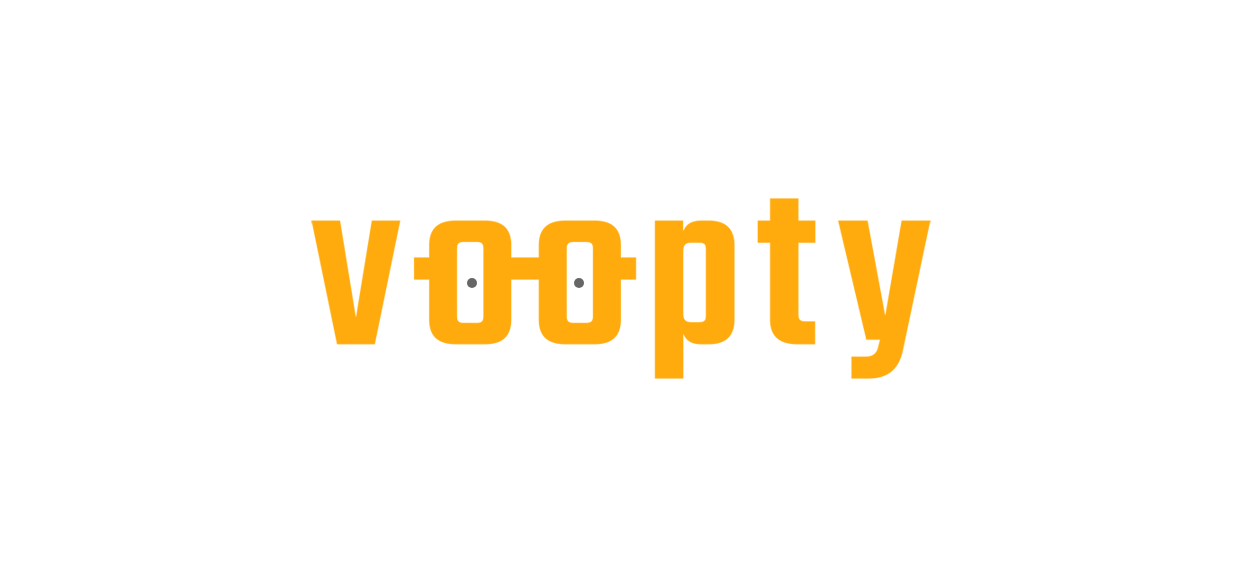scroll, scrollTop: 0, scrollLeft: 0, axis: both 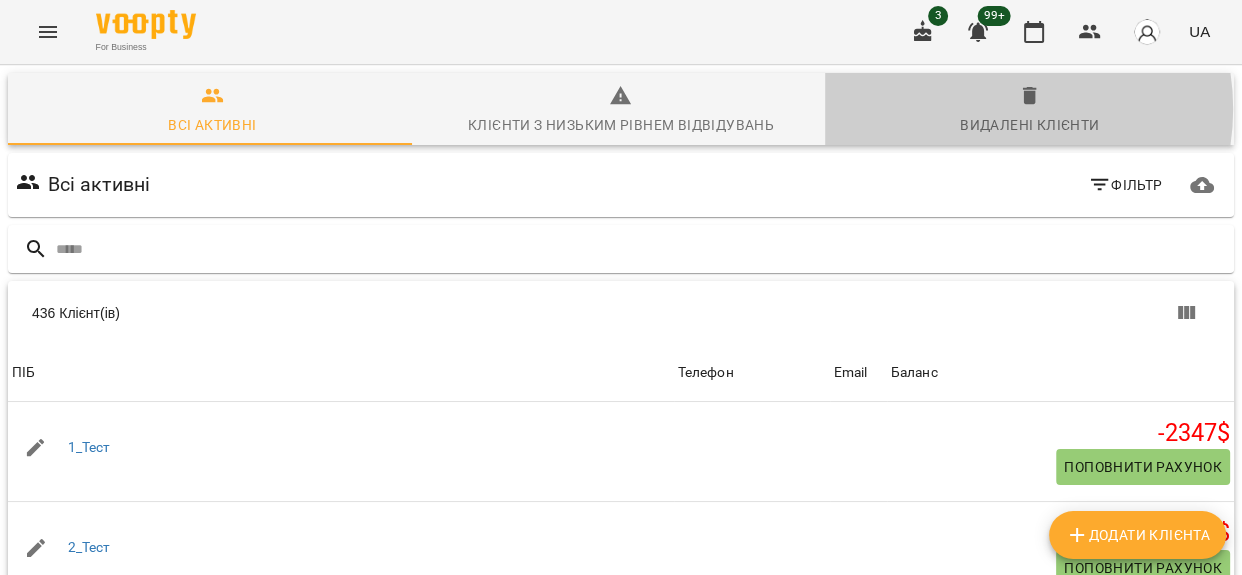 click on "Видалені клієнти" at bounding box center [1029, 111] 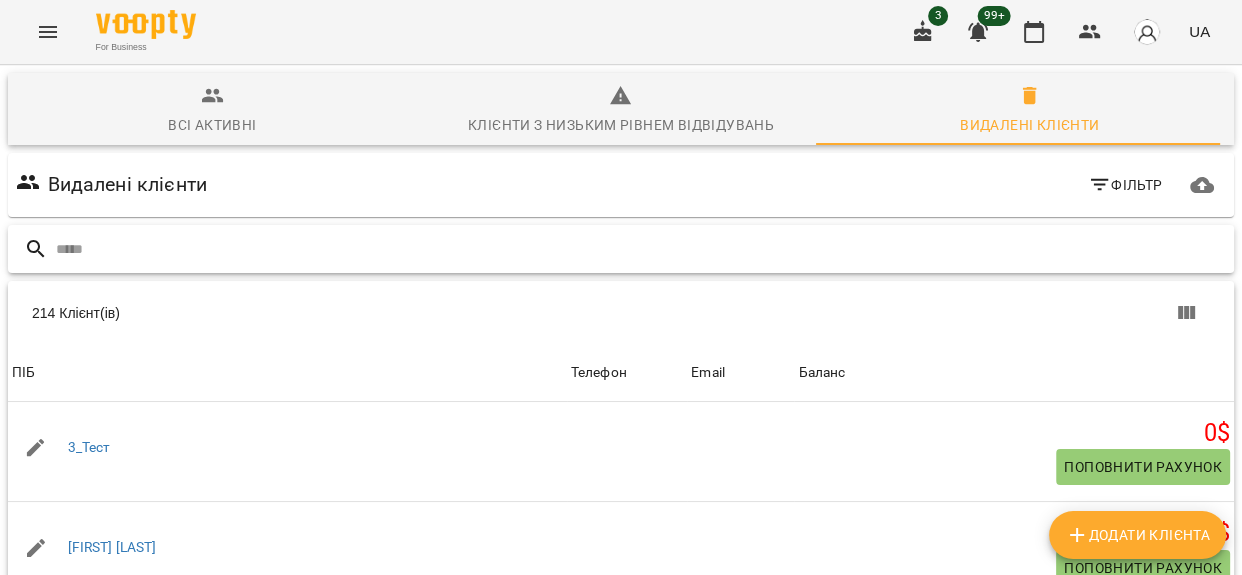 click at bounding box center (641, 249) 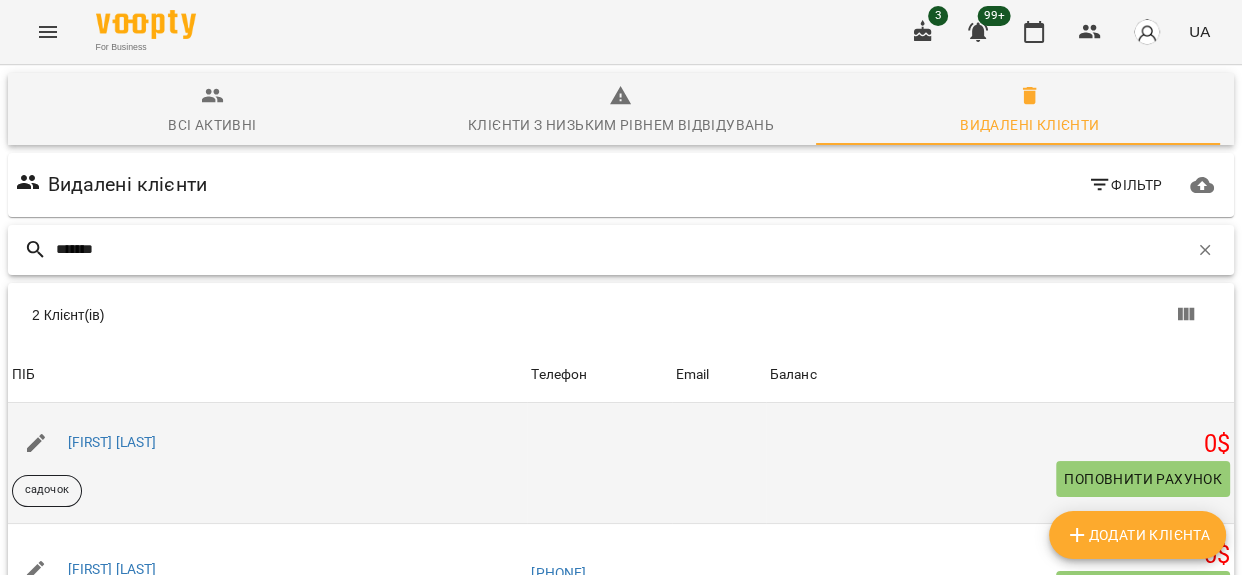 scroll, scrollTop: 171, scrollLeft: 0, axis: vertical 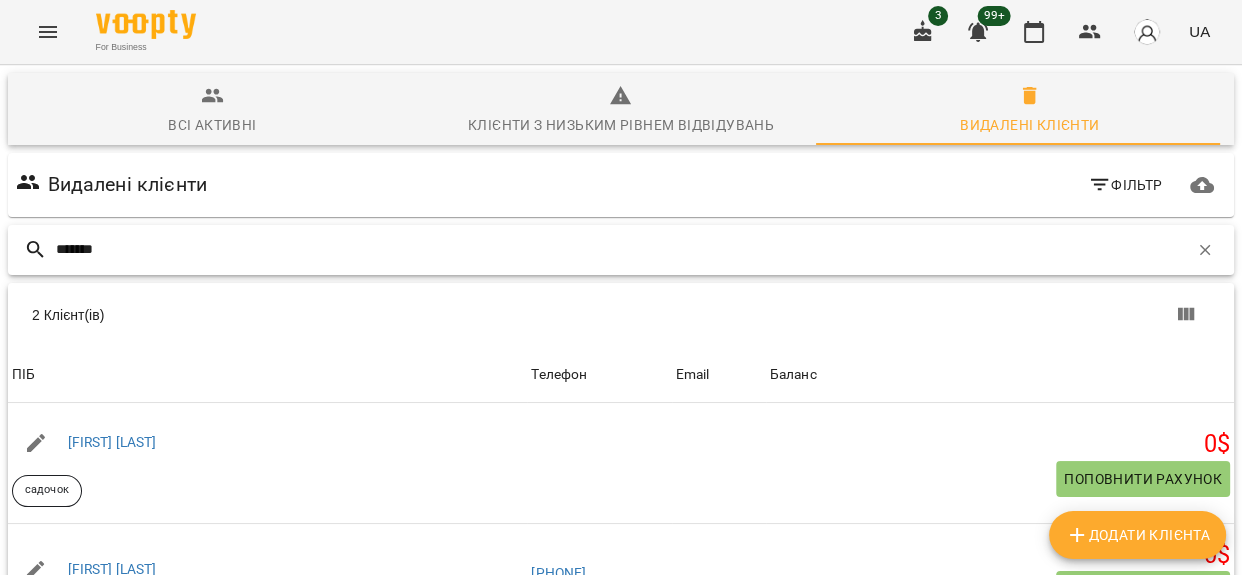 type on "*******" 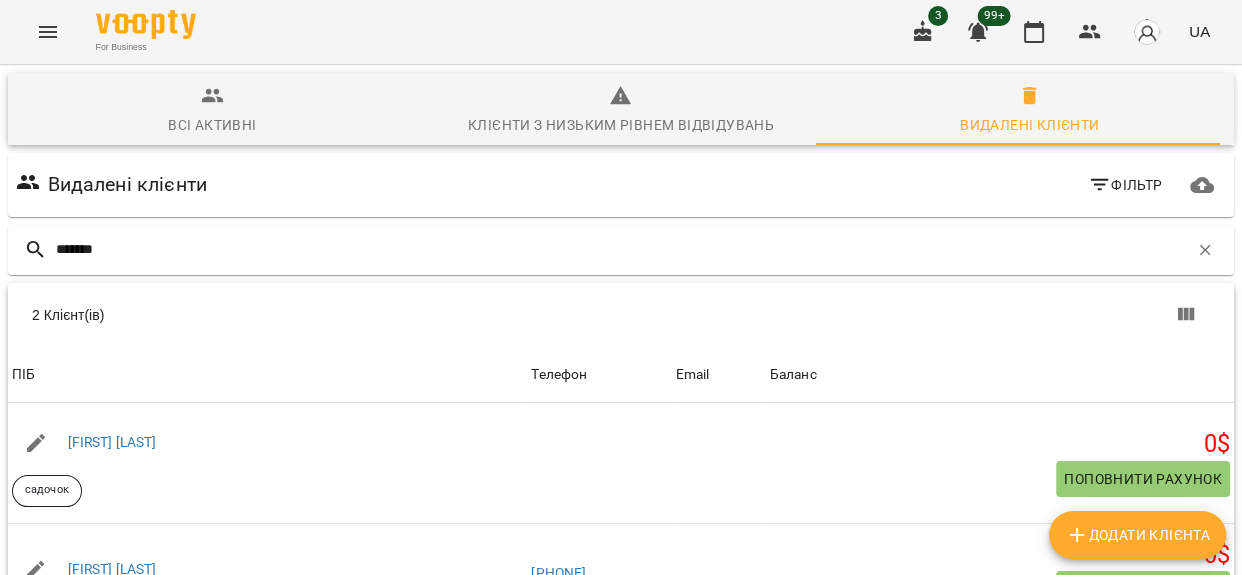 click on "Всі активні" at bounding box center (212, 125) 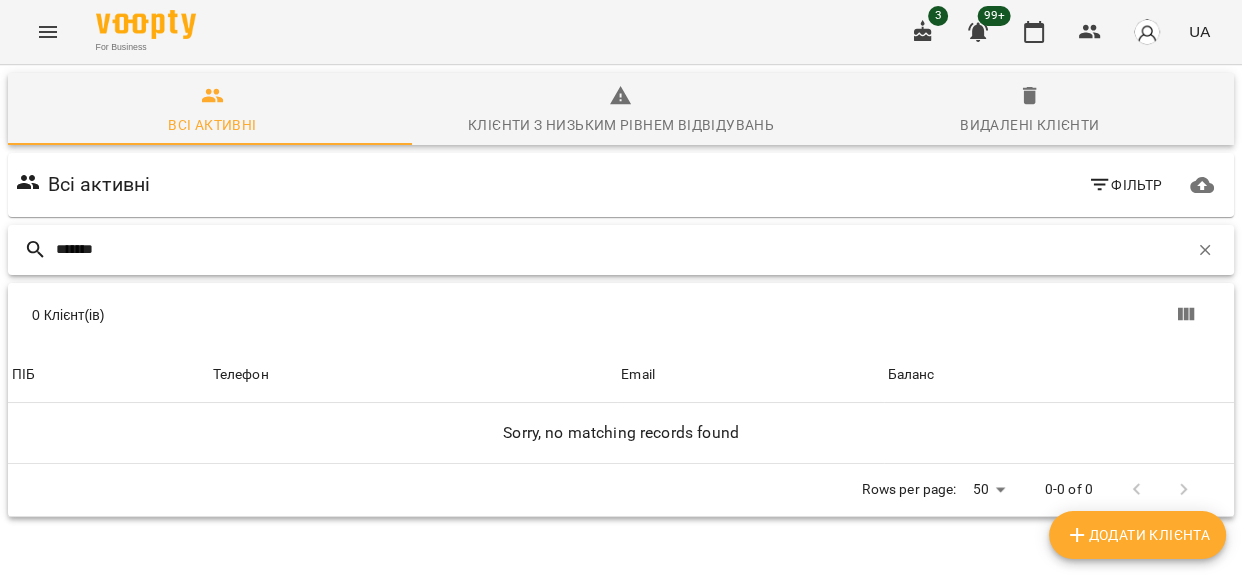 drag, startPoint x: 115, startPoint y: 249, endPoint x: 20, endPoint y: 242, distance: 95.257545 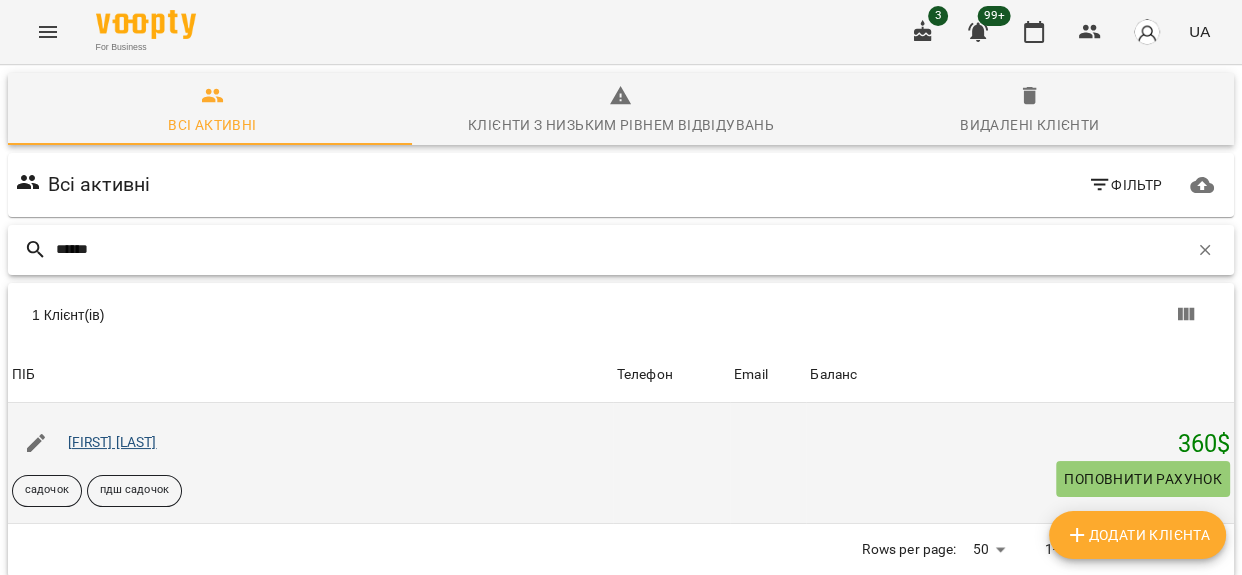 type on "******" 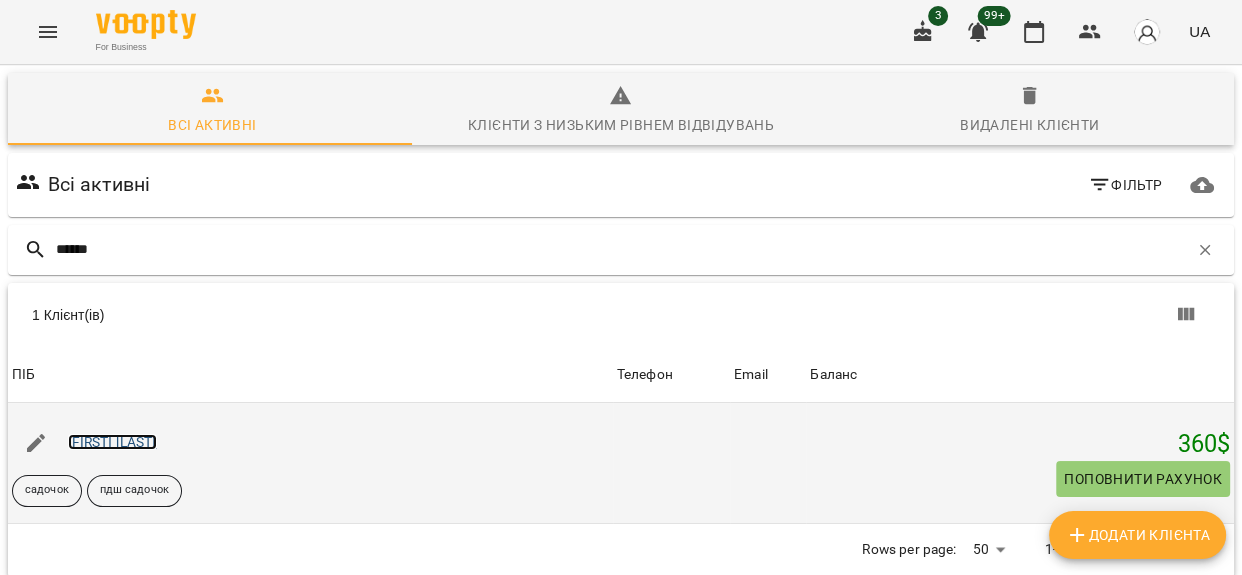 click on "Смирнов Ілля" at bounding box center [112, 442] 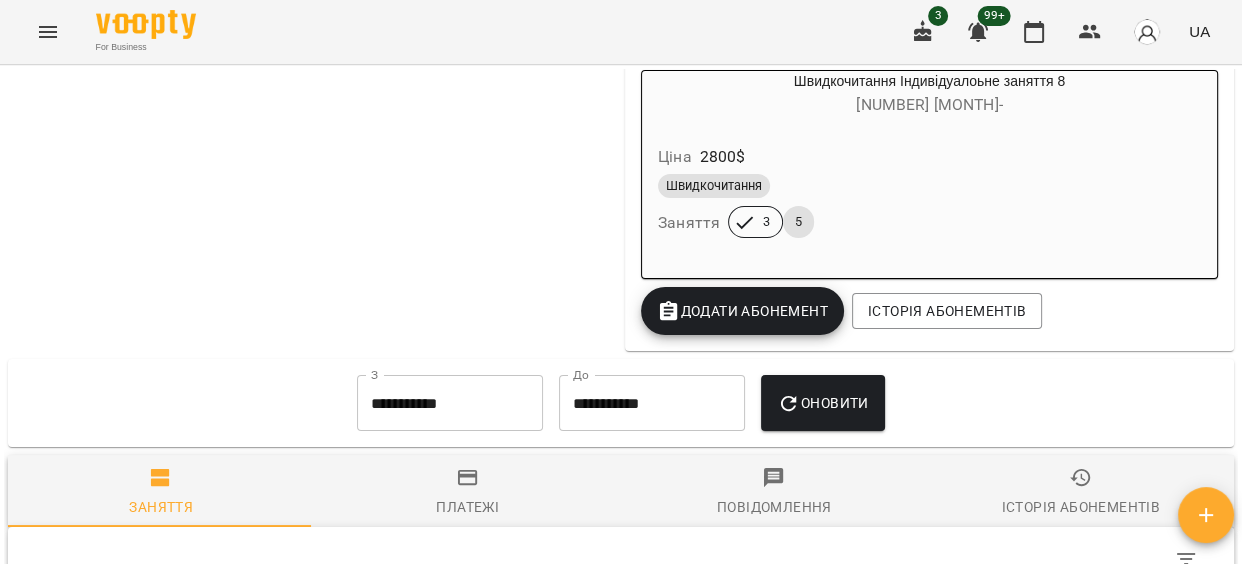 scroll, scrollTop: 2363, scrollLeft: 0, axis: vertical 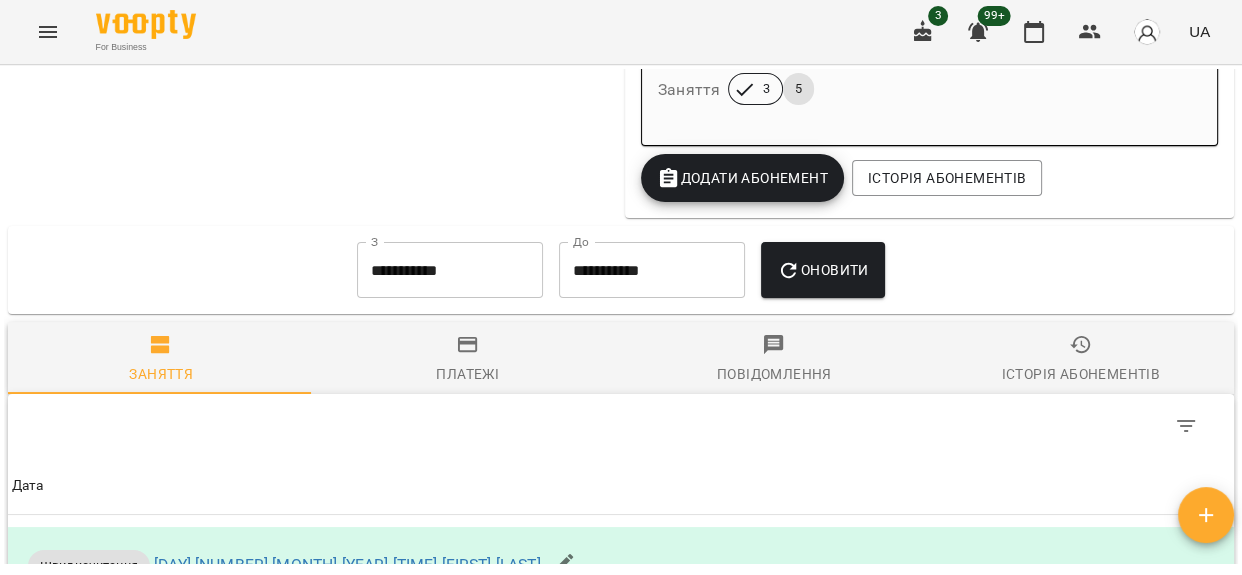 click on "Швидкочитання Заняття 3 5" at bounding box center (929, 73) 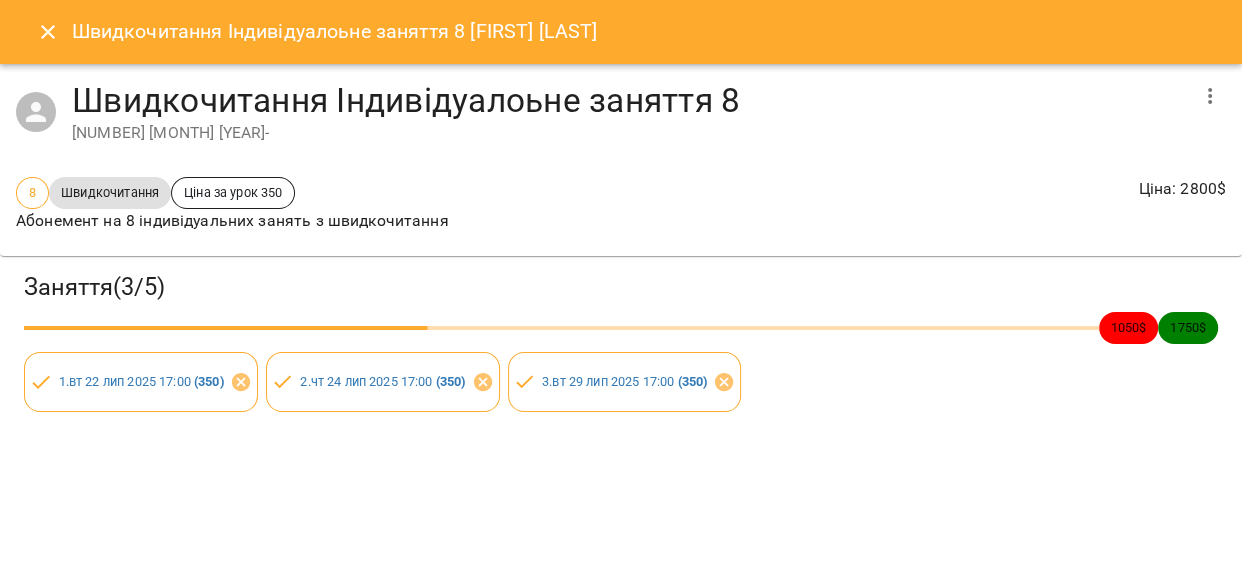 click 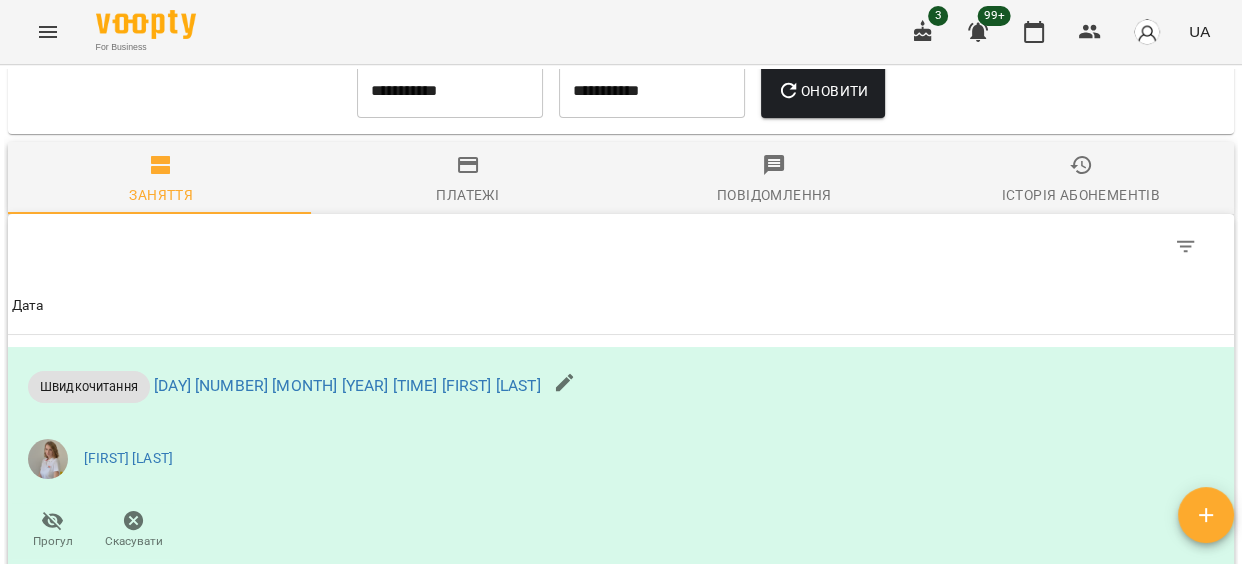 scroll, scrollTop: 2253, scrollLeft: 0, axis: vertical 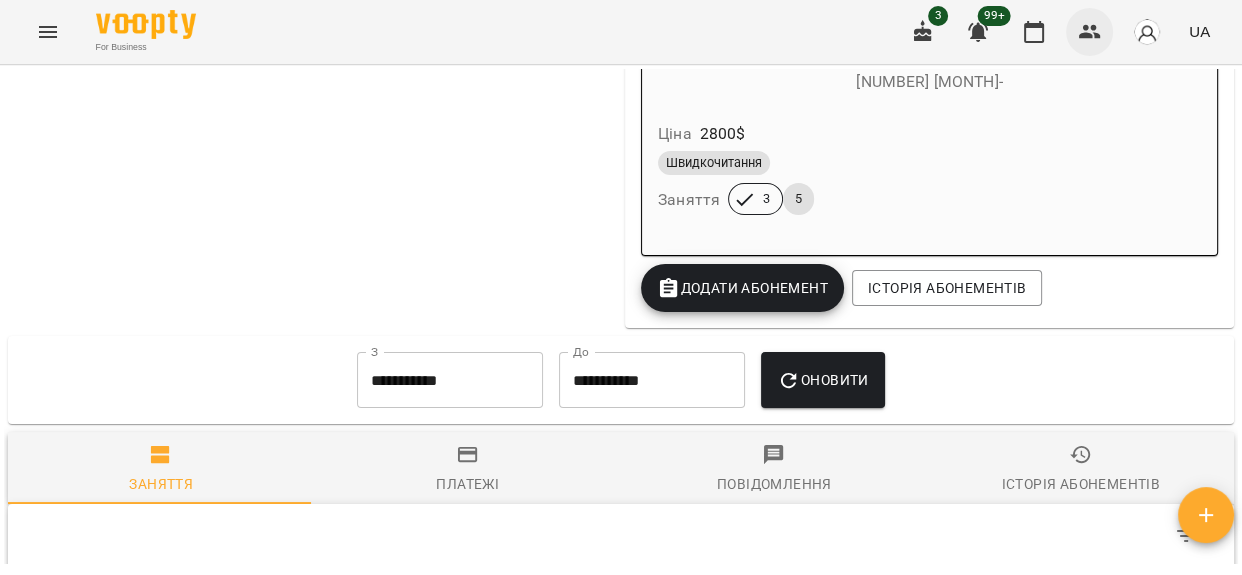 click 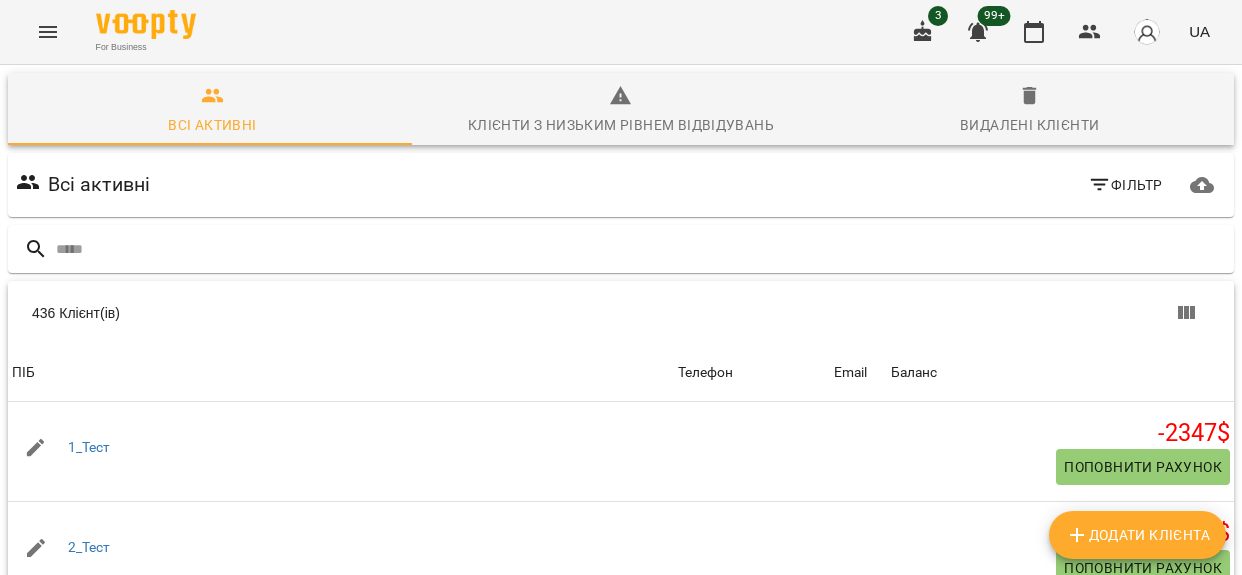 scroll, scrollTop: 0, scrollLeft: 0, axis: both 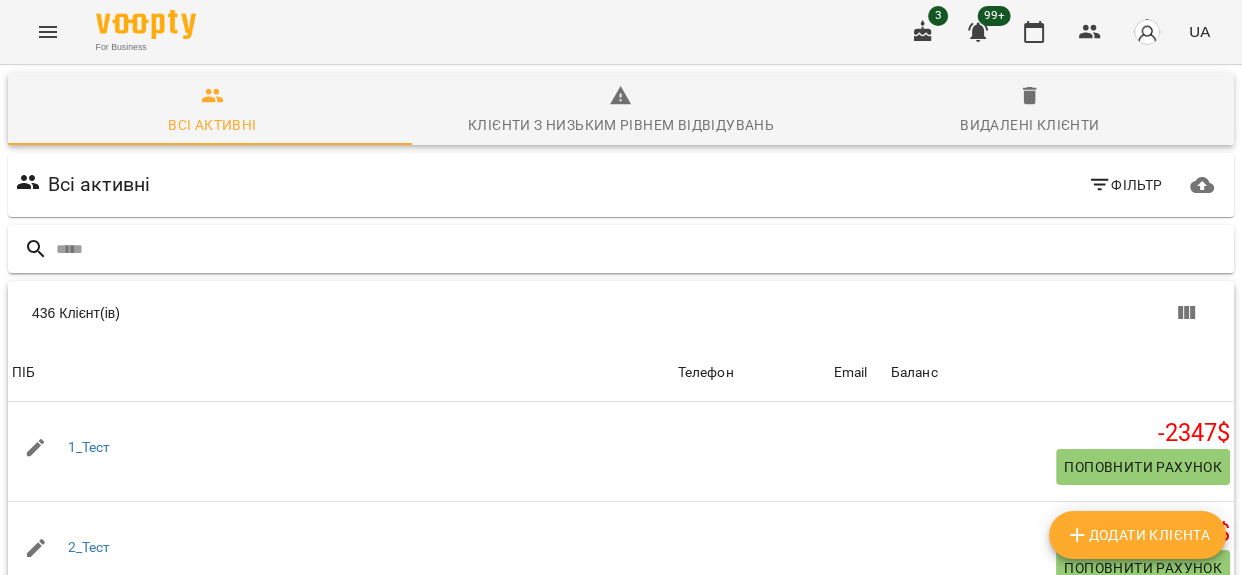 click at bounding box center [641, 249] 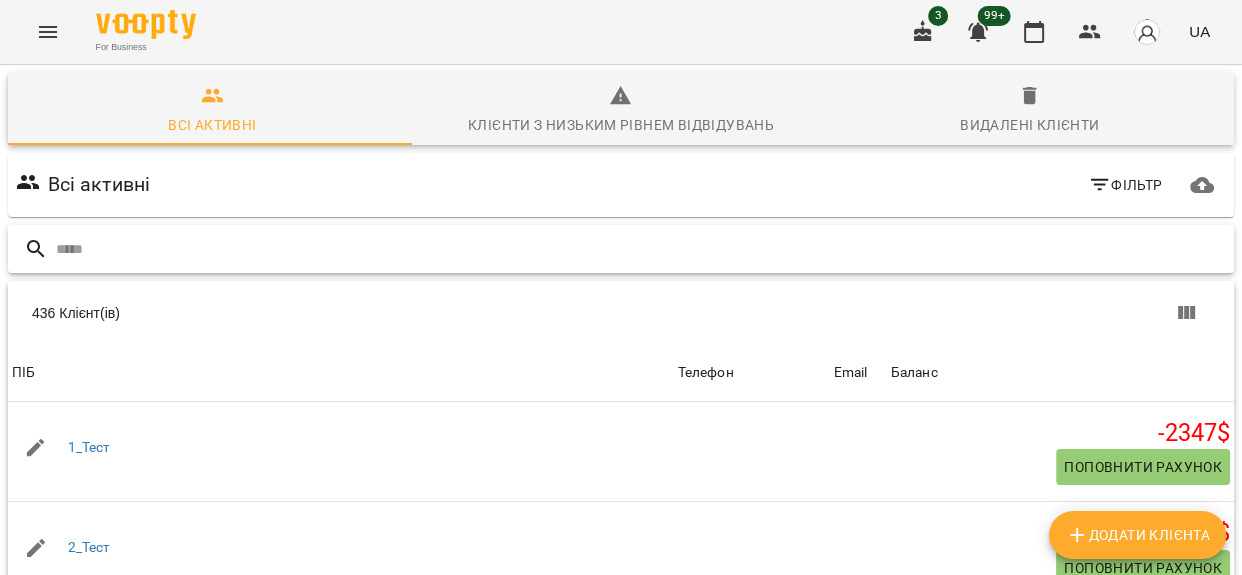 click at bounding box center (641, 249) 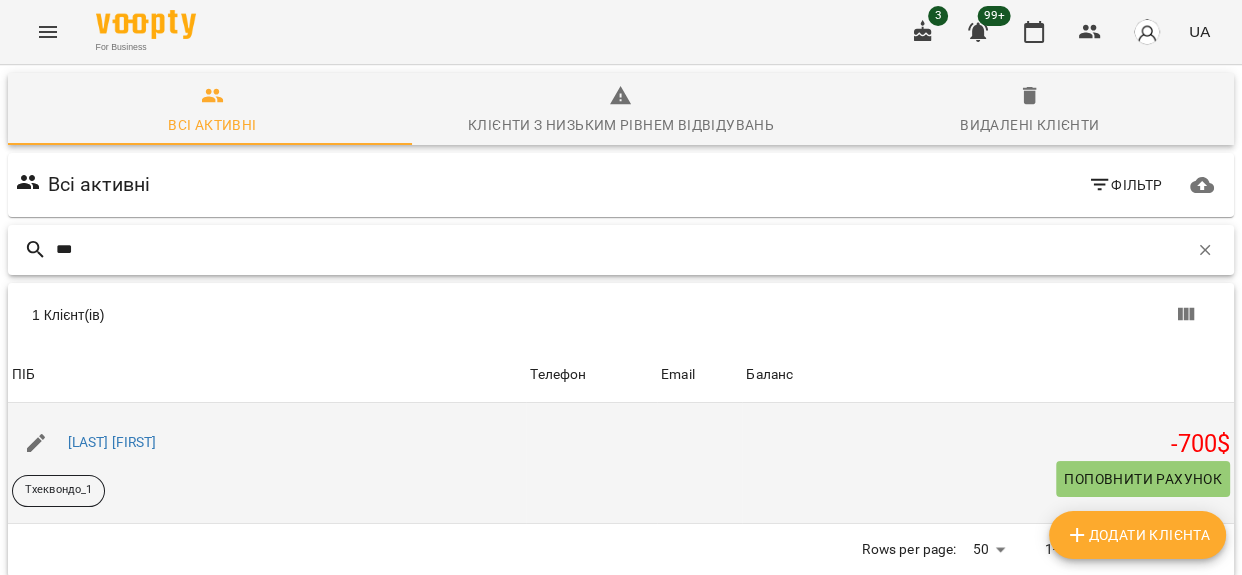 type on "***" 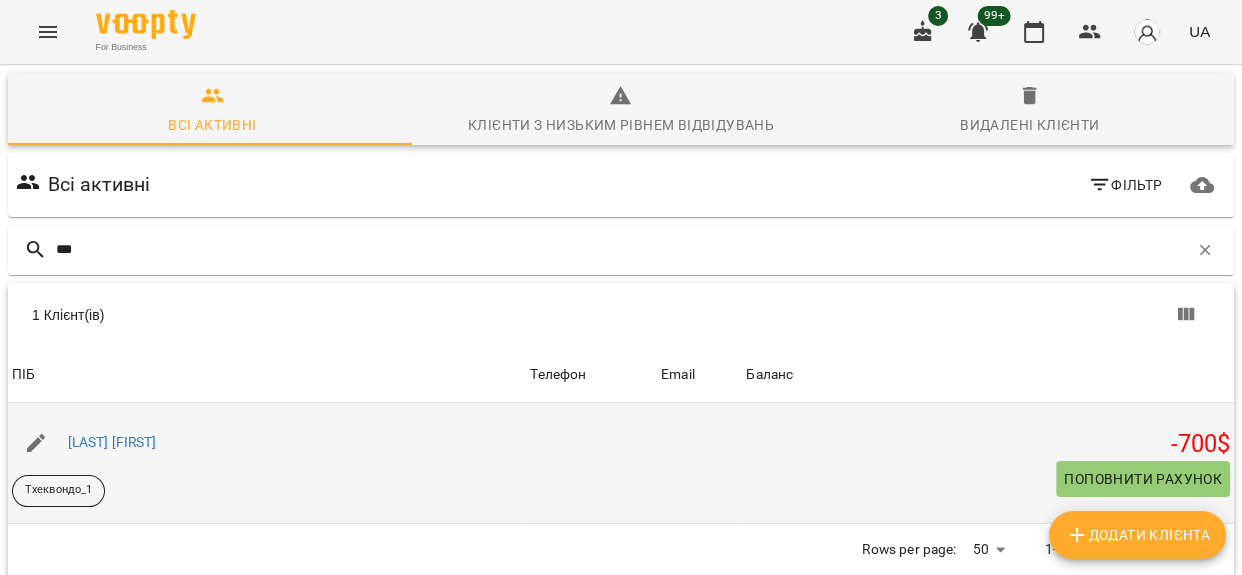 click on "Поповнити рахунок" at bounding box center [1143, 479] 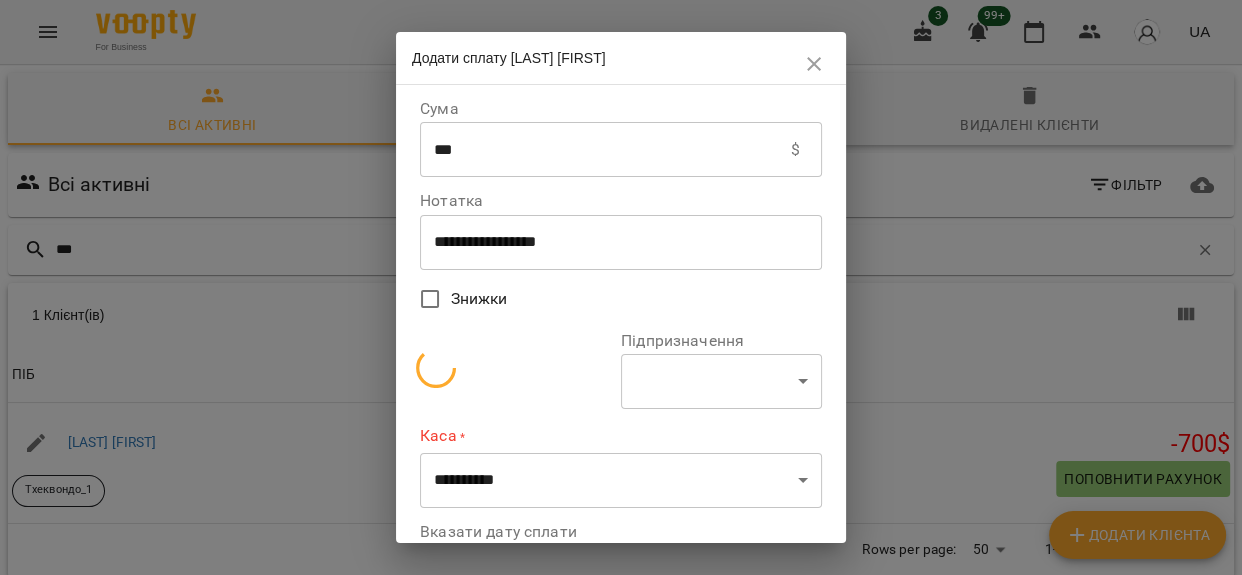 select on "**********" 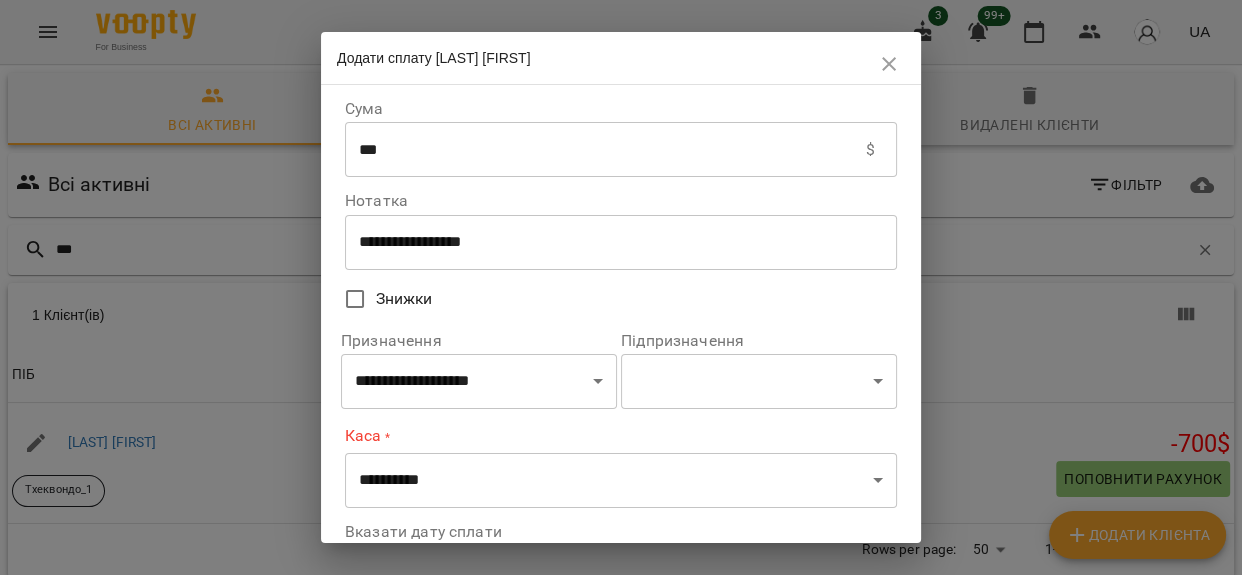 drag, startPoint x: 385, startPoint y: 154, endPoint x: 298, endPoint y: 158, distance: 87.0919 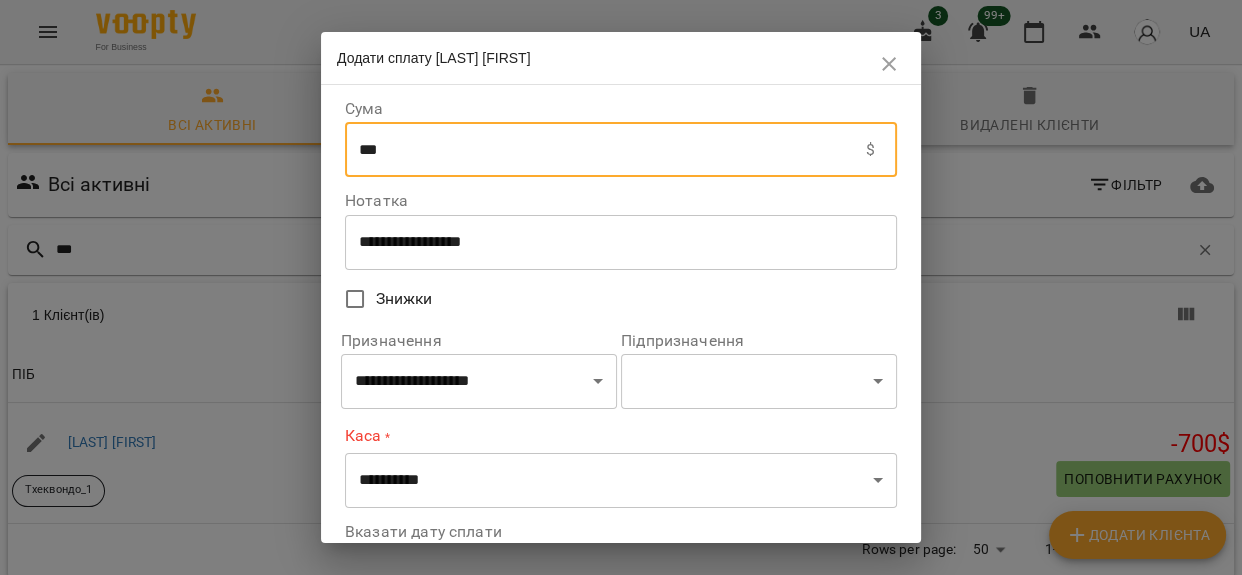type on "***" 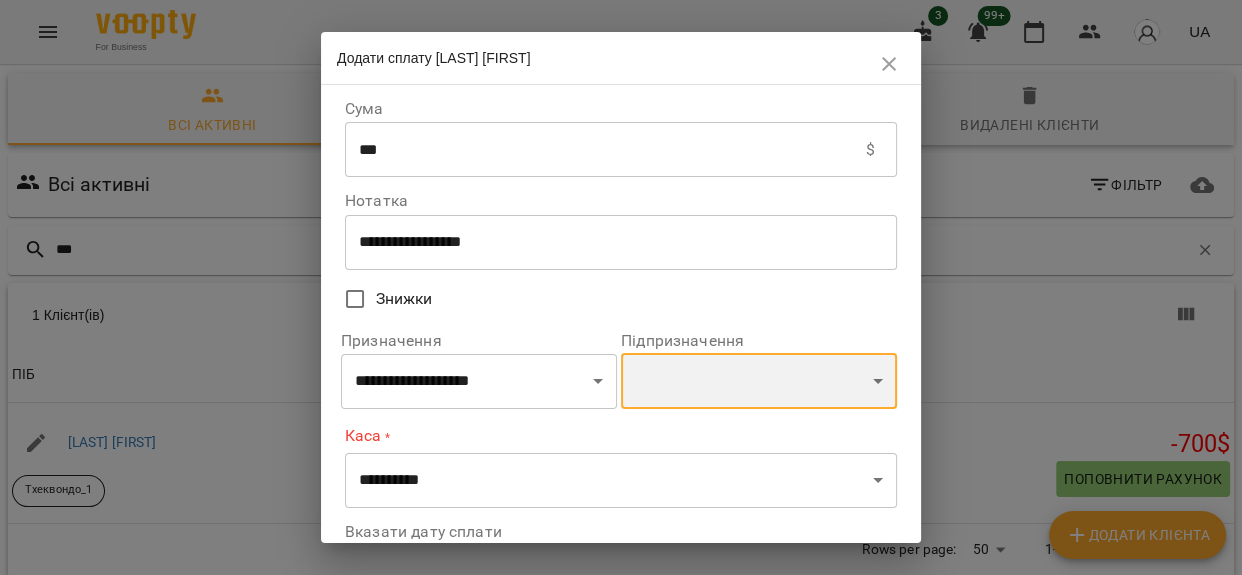 drag, startPoint x: 788, startPoint y: 403, endPoint x: 719, endPoint y: 375, distance: 74.46476 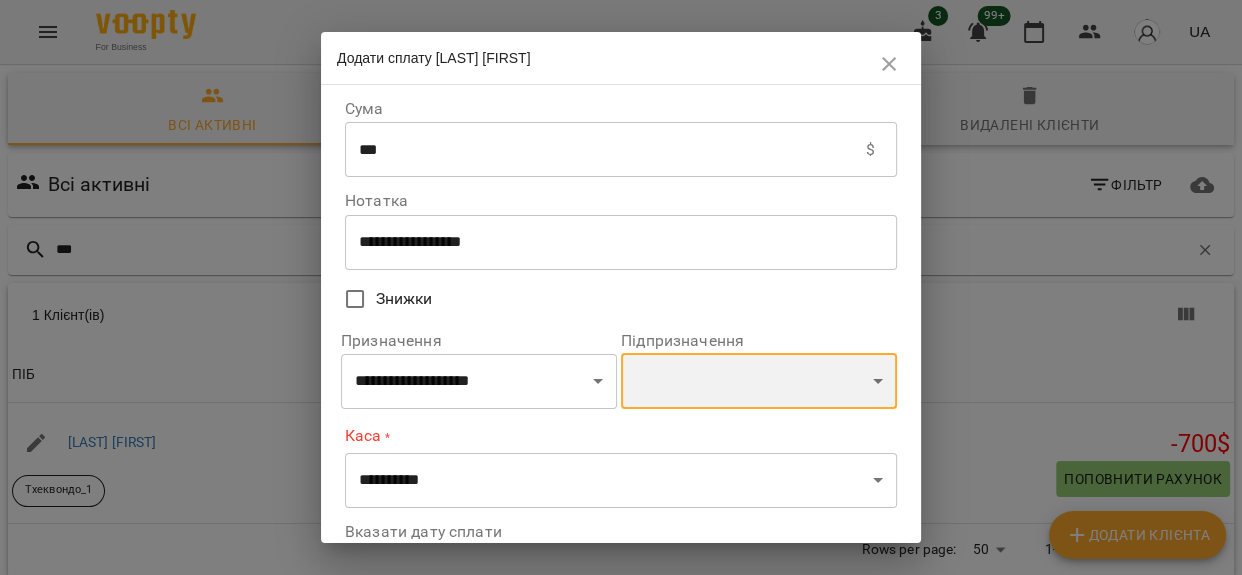 select on "**********" 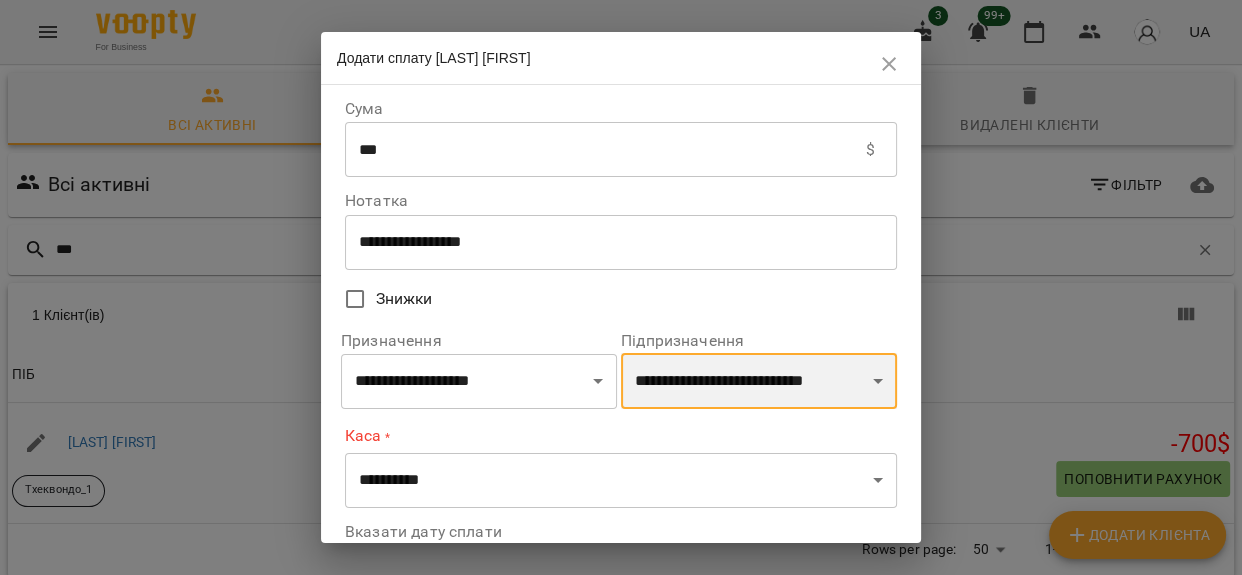 click on "**********" at bounding box center (759, 381) 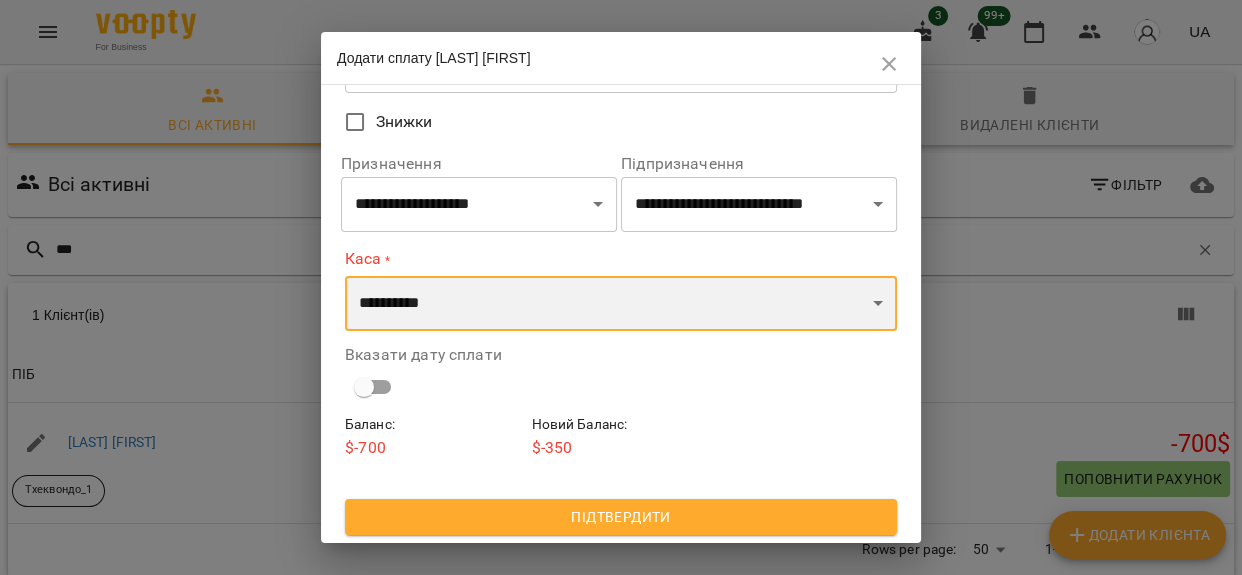 drag, startPoint x: 475, startPoint y: 300, endPoint x: 479, endPoint y: 328, distance: 28.284271 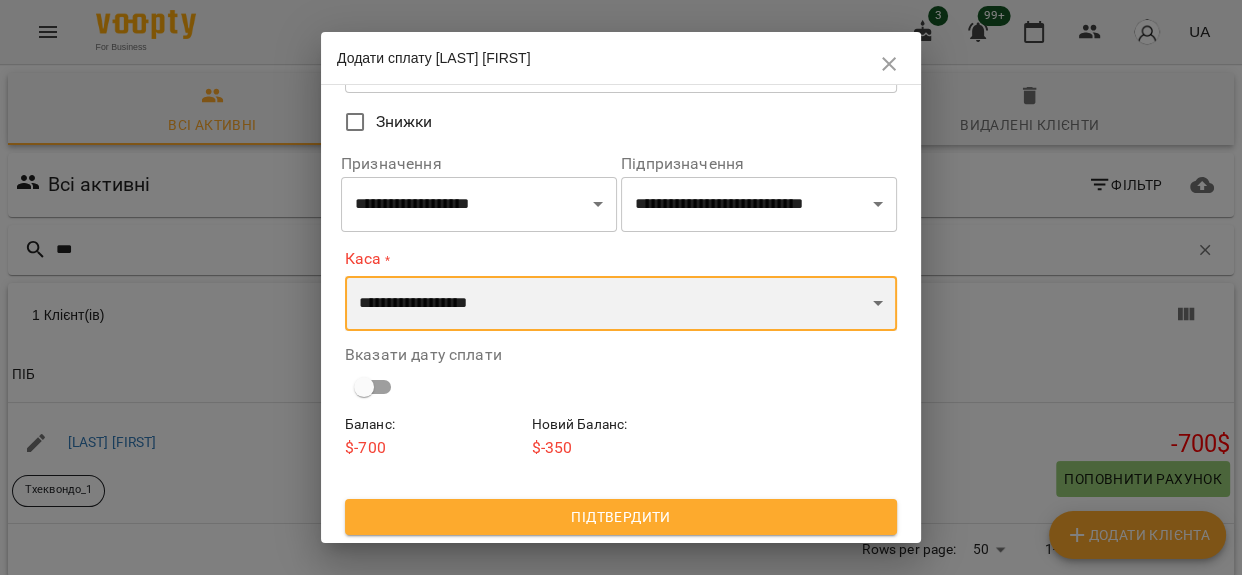 click on "**********" at bounding box center (621, 304) 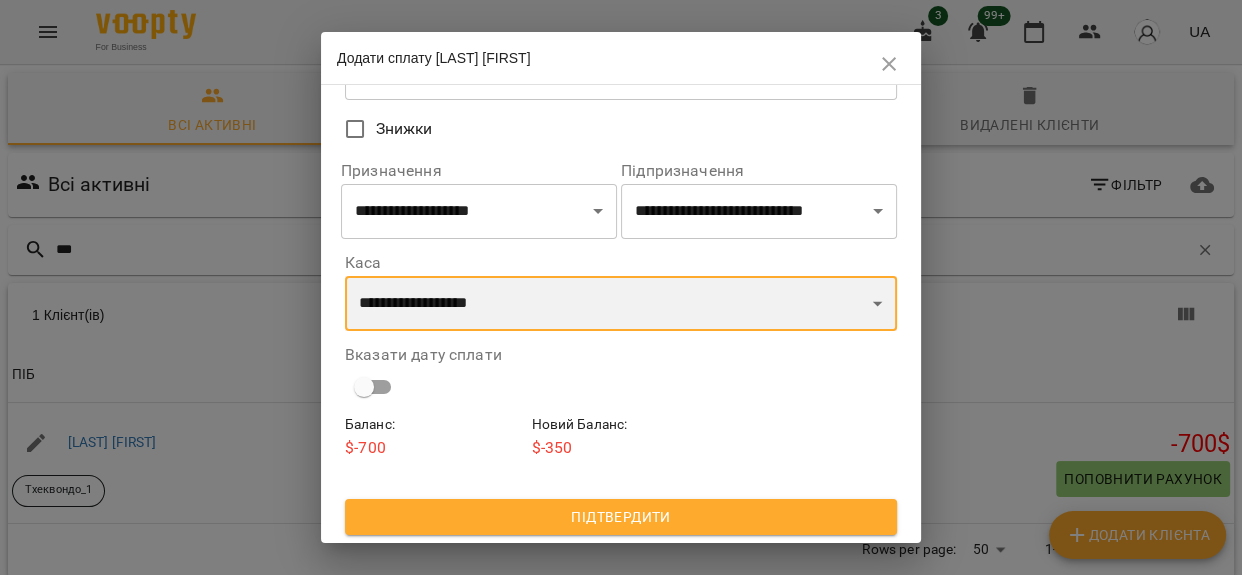 scroll, scrollTop: 172, scrollLeft: 0, axis: vertical 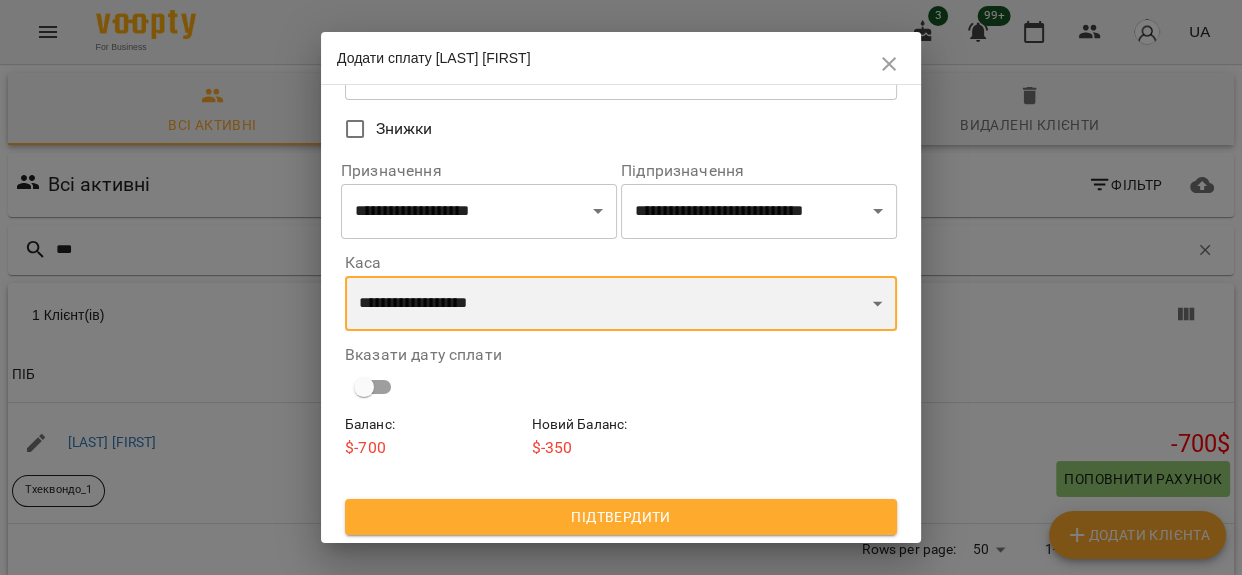 click on "**********" at bounding box center (621, 304) 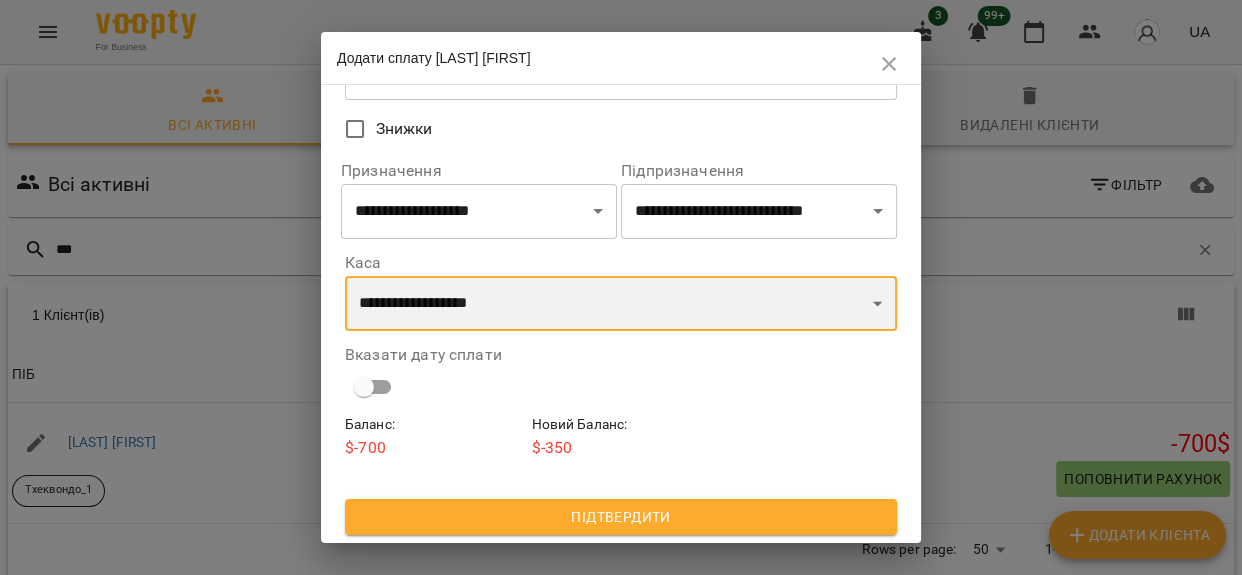 click on "**********" at bounding box center [621, 304] 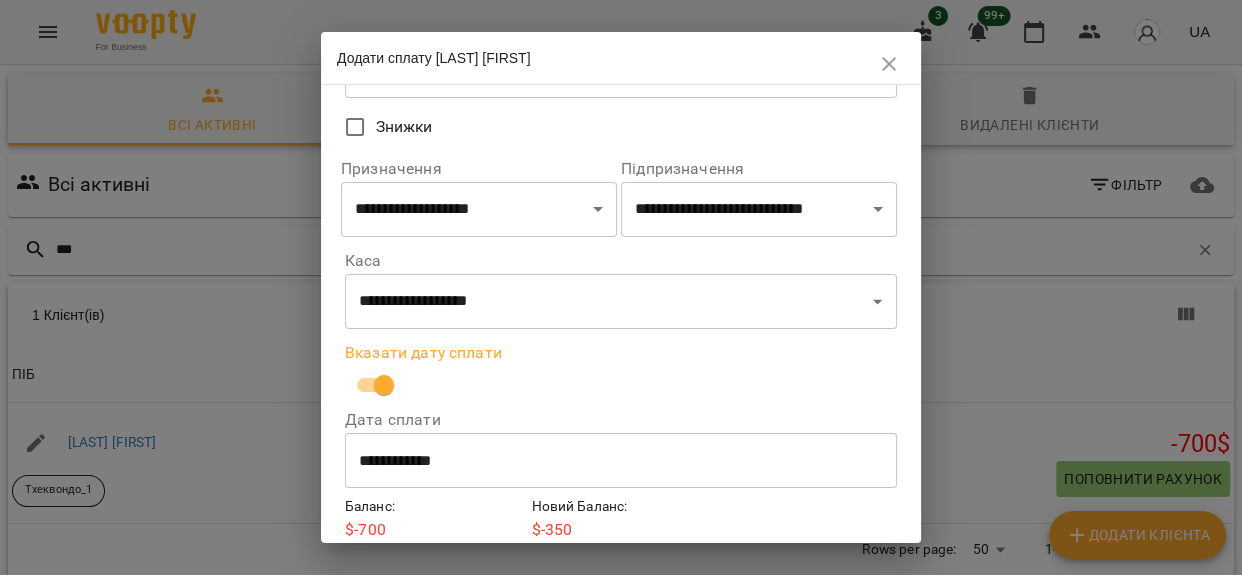 click on "**********" at bounding box center [621, 461] 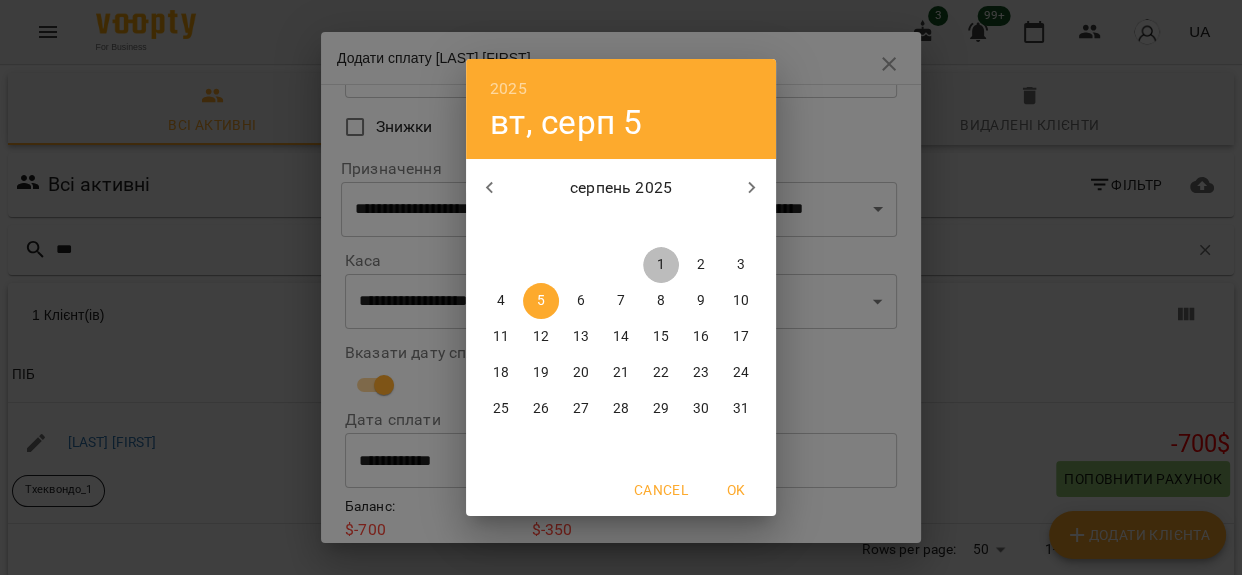 click on "1" at bounding box center [661, 265] 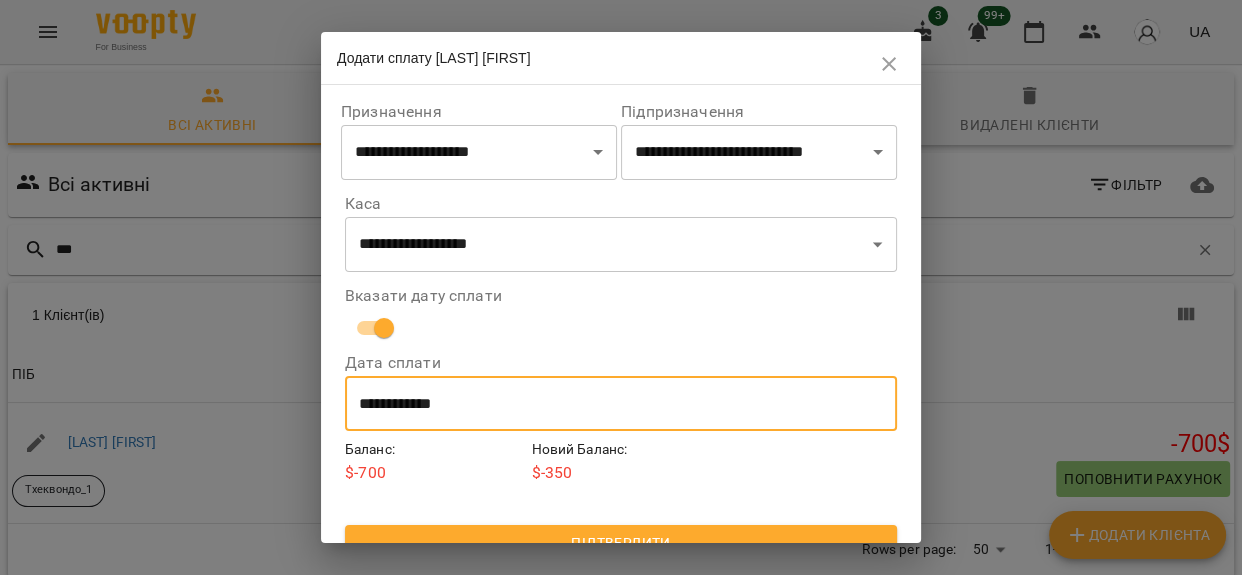 scroll, scrollTop: 256, scrollLeft: 0, axis: vertical 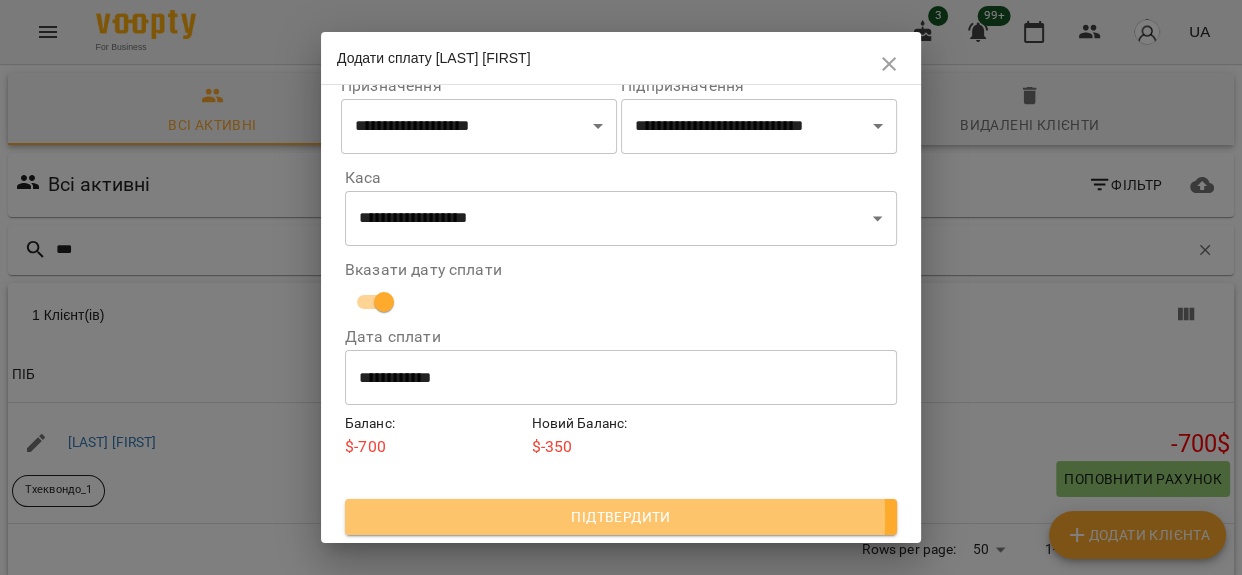 click on "Підтвердити" at bounding box center (621, 517) 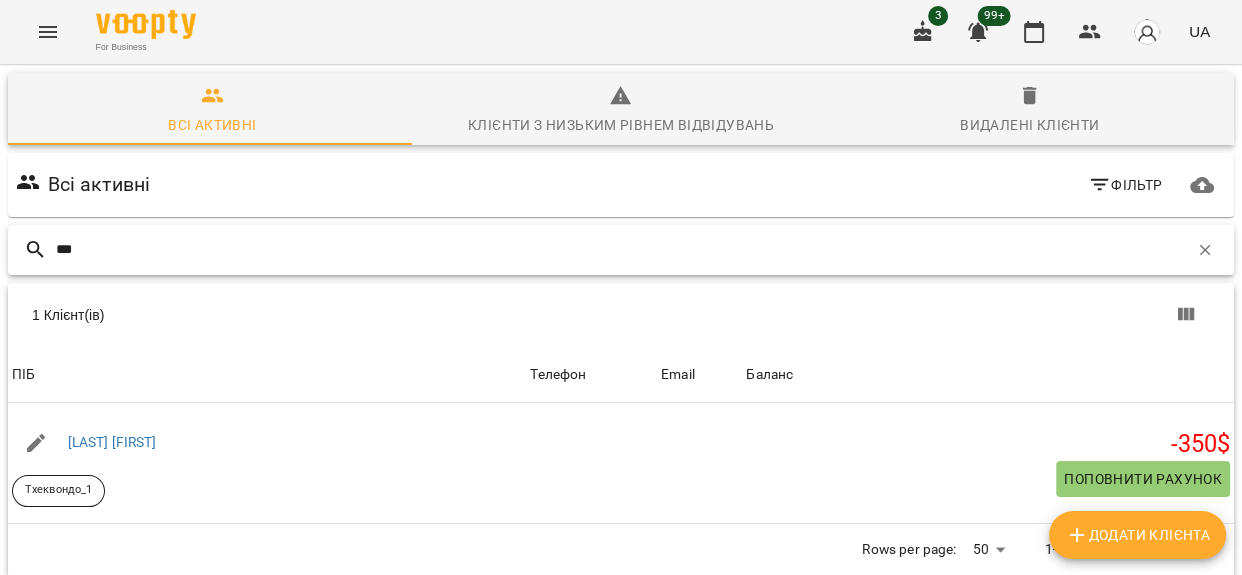 drag, startPoint x: 84, startPoint y: 253, endPoint x: 0, endPoint y: 255, distance: 84.0238 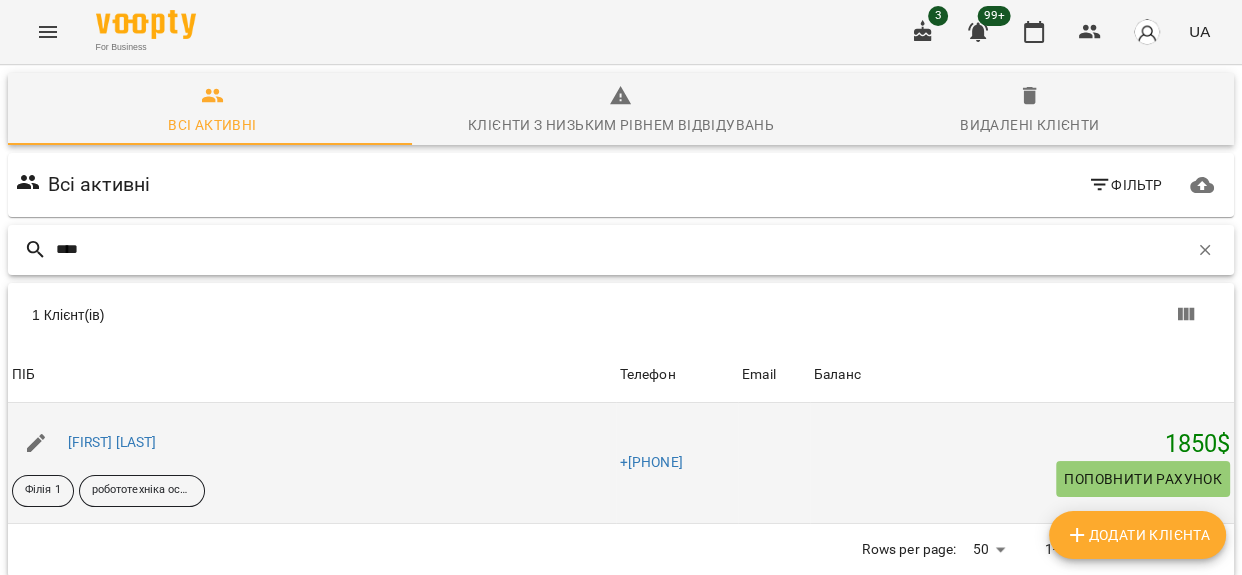 type on "****" 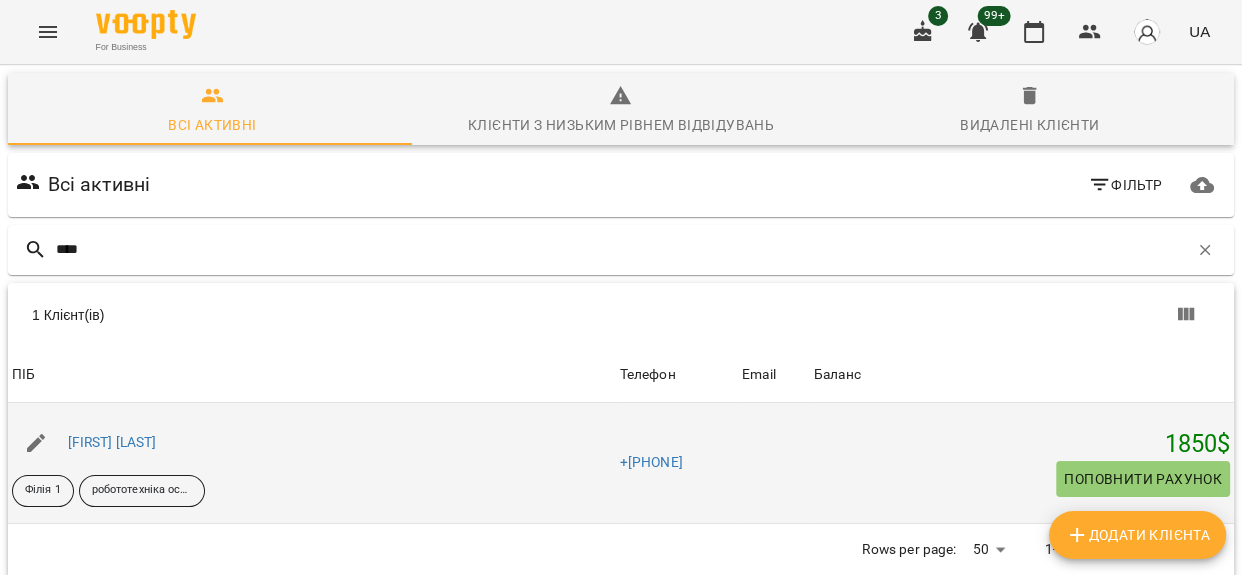 click on "Поповнити рахунок" at bounding box center [1143, 479] 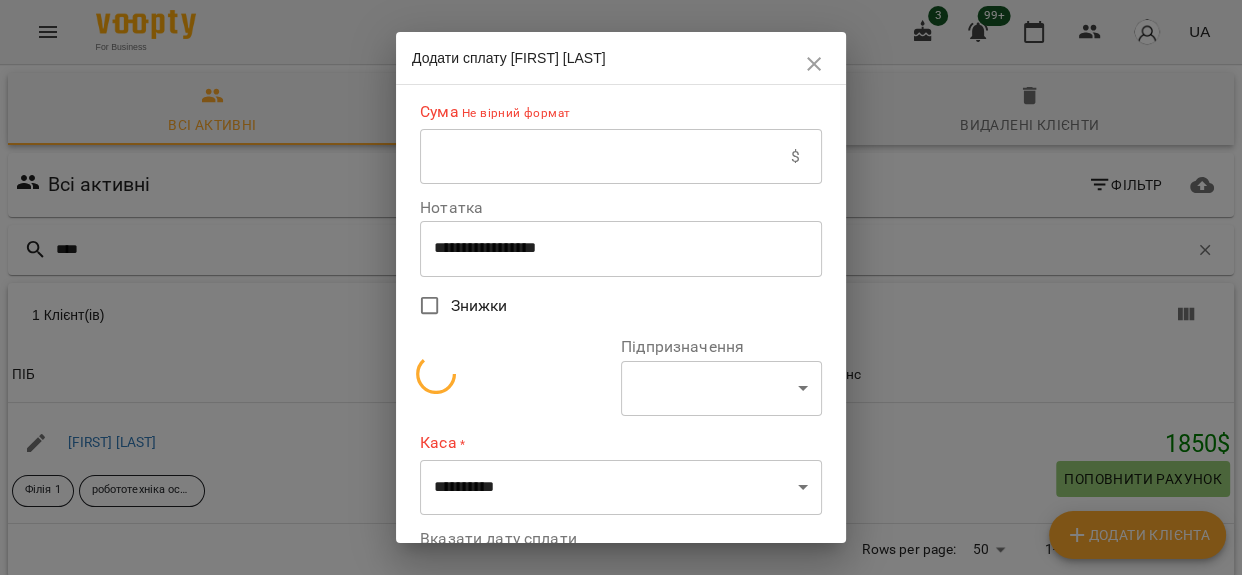select on "**********" 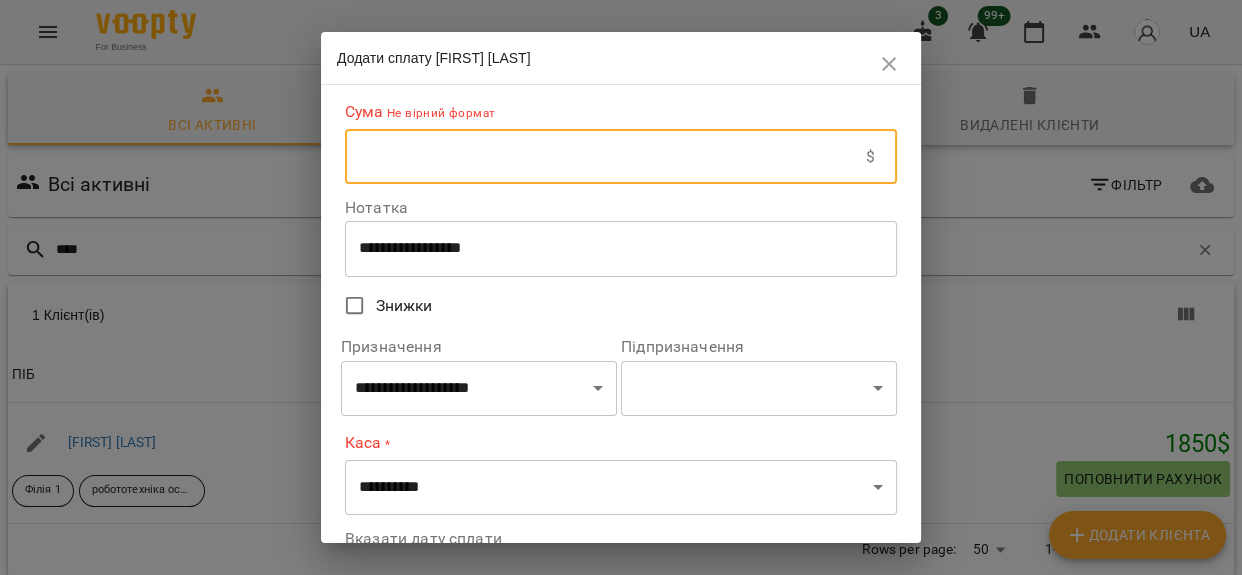click at bounding box center (605, 157) 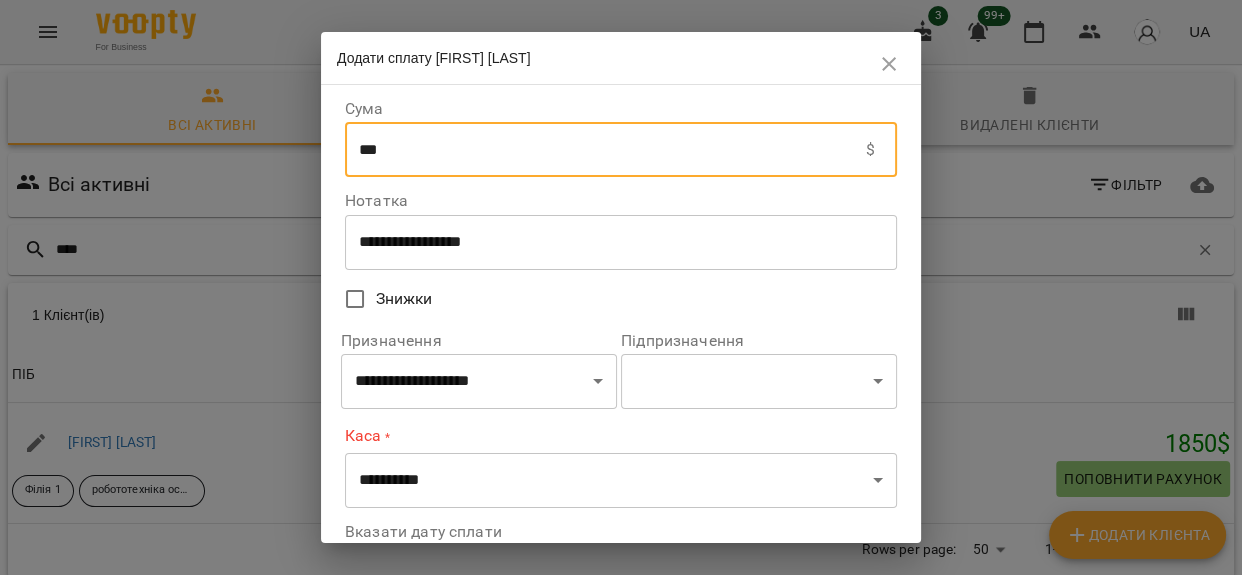 type on "***" 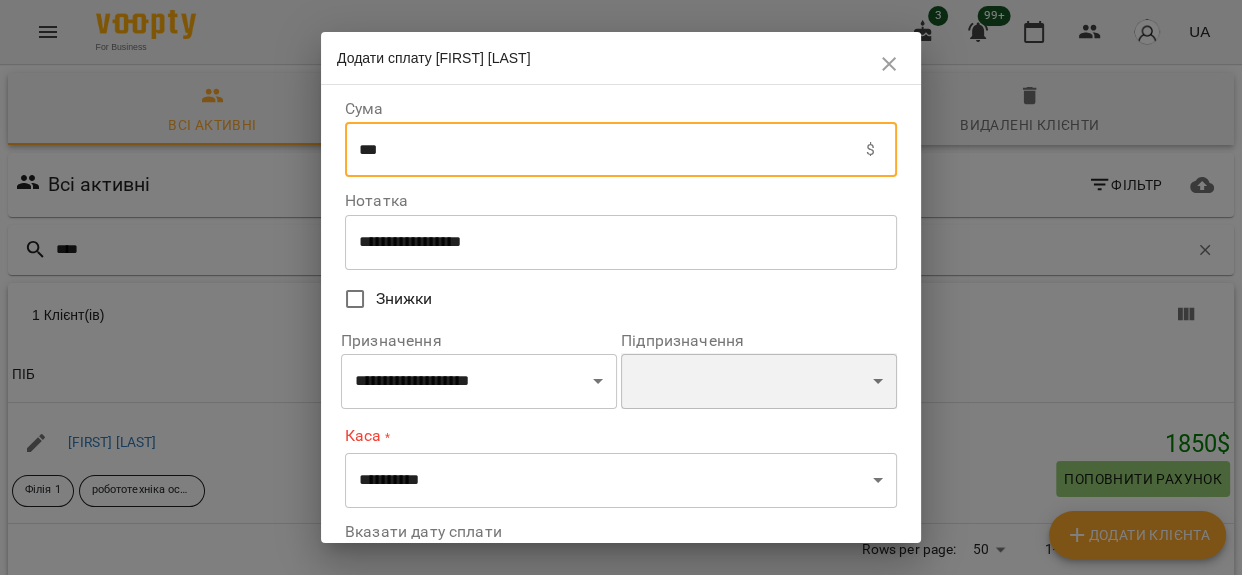 click on "**********" at bounding box center [759, 381] 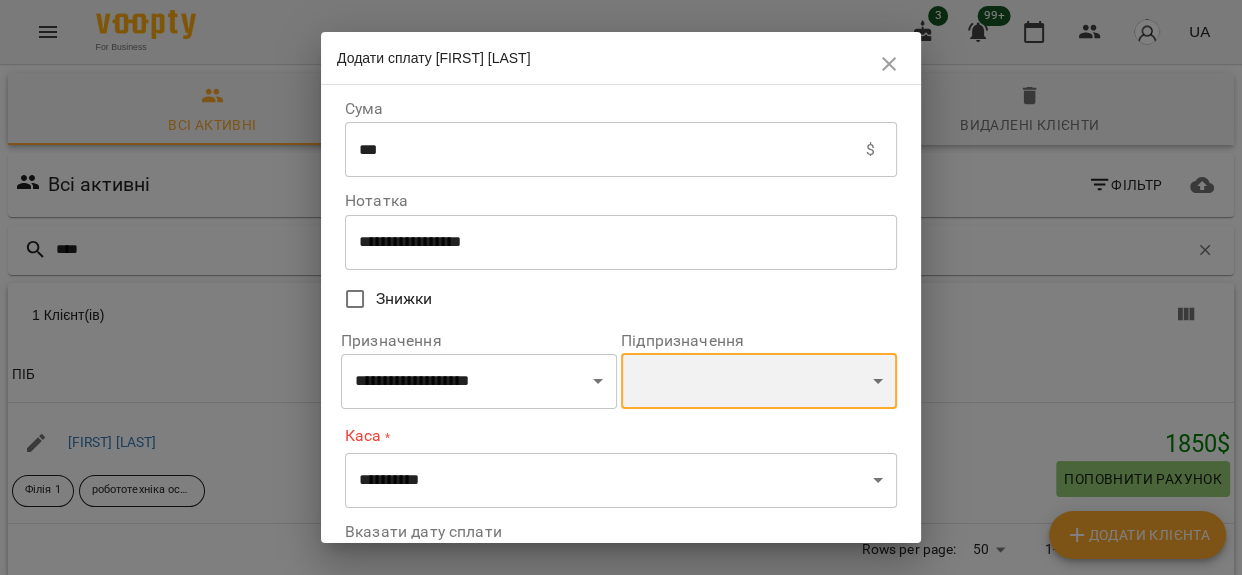select on "**********" 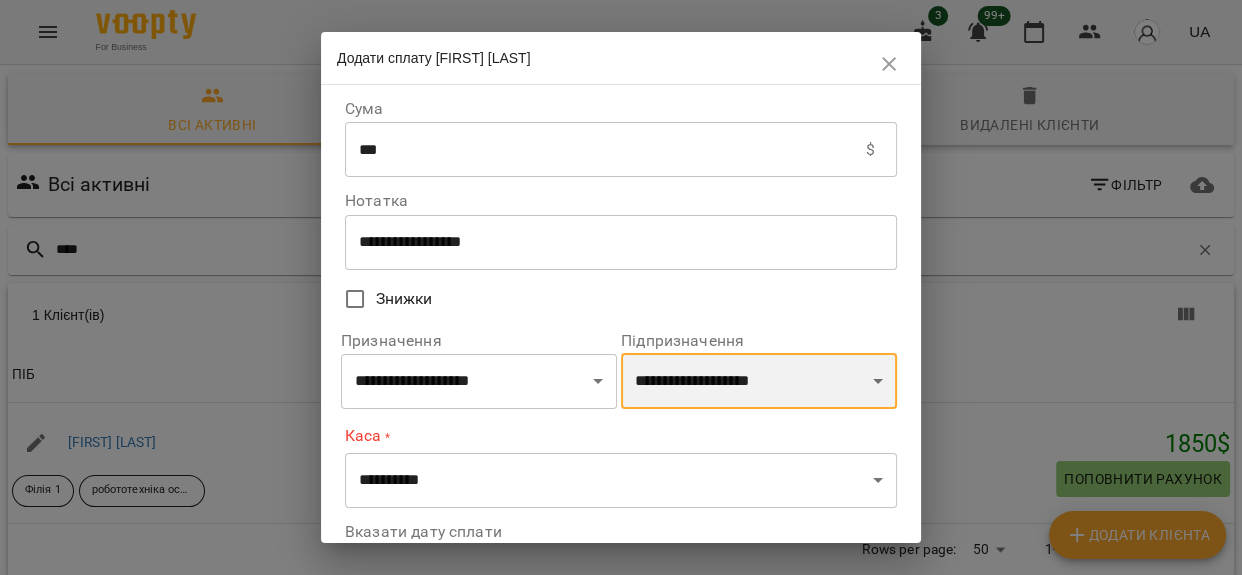click on "**********" at bounding box center (759, 381) 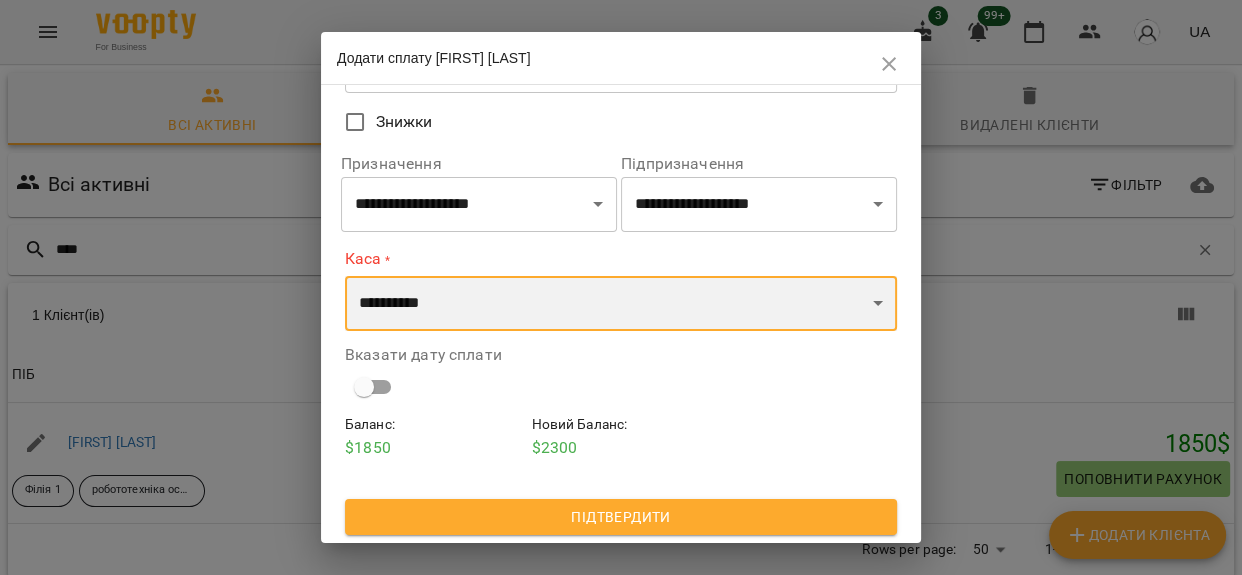 click on "**********" at bounding box center (621, 304) 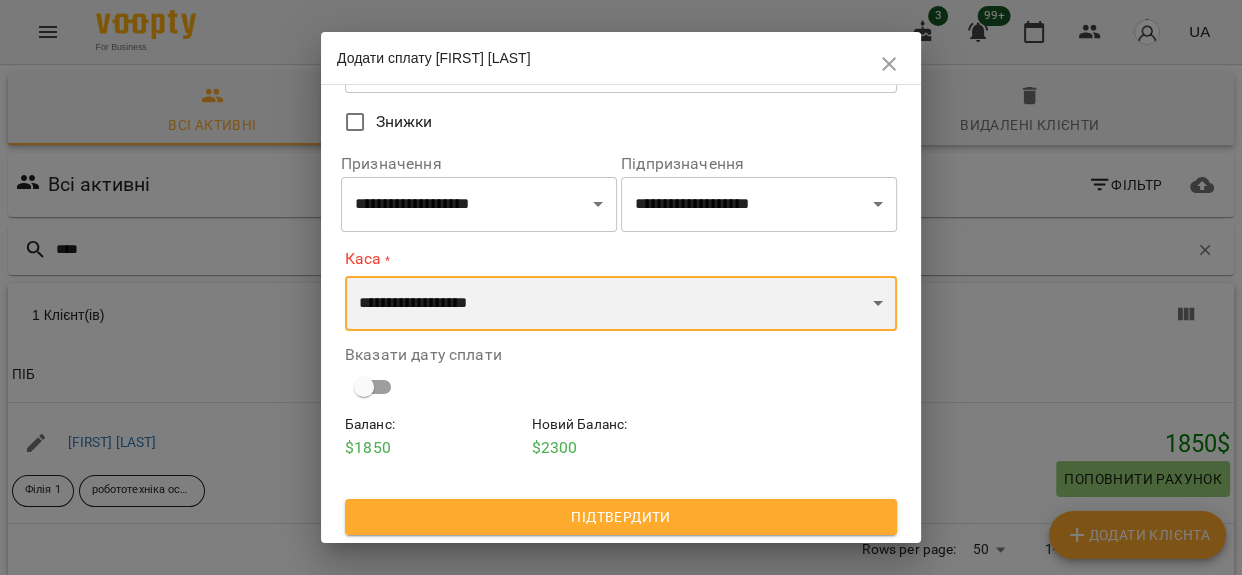 click on "**********" at bounding box center [621, 304] 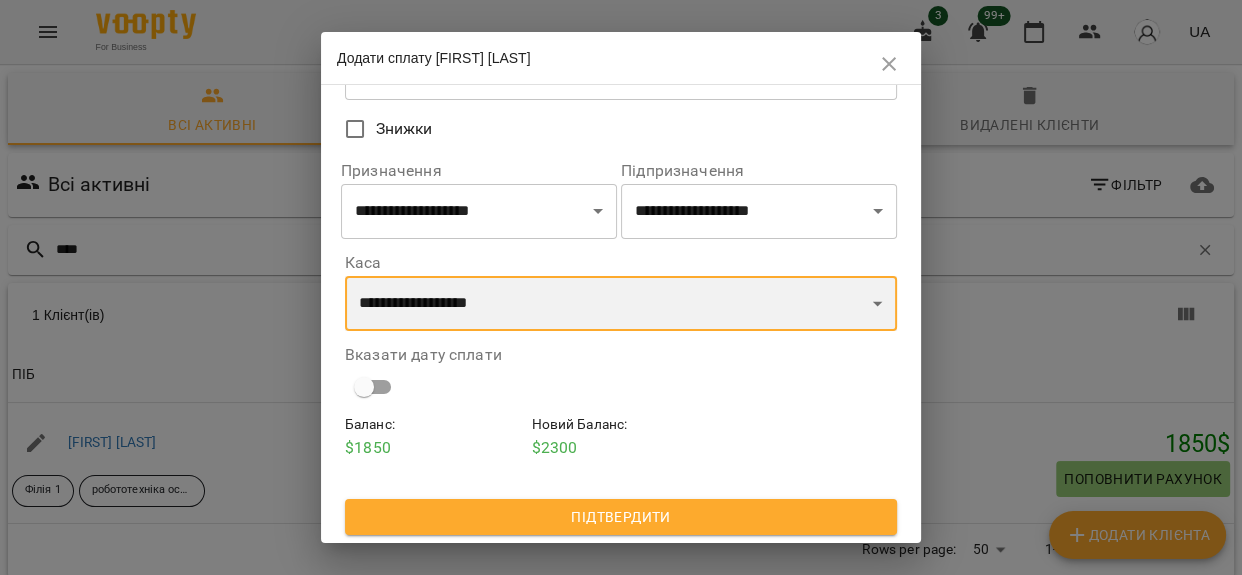 scroll, scrollTop: 172, scrollLeft: 0, axis: vertical 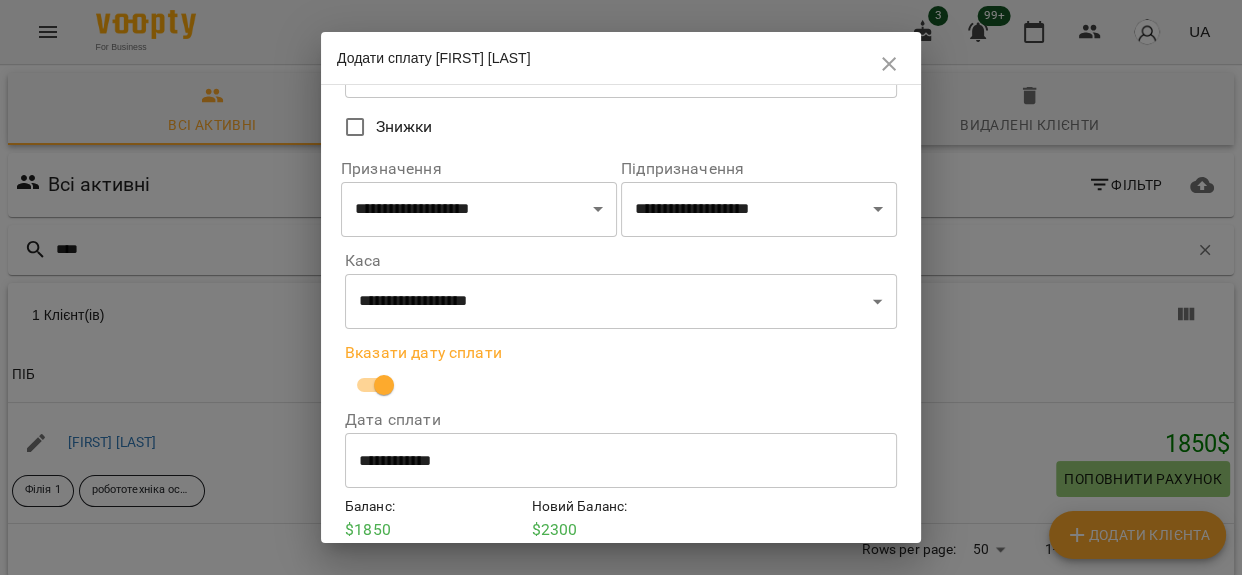 click on "**********" at bounding box center (621, 461) 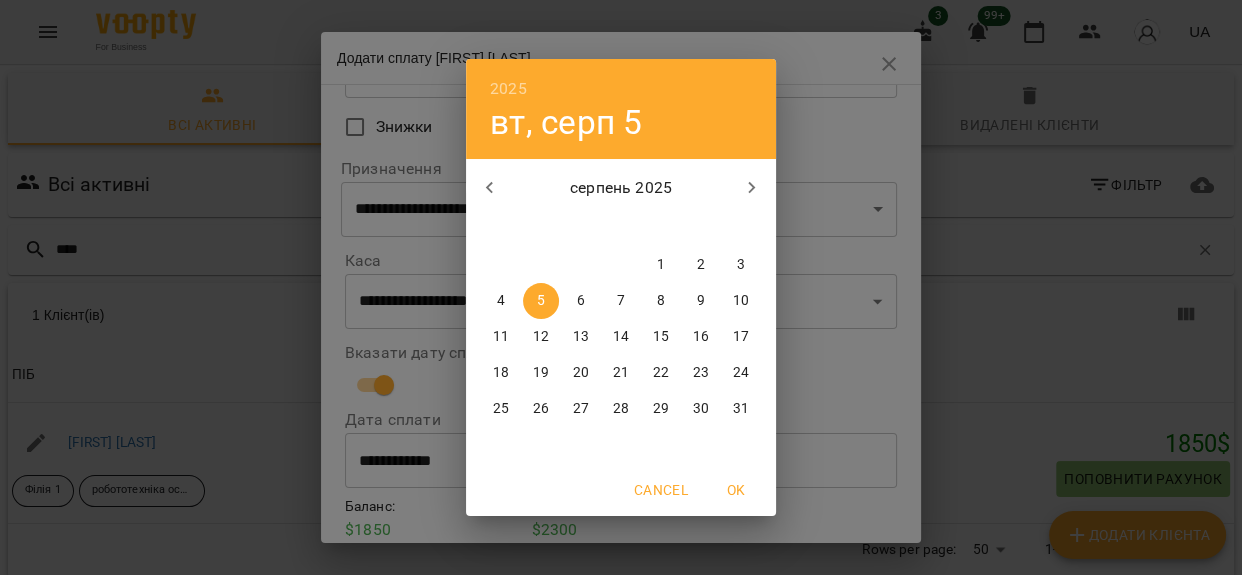click on "1" at bounding box center (661, 265) 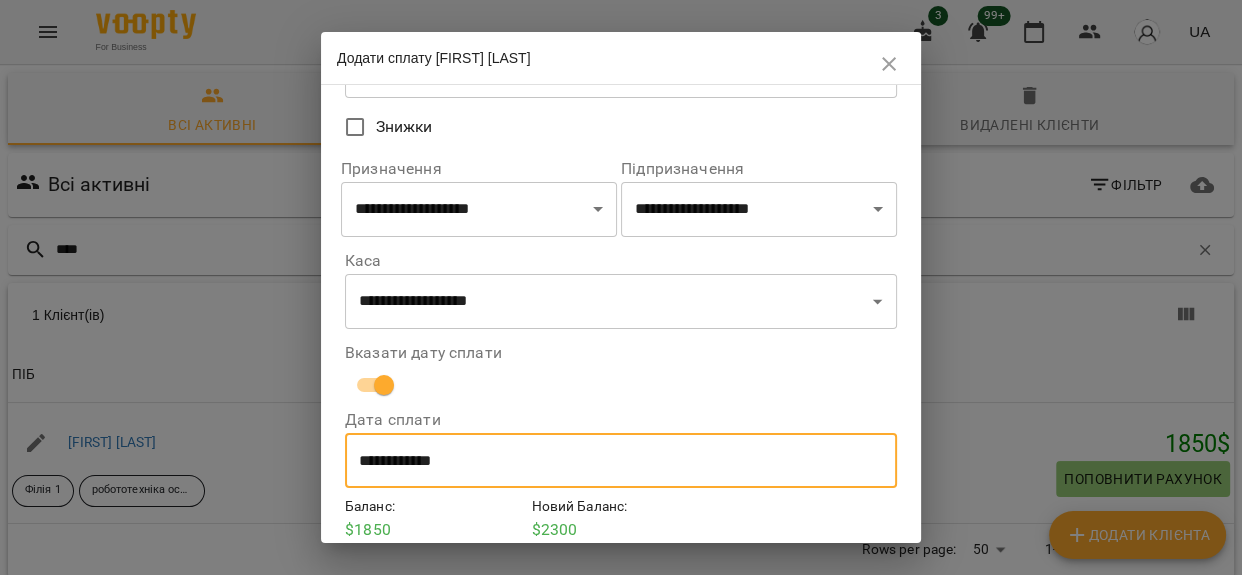 type on "**********" 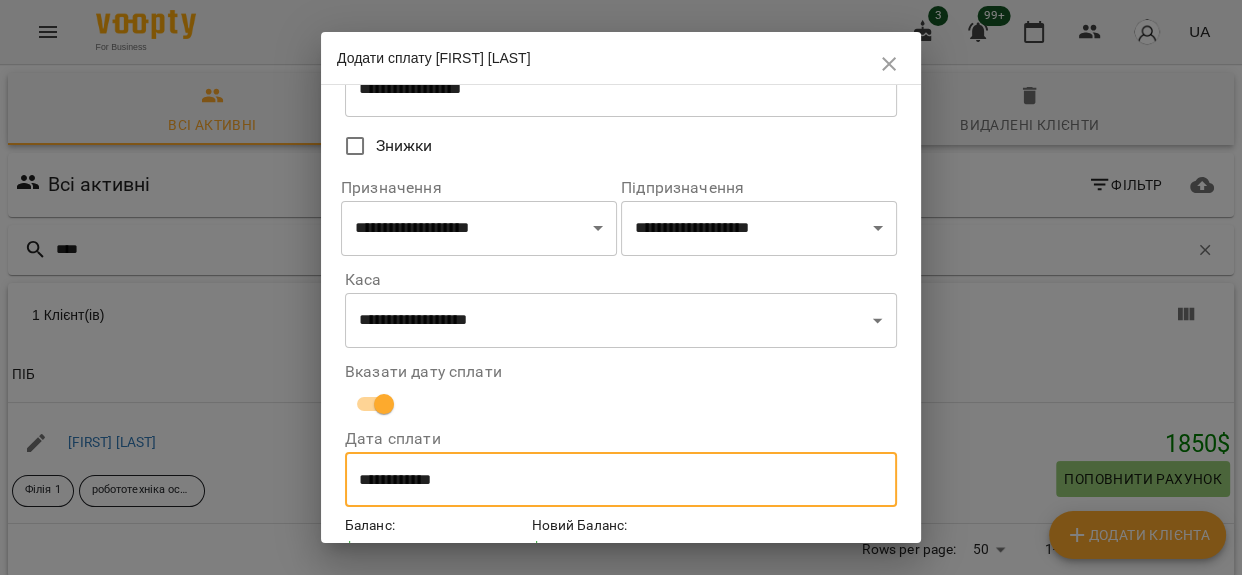 scroll, scrollTop: 256, scrollLeft: 0, axis: vertical 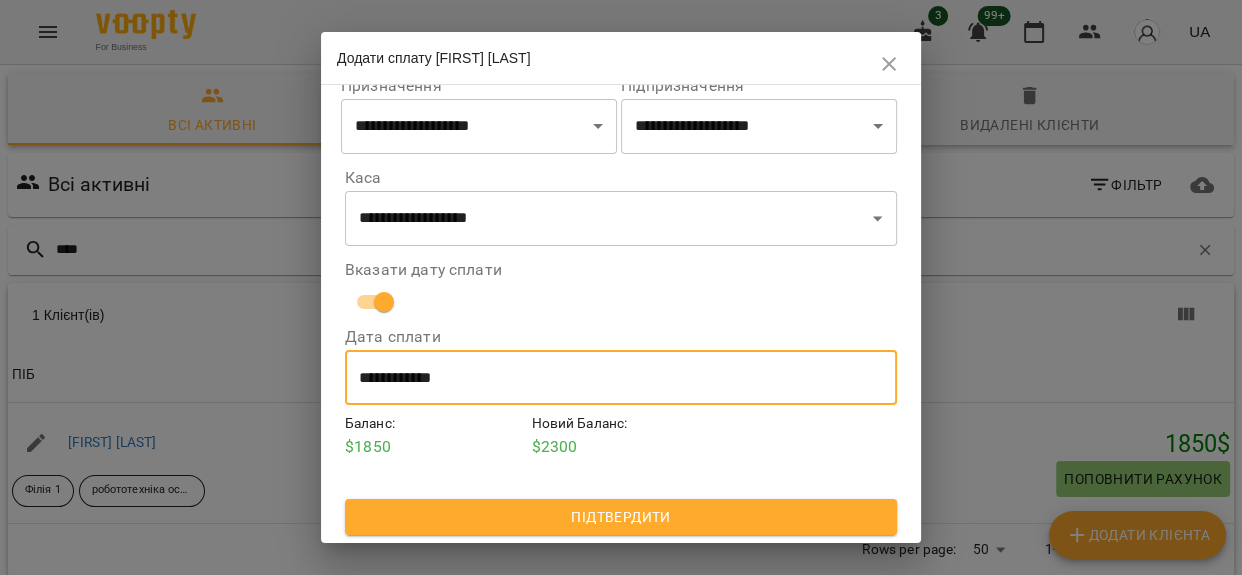 click on "Підтвердити" at bounding box center (621, 517) 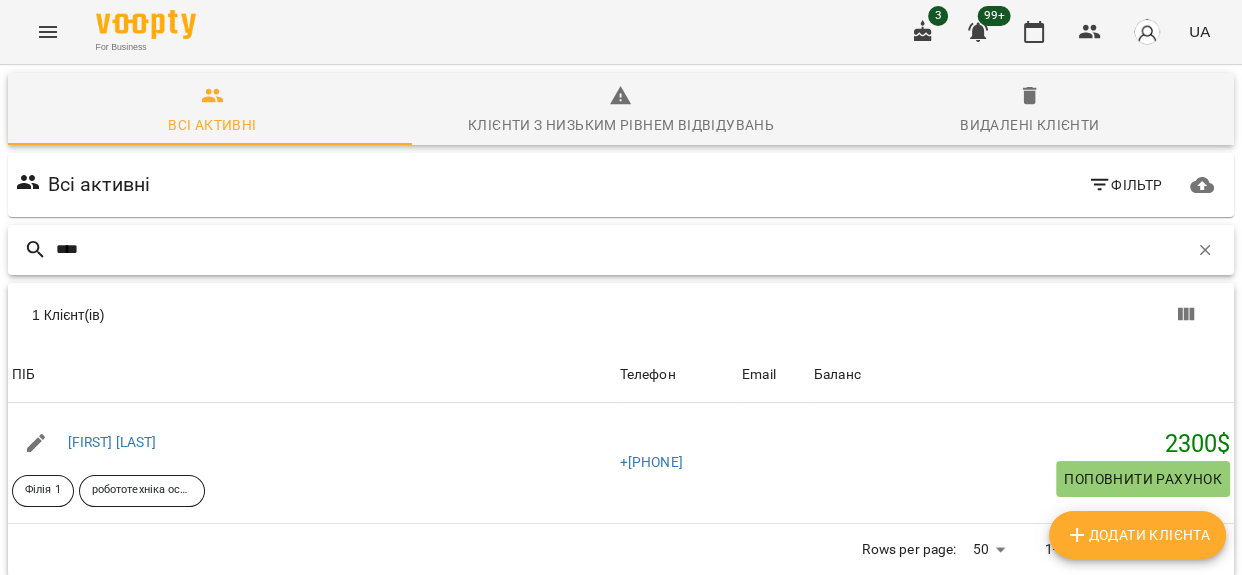 drag, startPoint x: 90, startPoint y: 248, endPoint x: 0, endPoint y: 250, distance: 90.02222 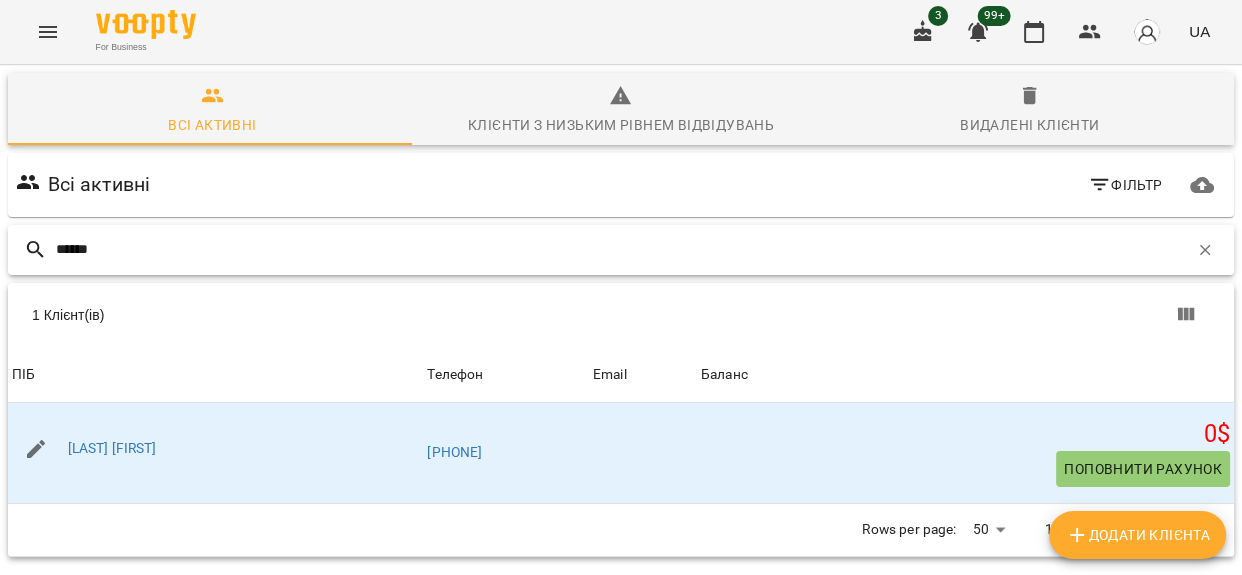 type on "******" 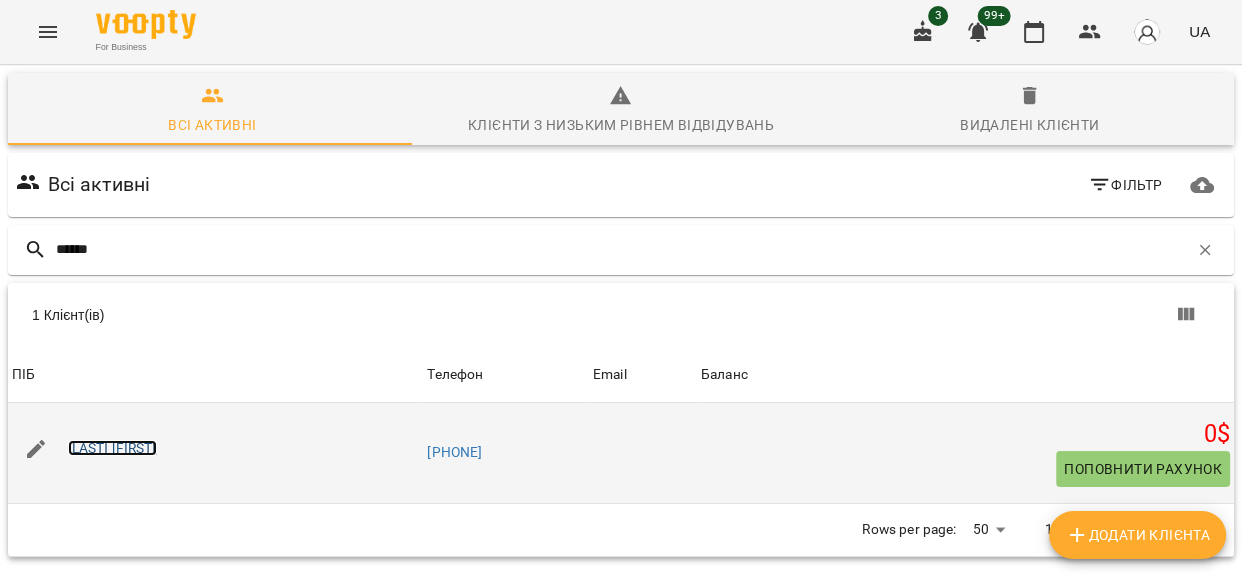 click on "Швиденко Владисла" at bounding box center (112, 448) 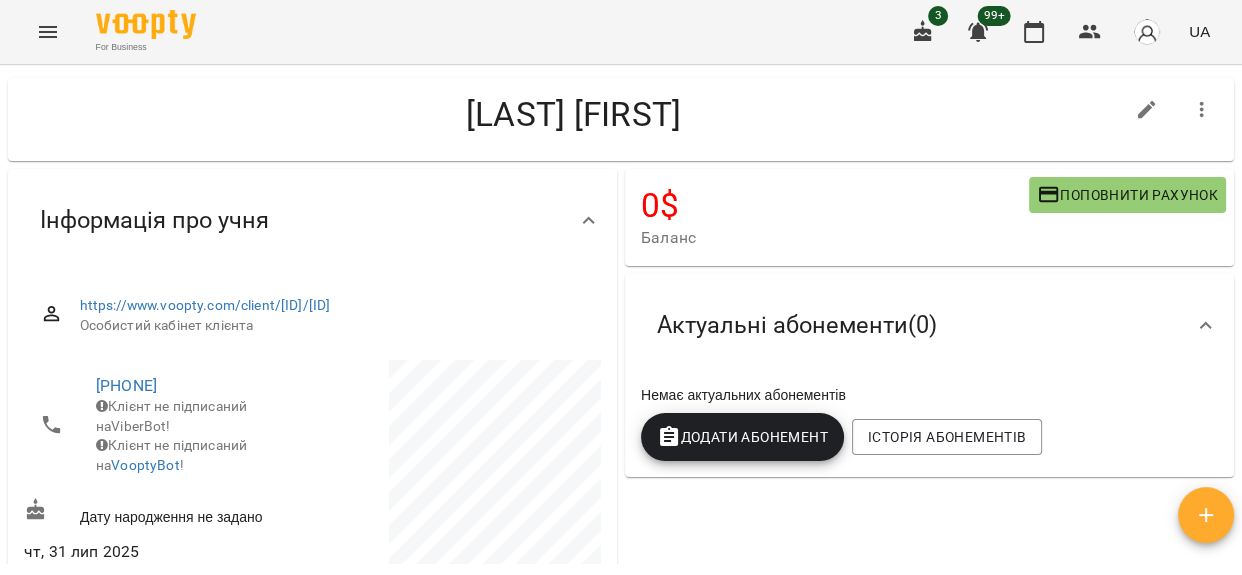 scroll, scrollTop: 0, scrollLeft: 0, axis: both 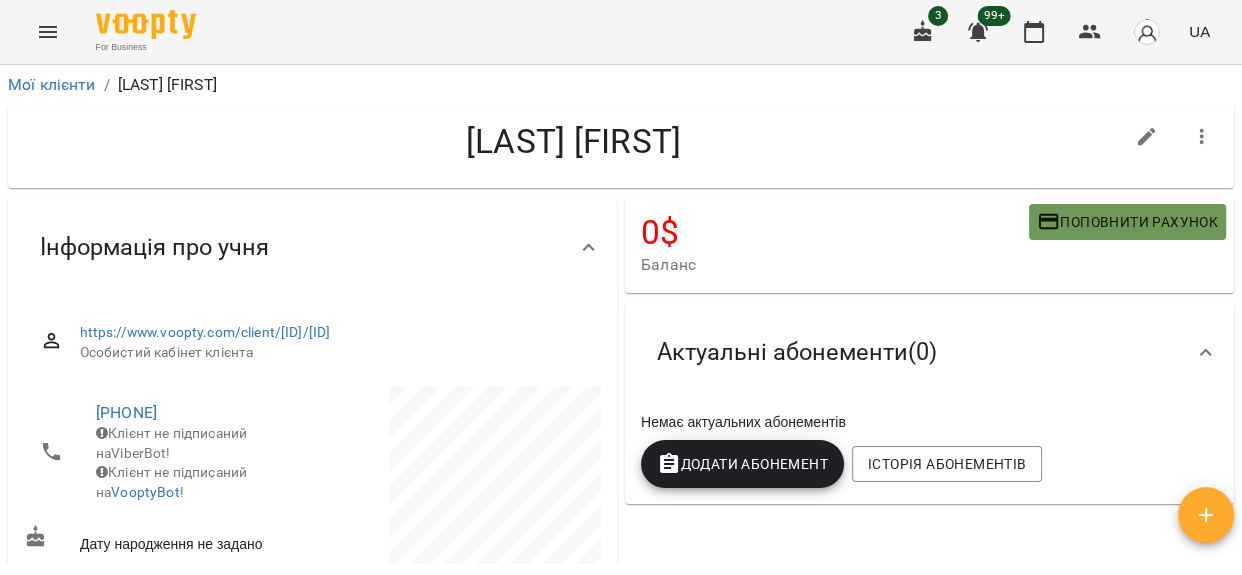 click on "Поповнити рахунок" at bounding box center (1127, 222) 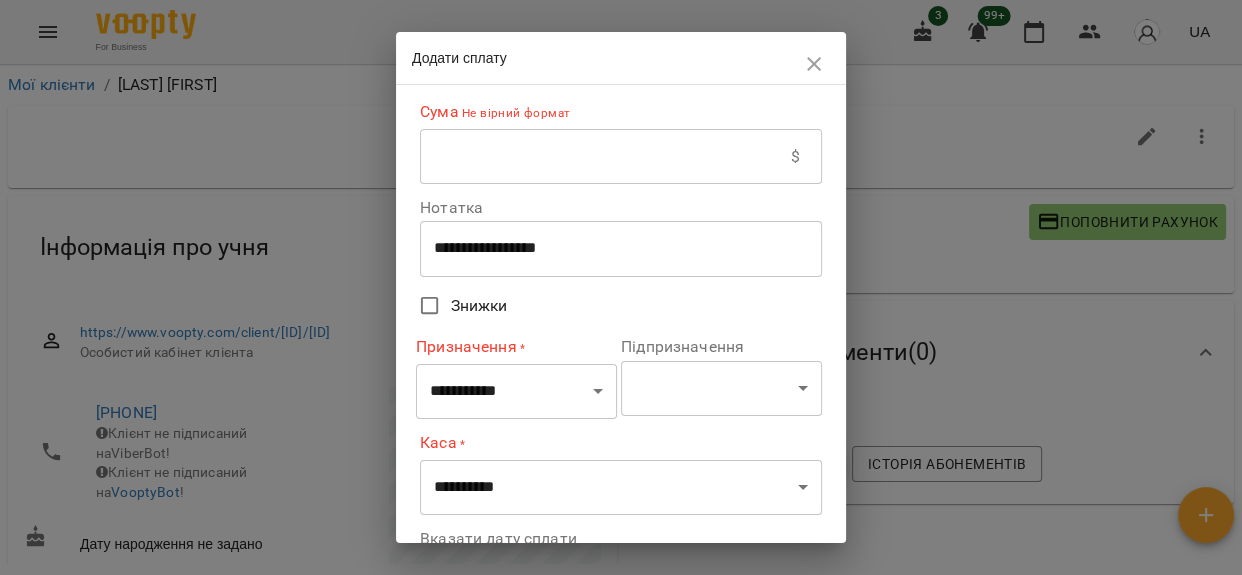 click at bounding box center [605, 157] 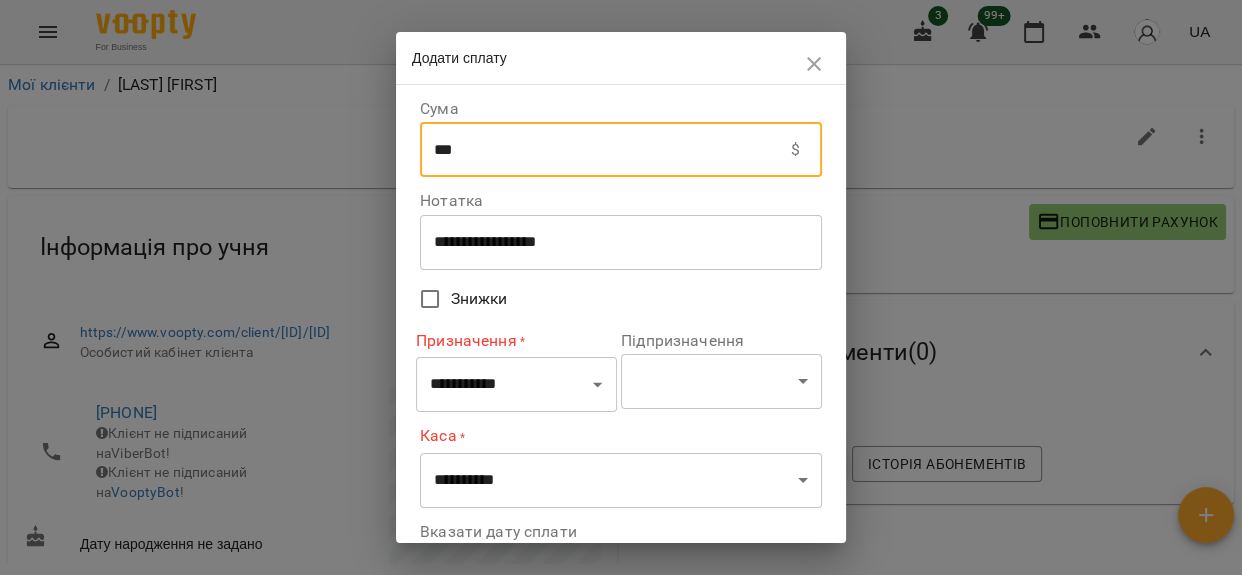 type on "***" 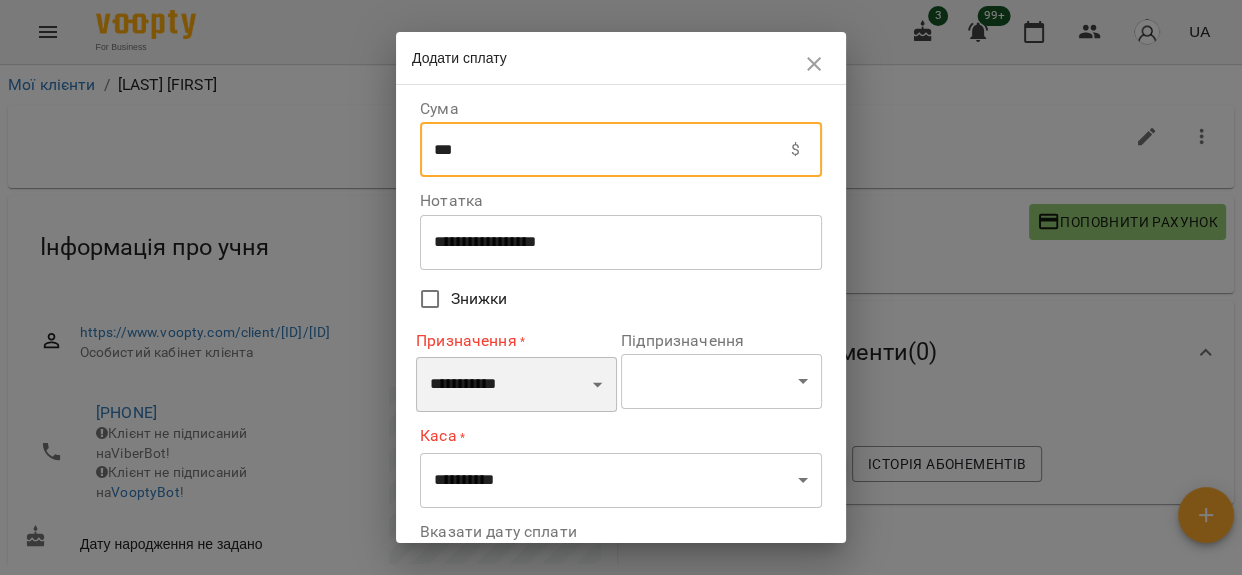 click on "**********" at bounding box center (516, 385) 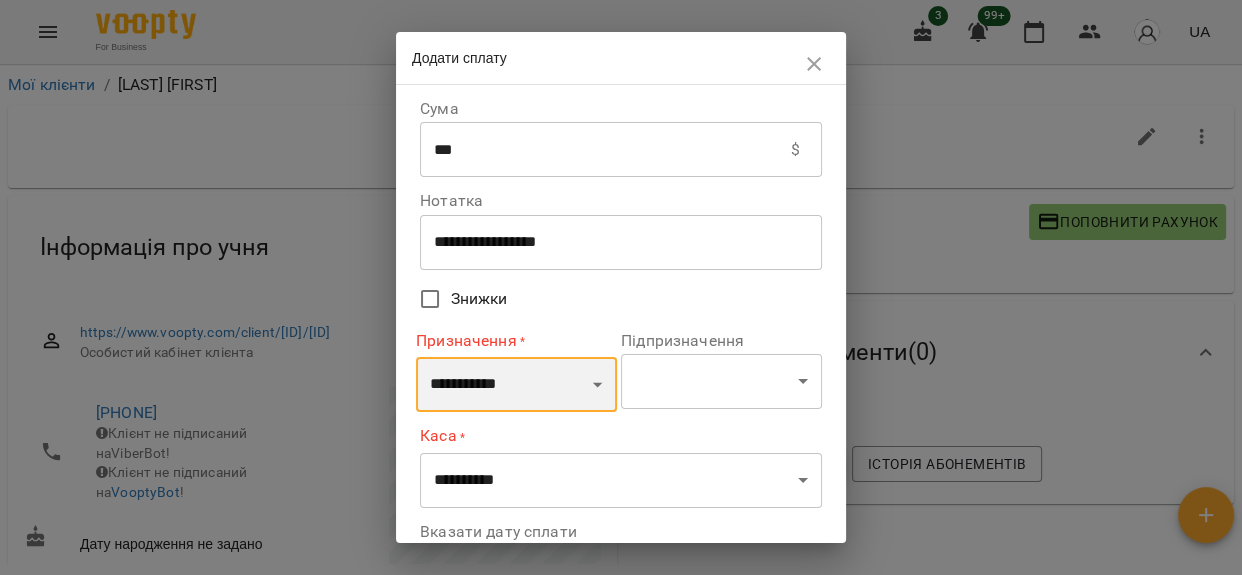 select on "**********" 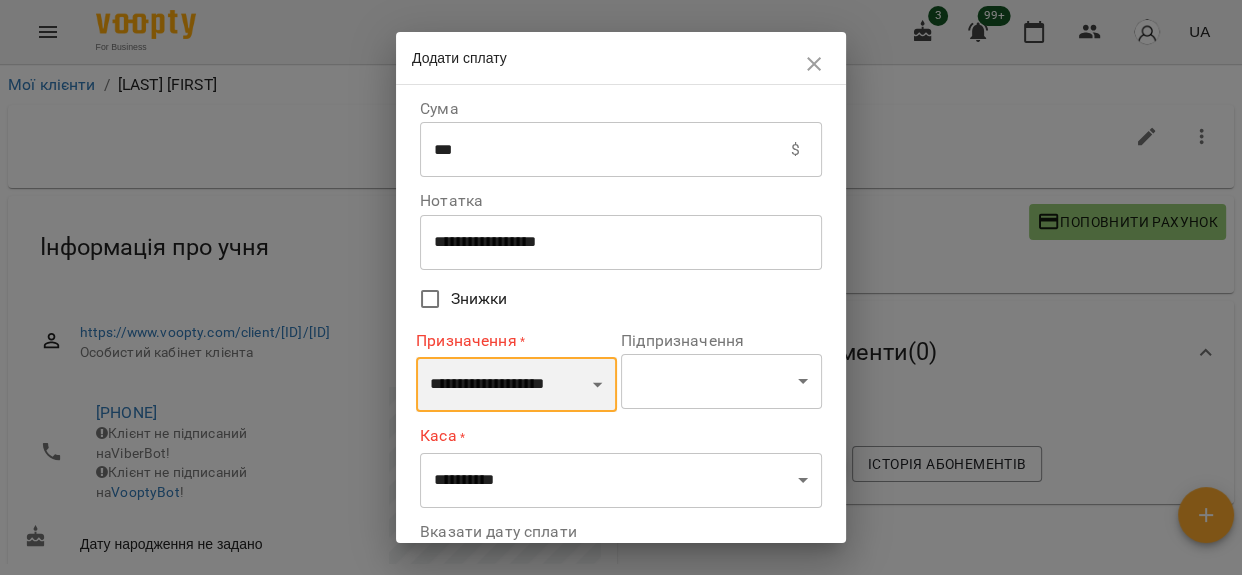click on "**********" at bounding box center (516, 385) 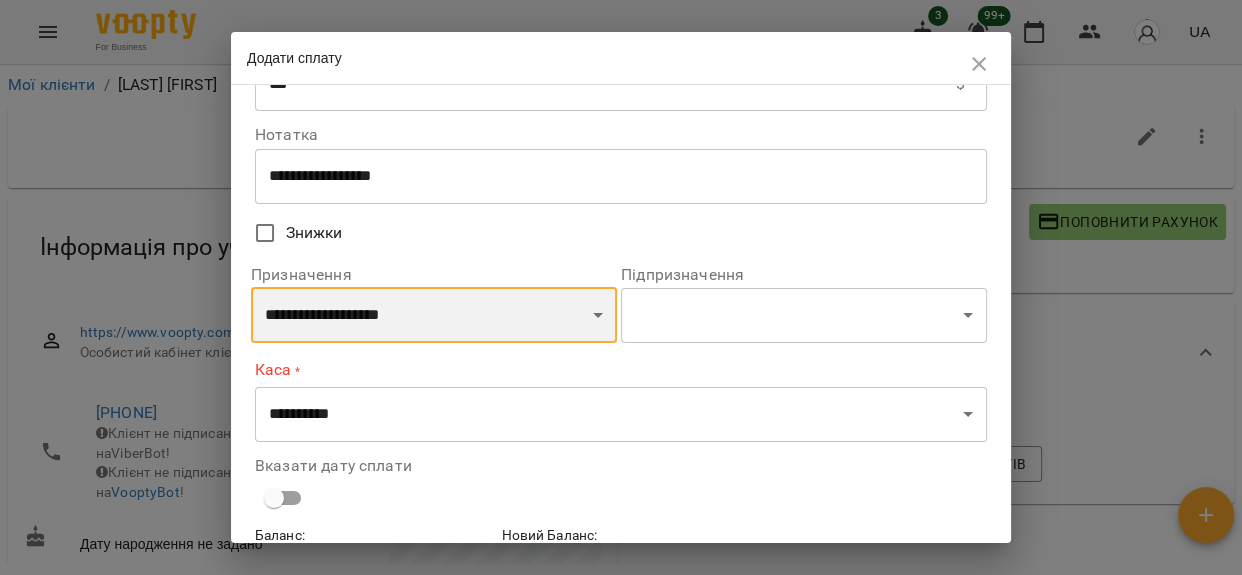scroll, scrollTop: 179, scrollLeft: 0, axis: vertical 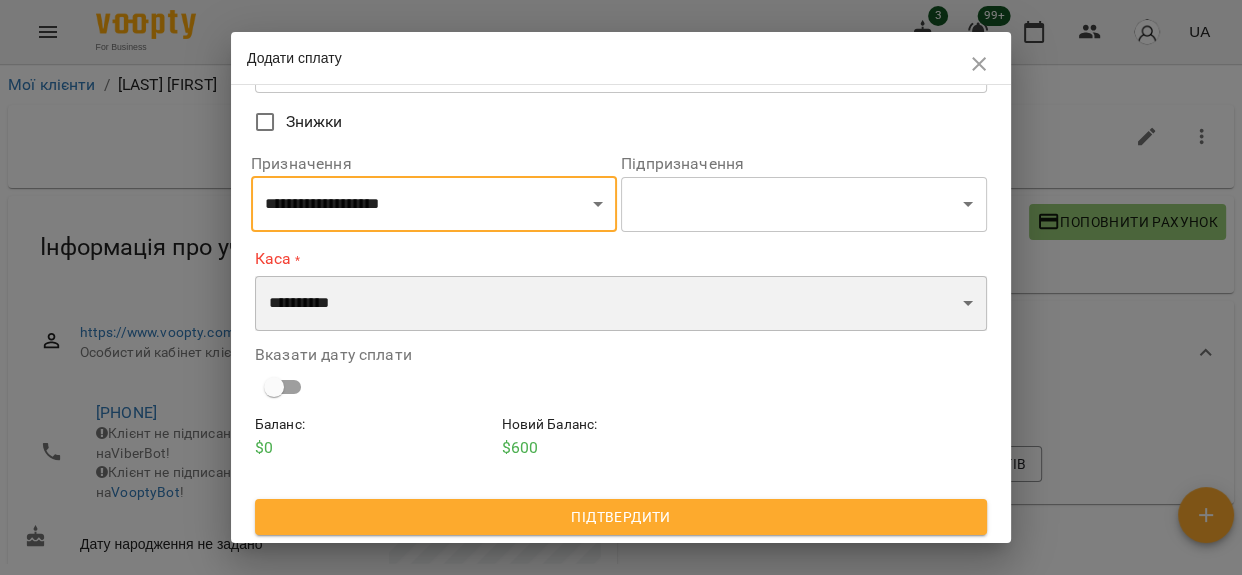 click on "**********" at bounding box center (621, 304) 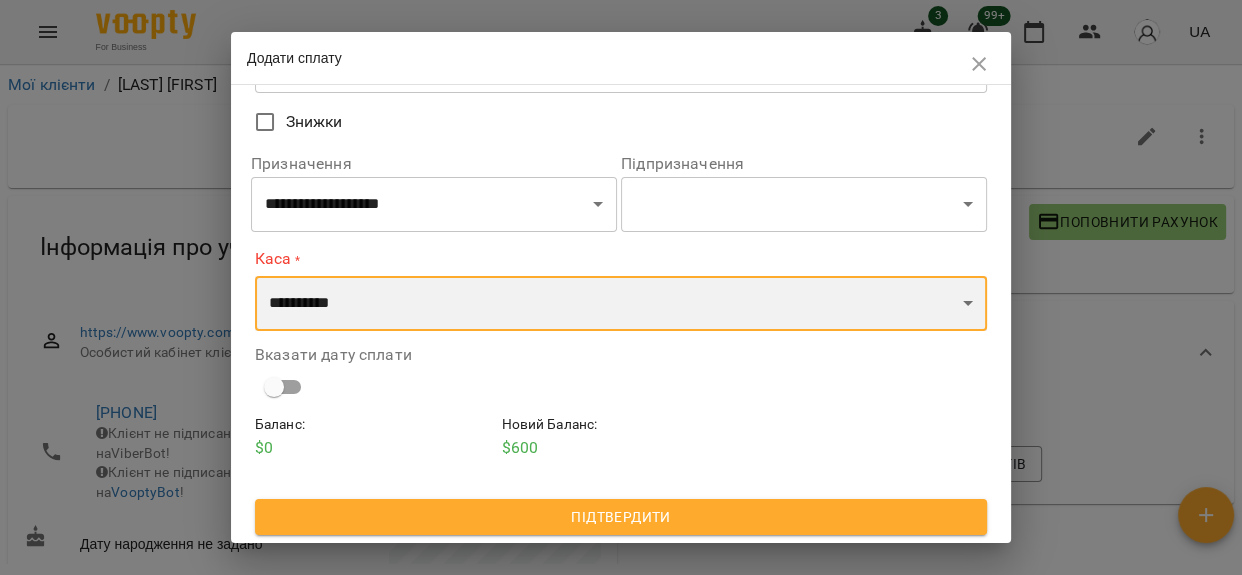 select on "**********" 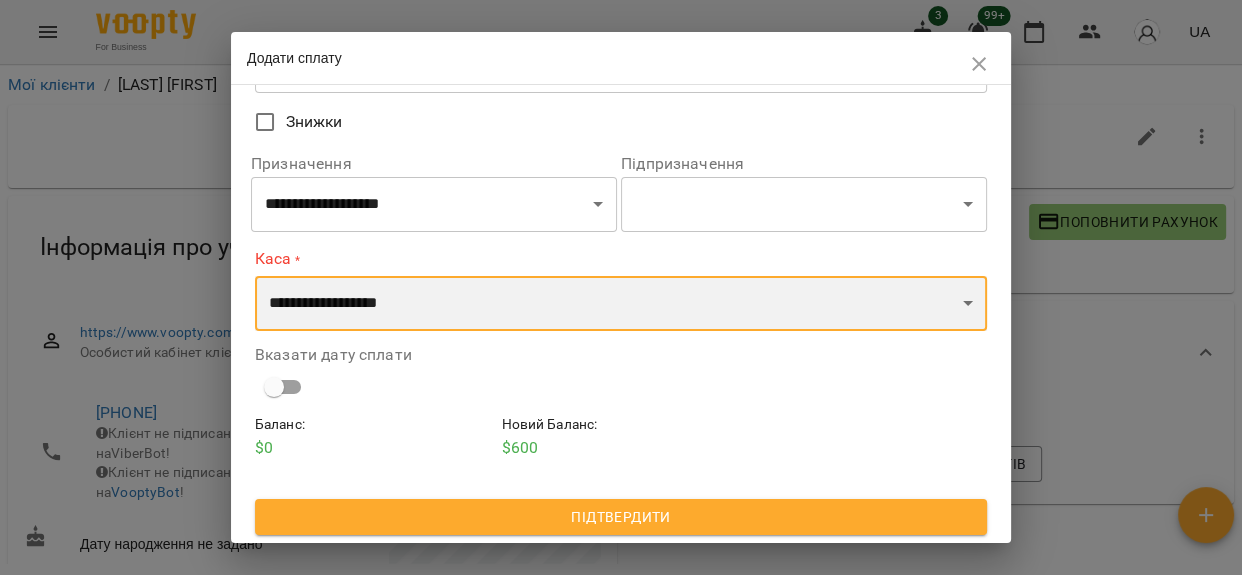 click on "**********" at bounding box center (621, 304) 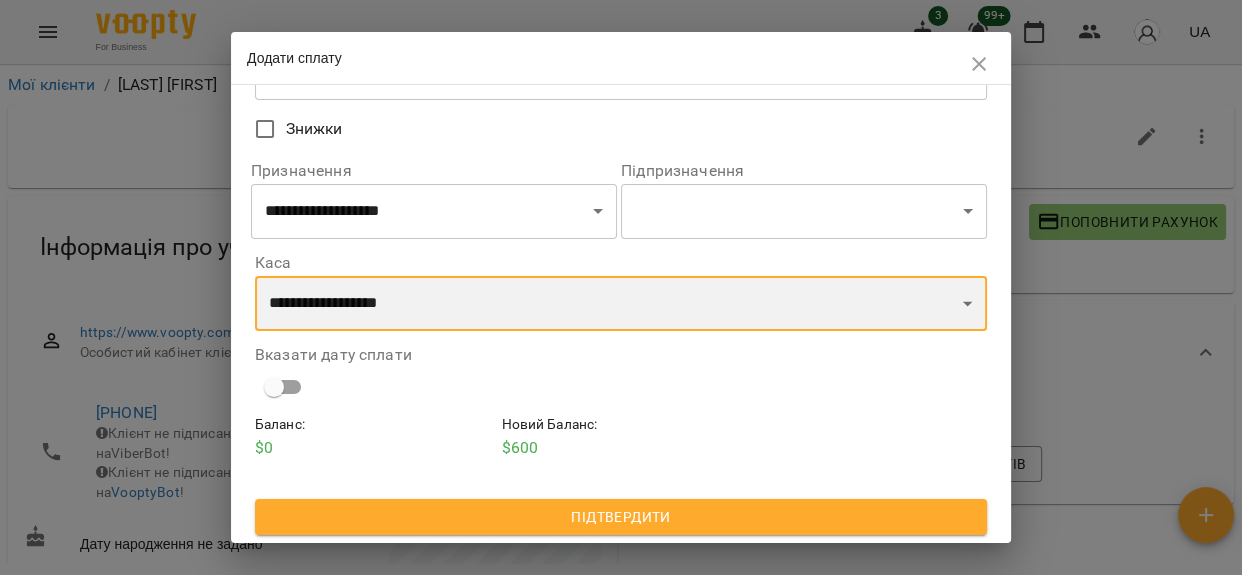 scroll, scrollTop: 172, scrollLeft: 0, axis: vertical 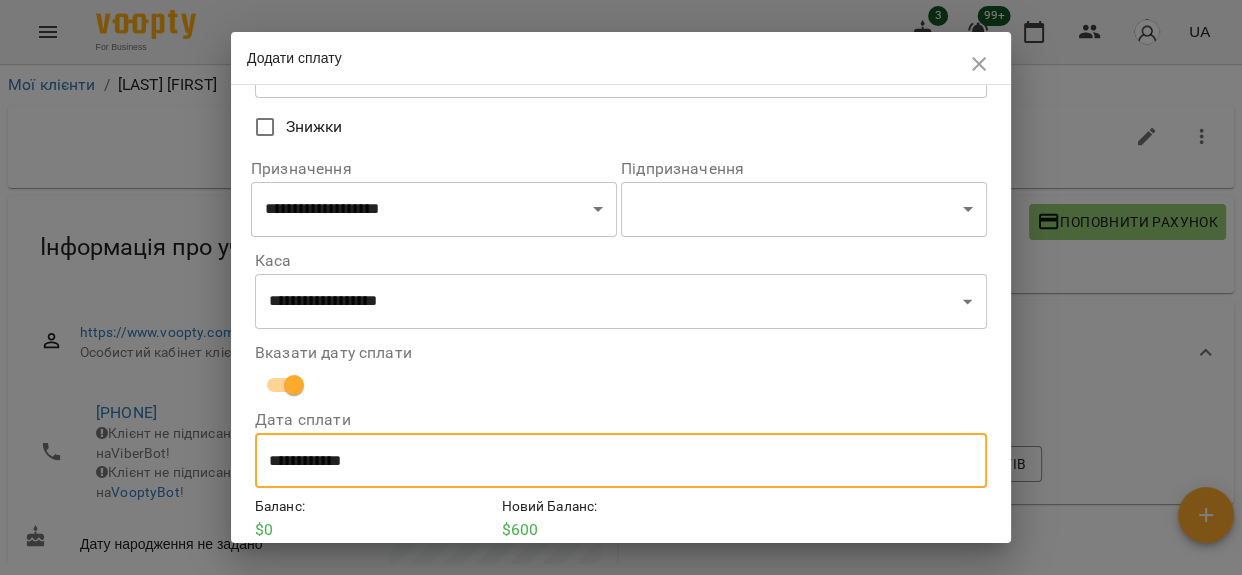 click on "**********" at bounding box center (621, 461) 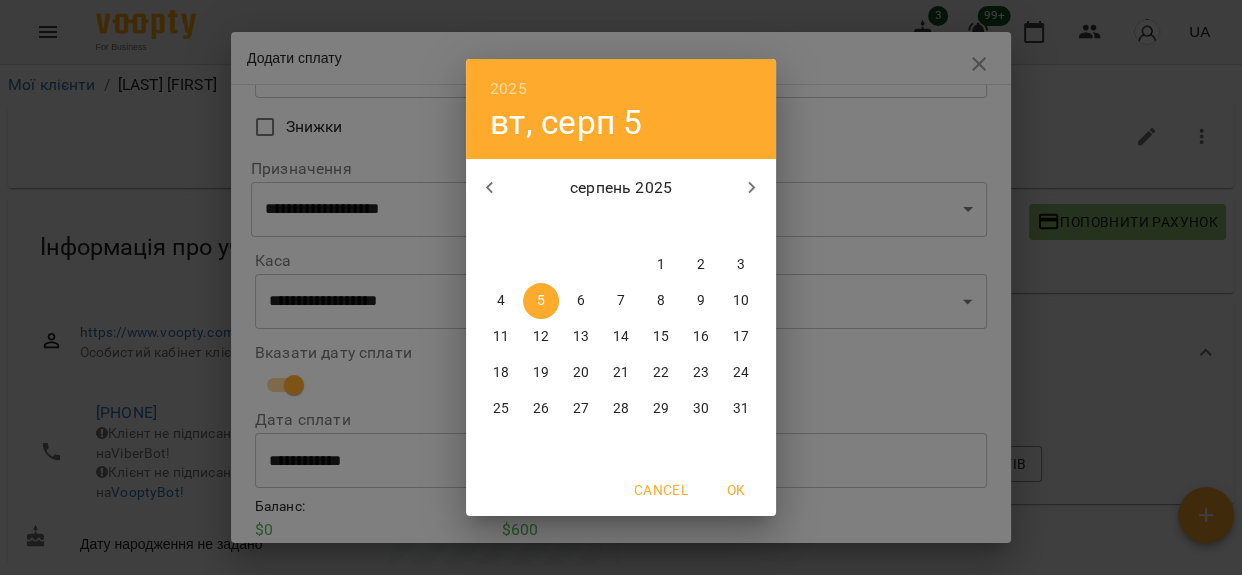 click on "1" at bounding box center [661, 265] 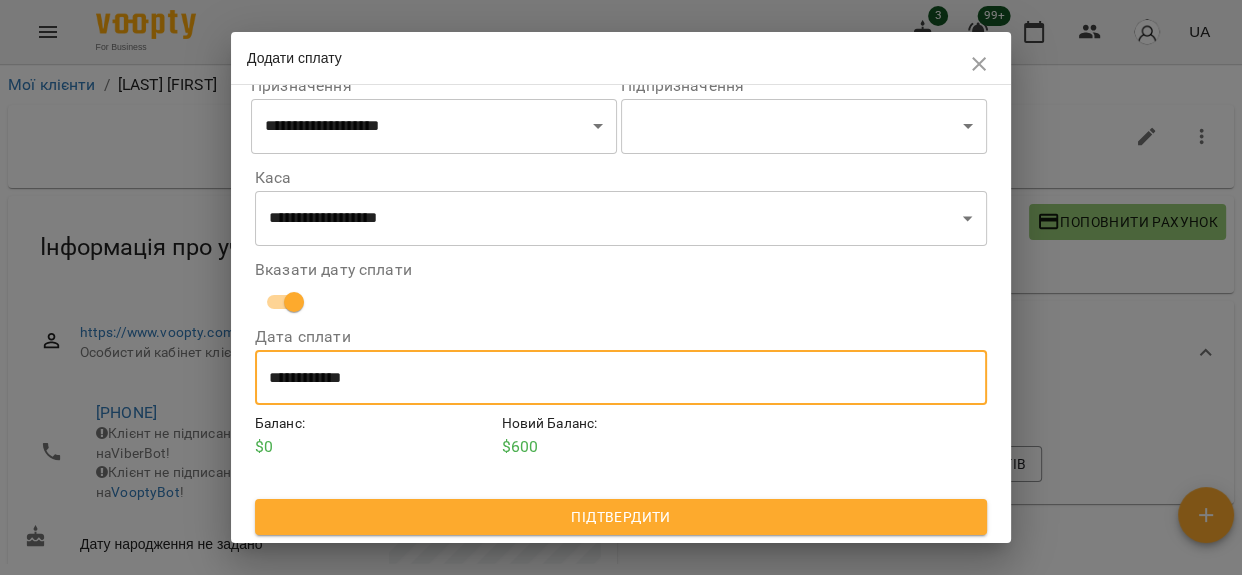 scroll, scrollTop: 256, scrollLeft: 0, axis: vertical 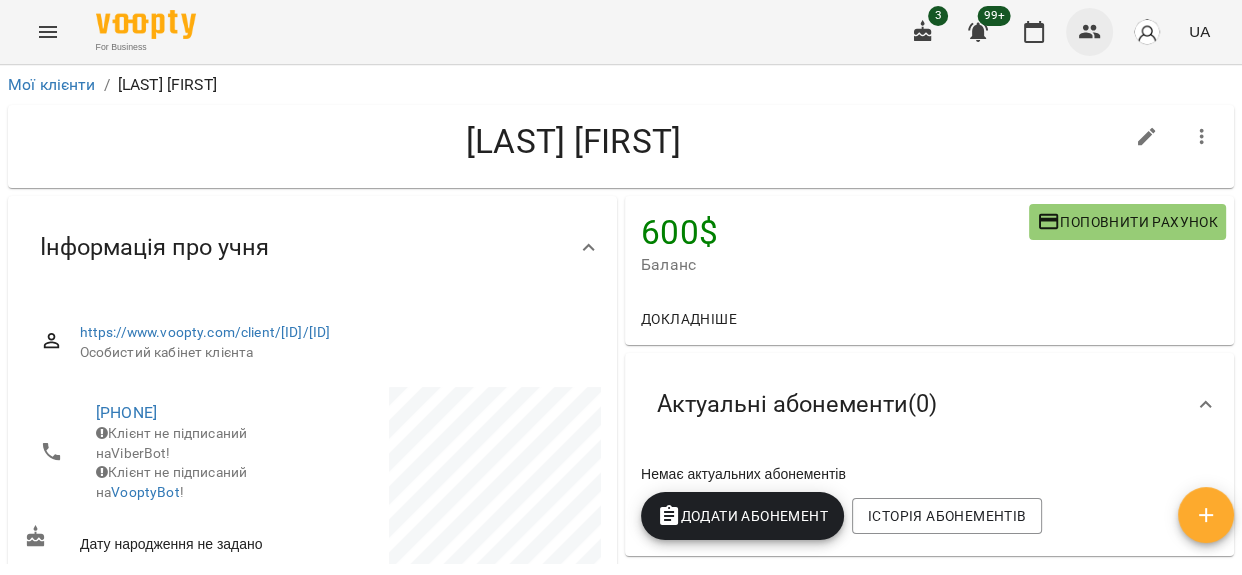 click 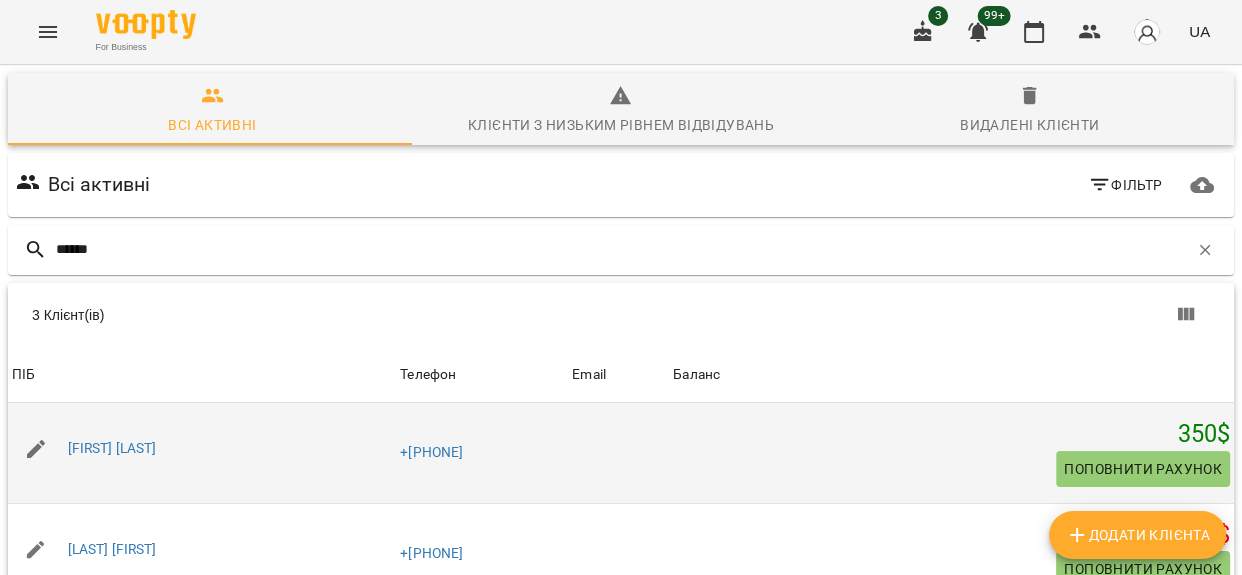 type on "******" 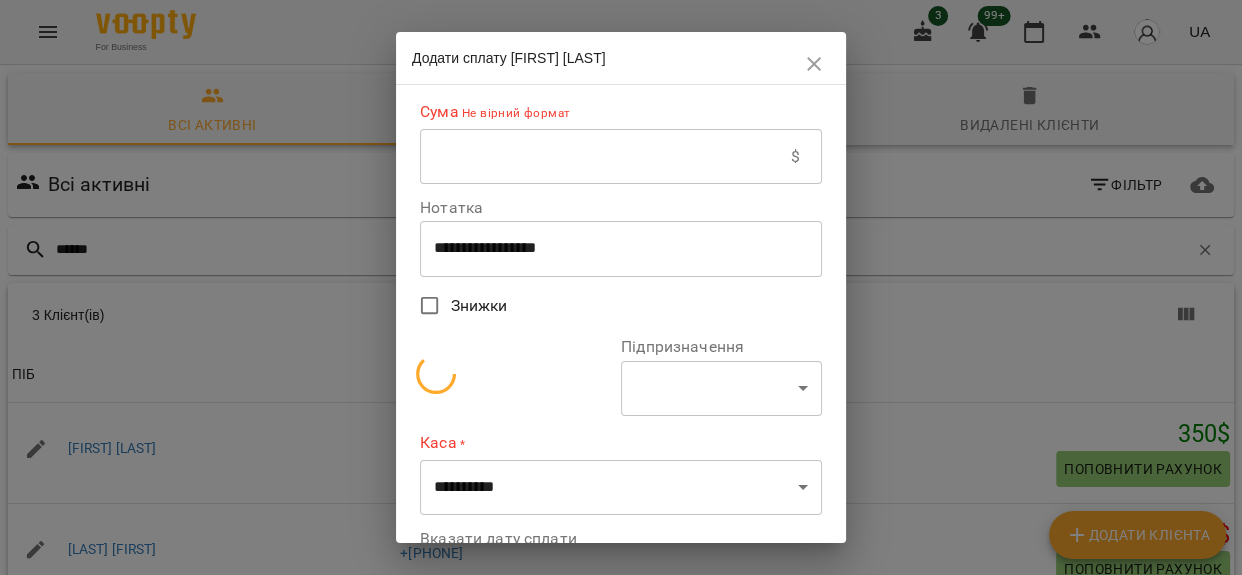 select on "**********" 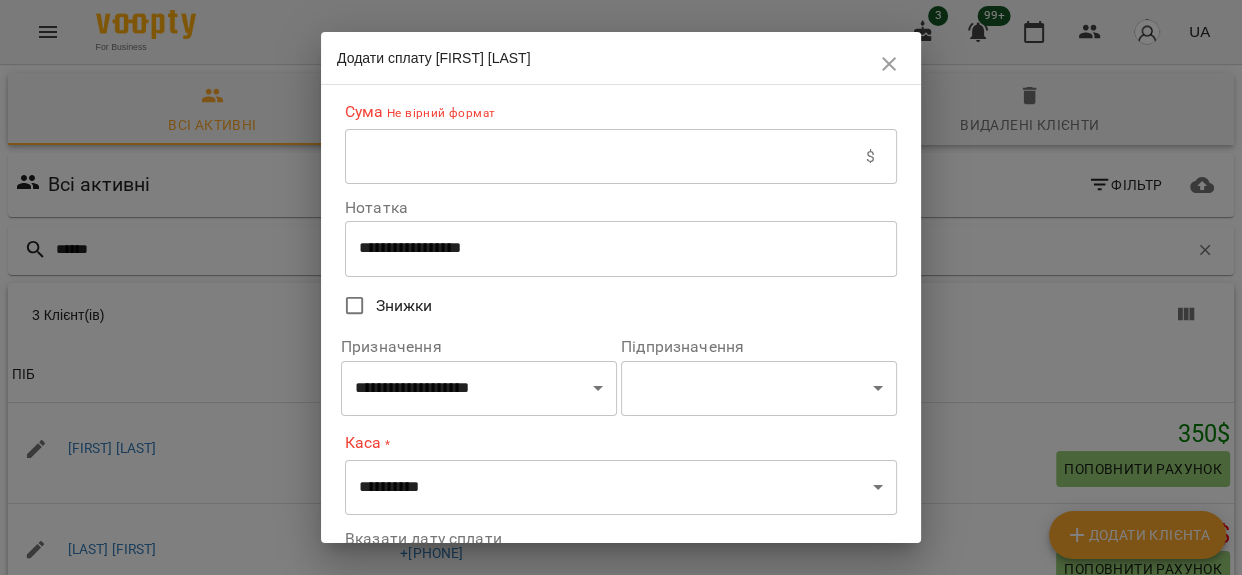 click at bounding box center [605, 157] 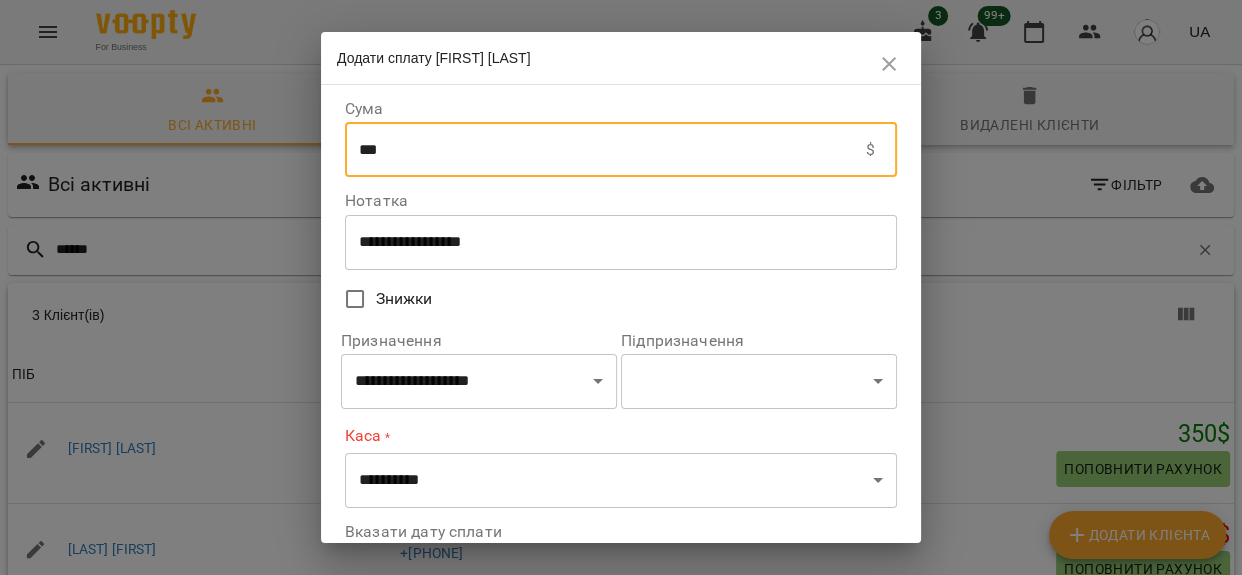 type on "***" 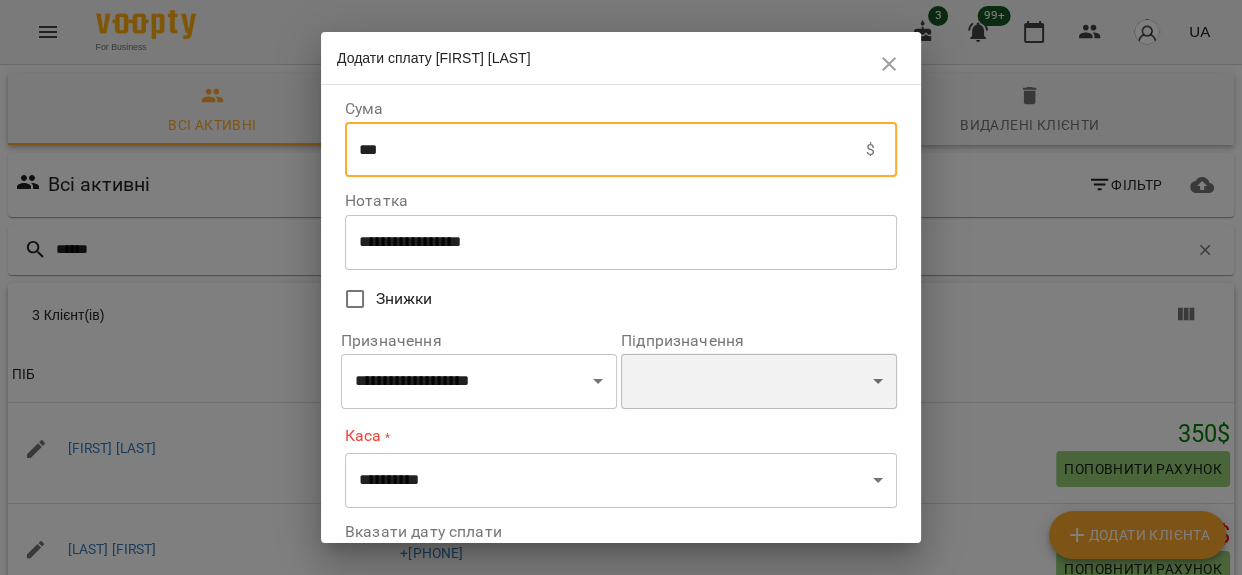 click on "**********" at bounding box center (759, 381) 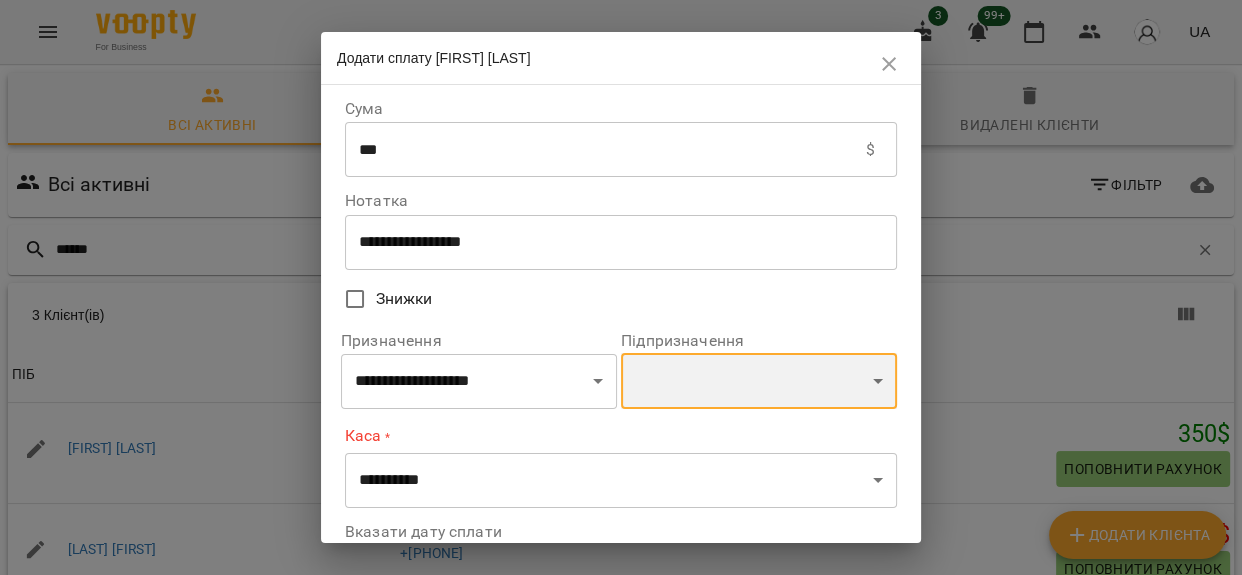 select on "**********" 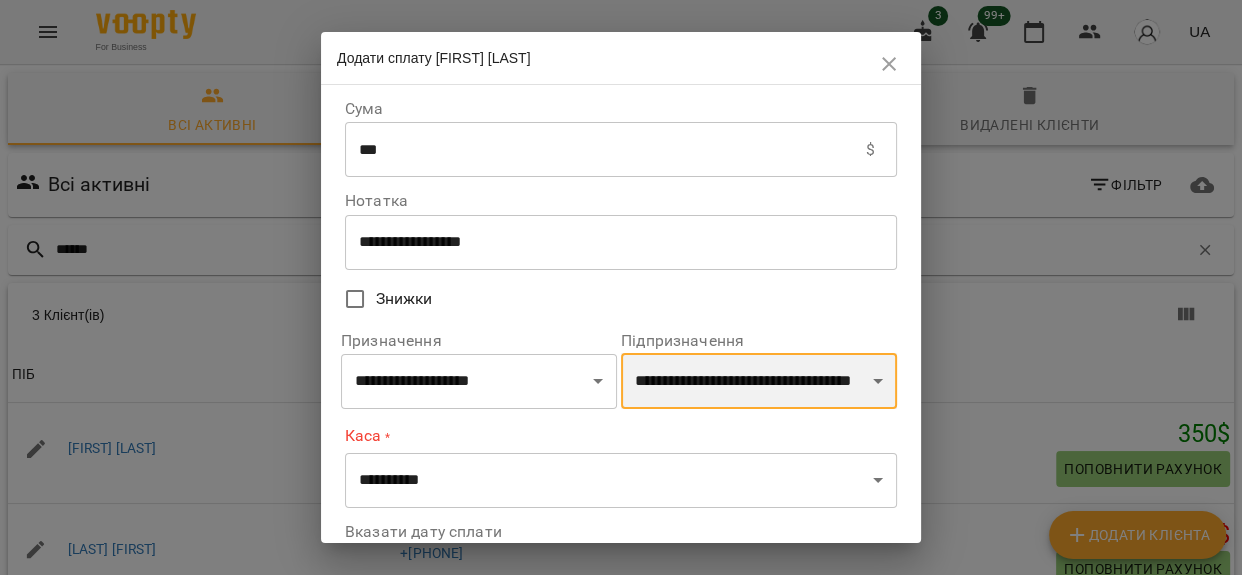 click on "**********" at bounding box center [759, 381] 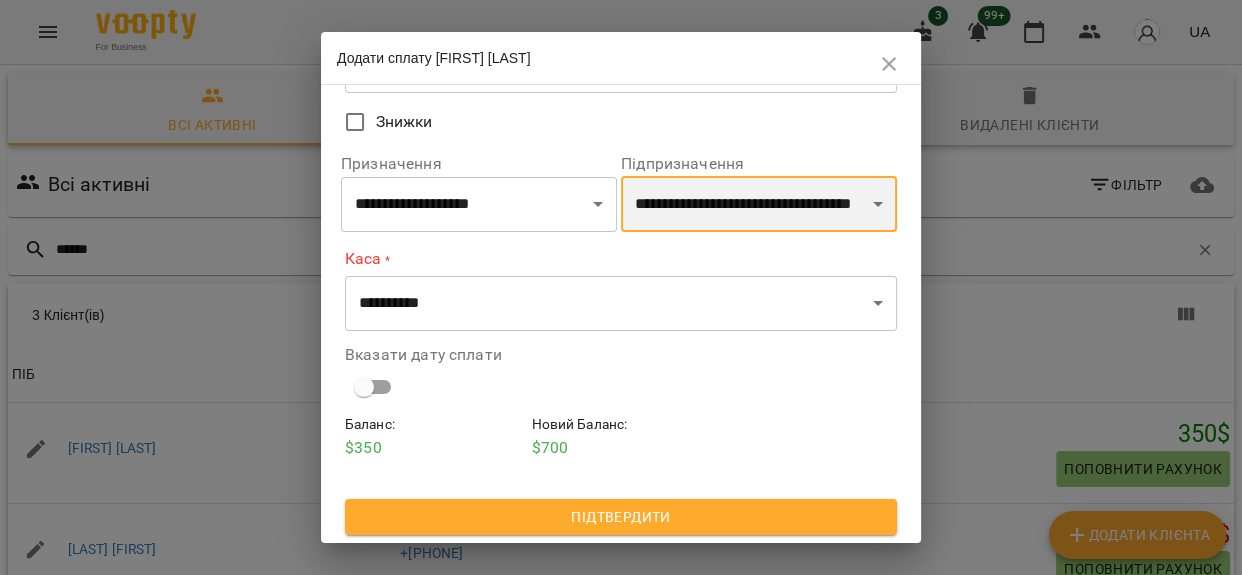 scroll, scrollTop: 179, scrollLeft: 0, axis: vertical 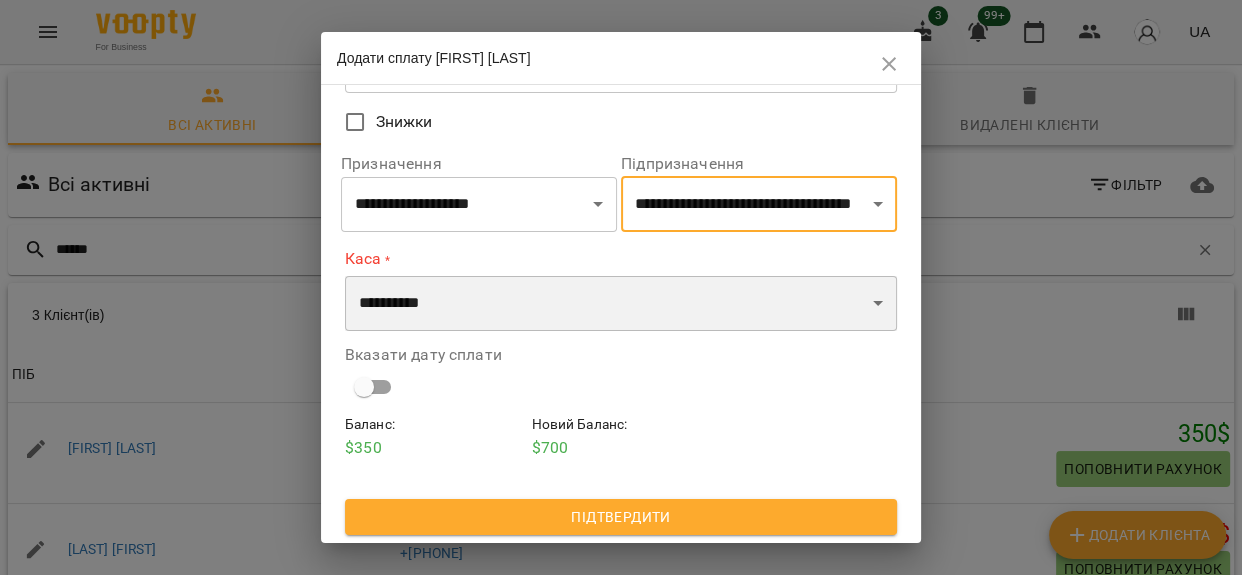 click on "**********" at bounding box center [621, 304] 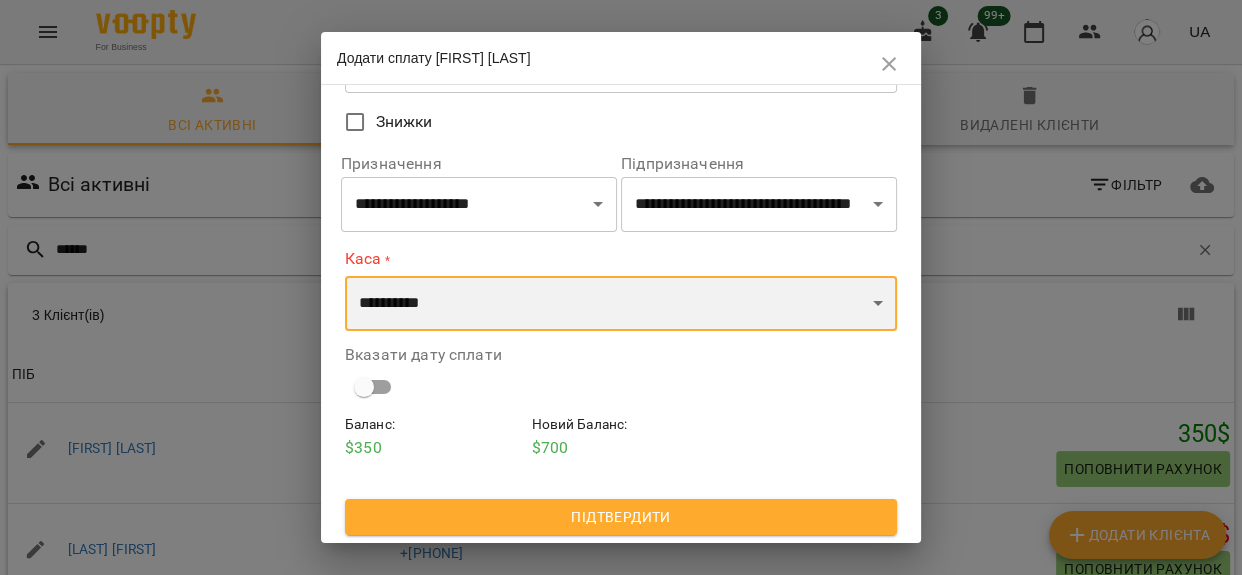 select on "**********" 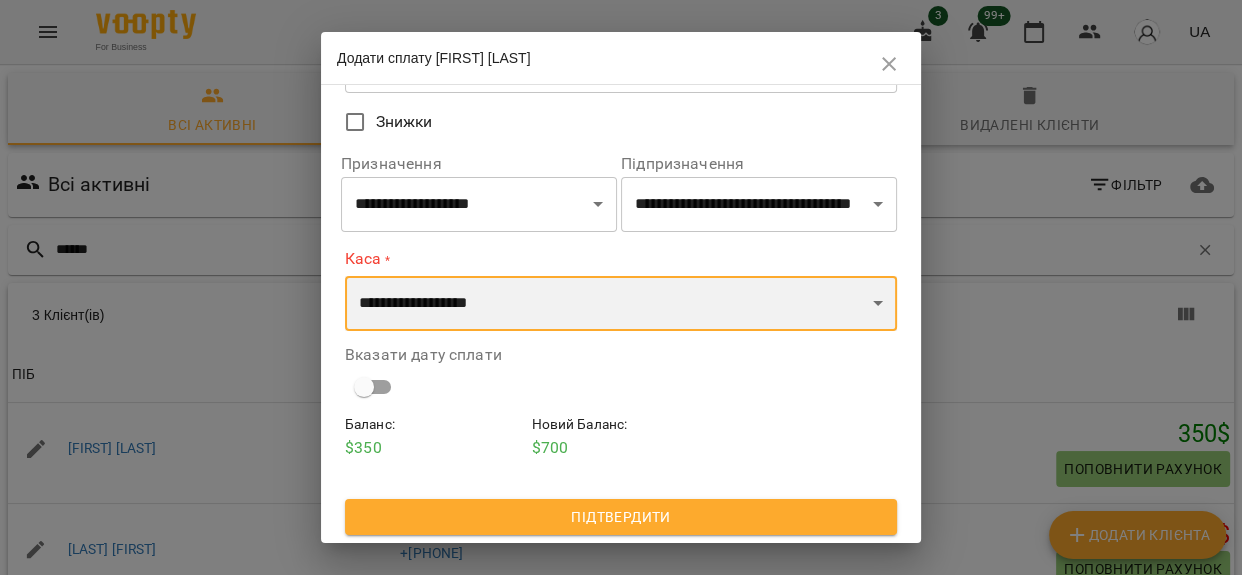 click on "**********" at bounding box center (621, 304) 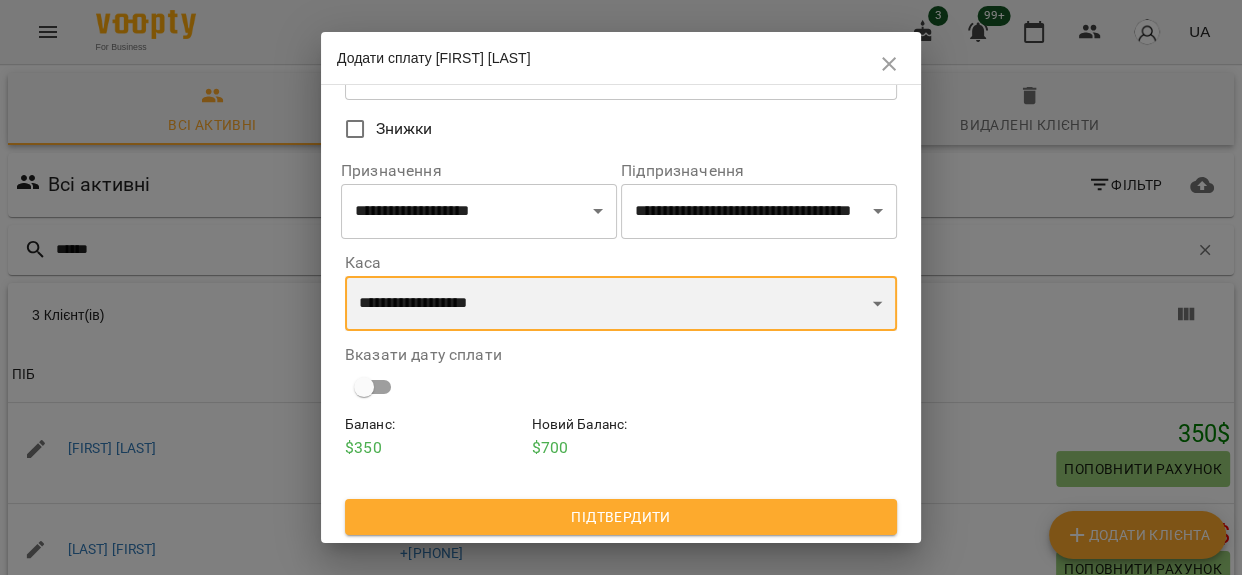 scroll, scrollTop: 172, scrollLeft: 0, axis: vertical 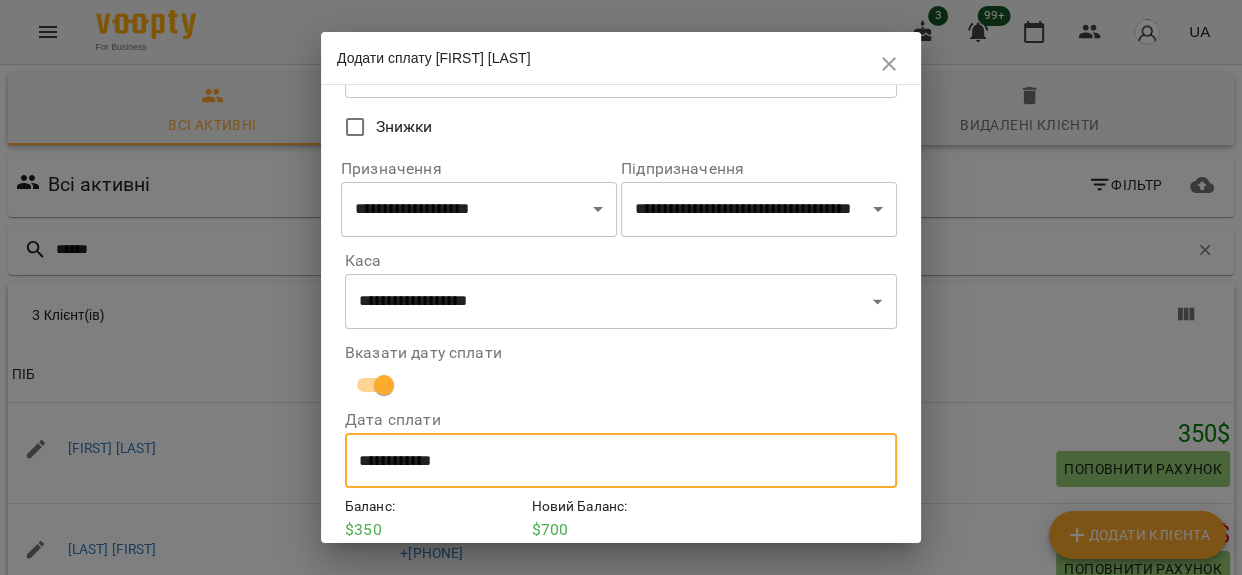 click on "**********" at bounding box center (621, 461) 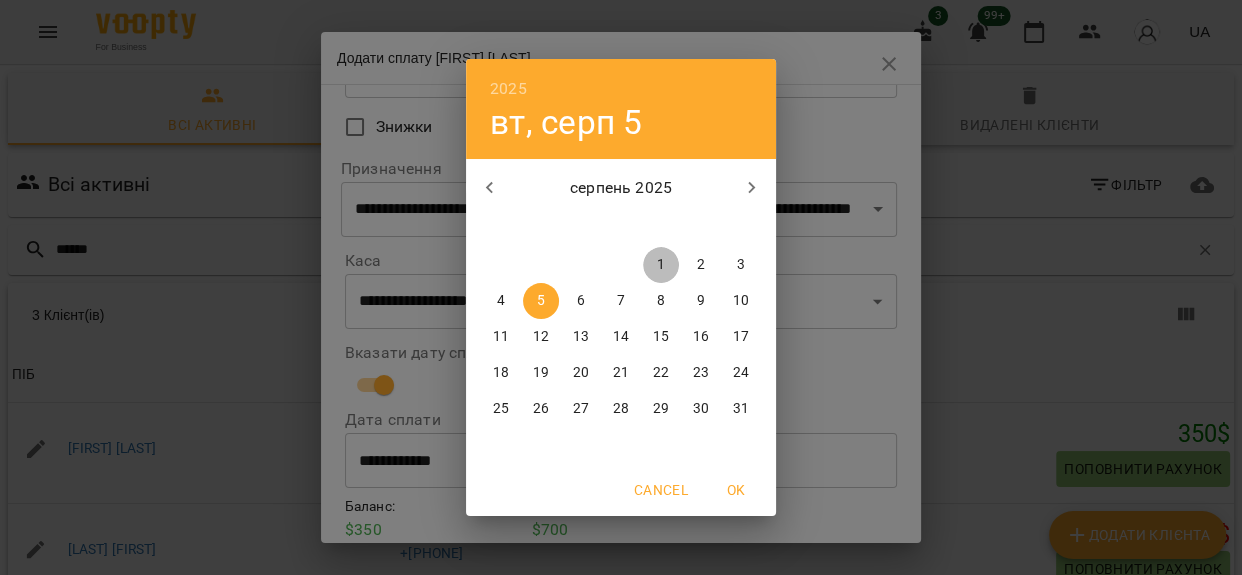 click on "1" at bounding box center (661, 265) 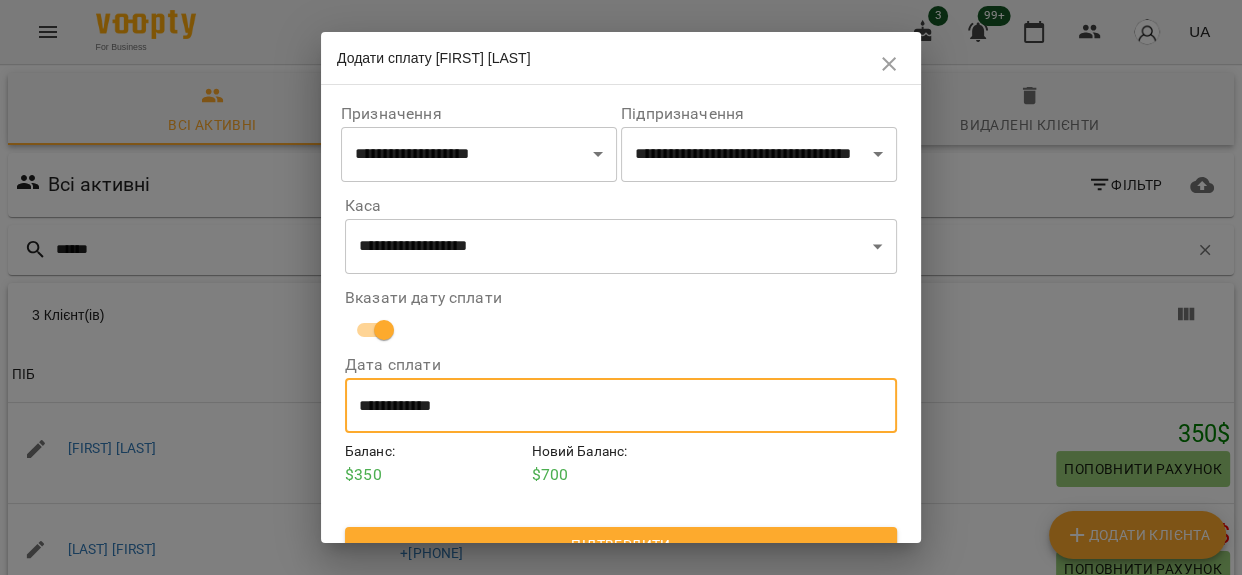 scroll, scrollTop: 256, scrollLeft: 0, axis: vertical 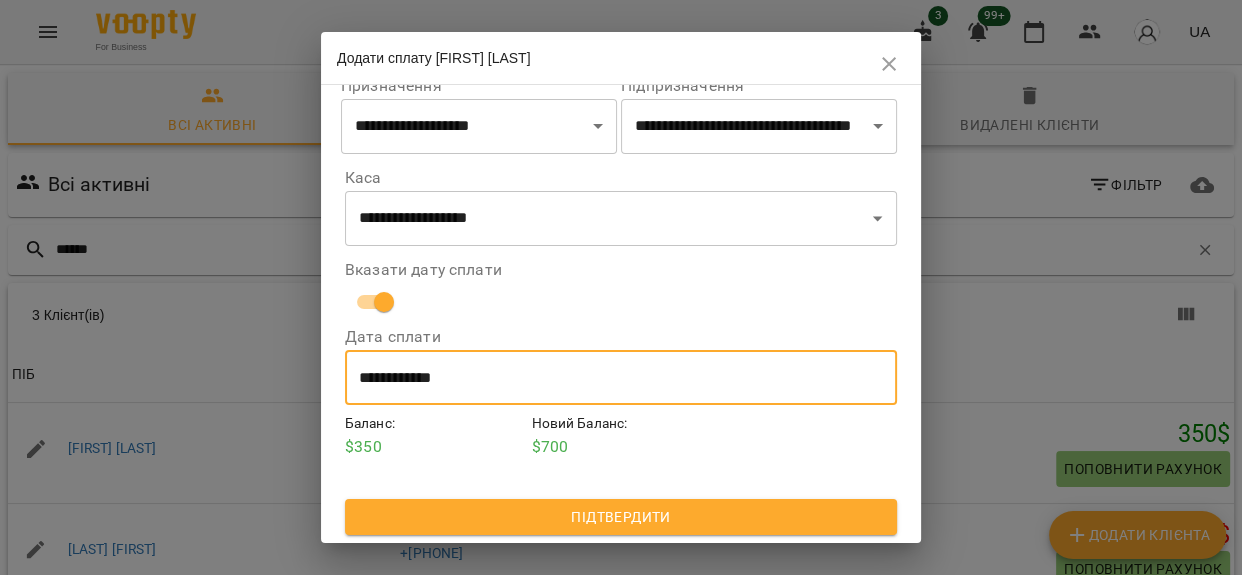 click on "Підтвердити" at bounding box center (621, 517) 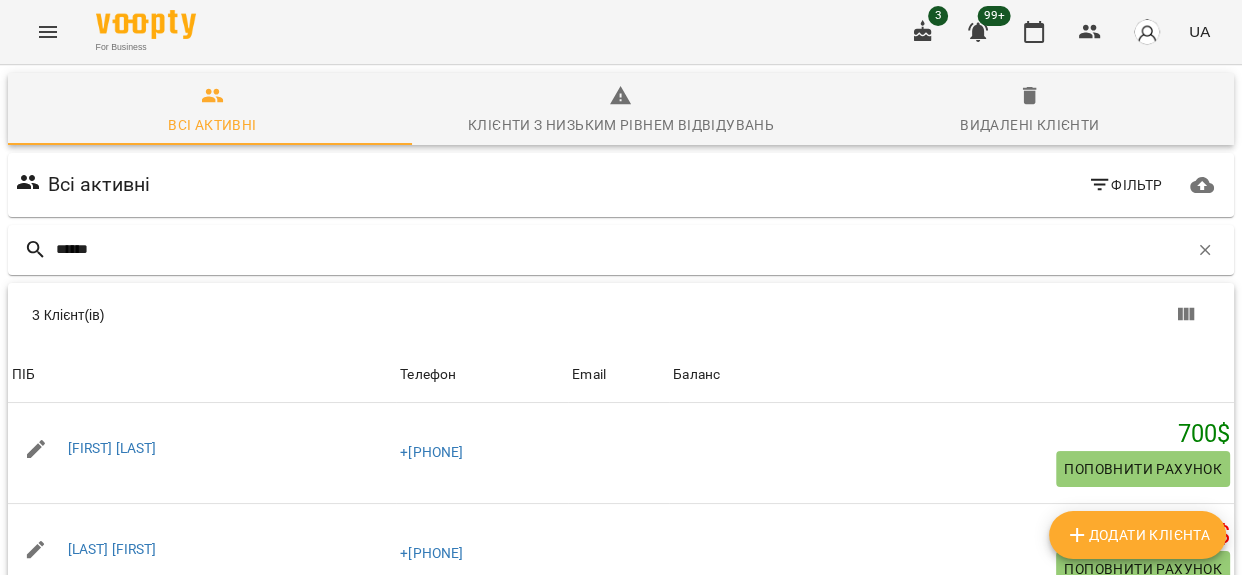 scroll, scrollTop: 90, scrollLeft: 0, axis: vertical 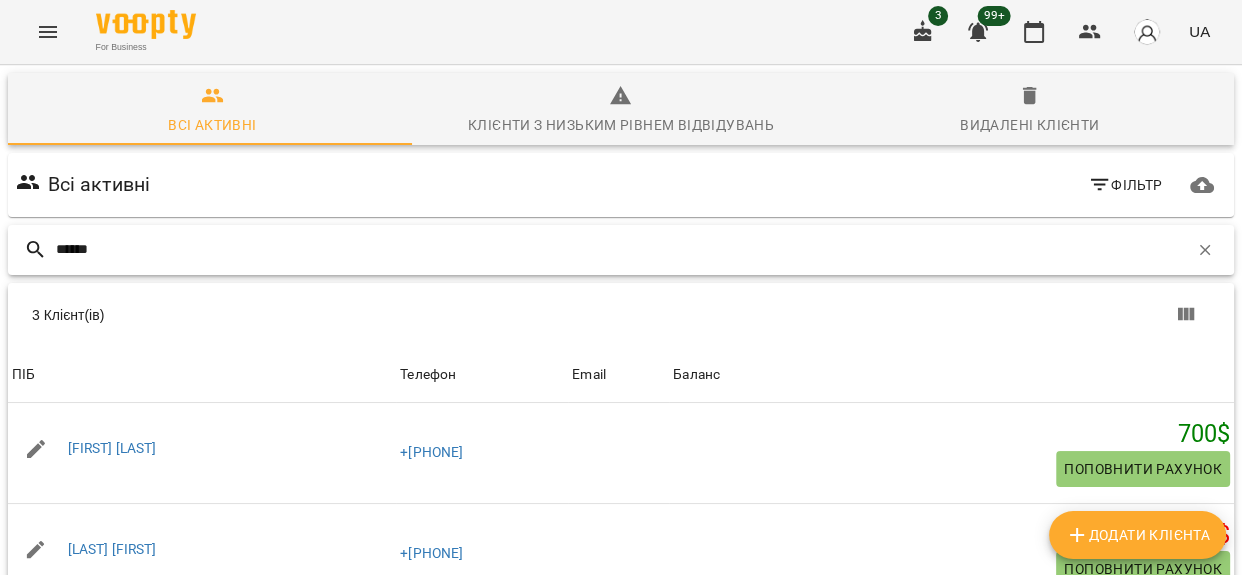 drag, startPoint x: 106, startPoint y: 160, endPoint x: 25, endPoint y: 160, distance: 81 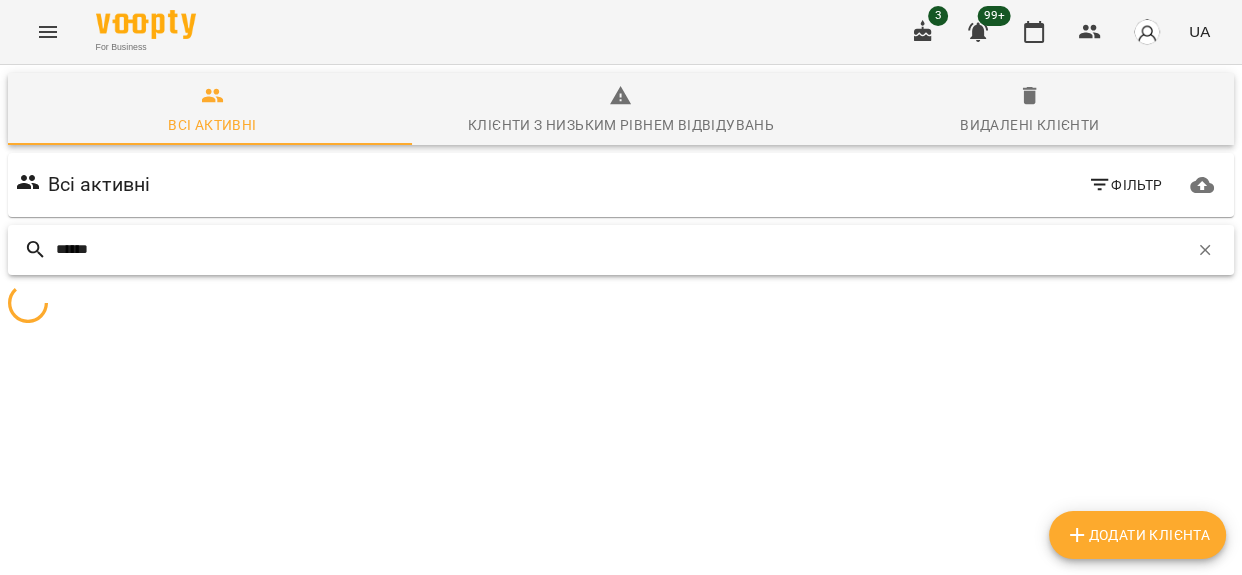 scroll, scrollTop: 88, scrollLeft: 0, axis: vertical 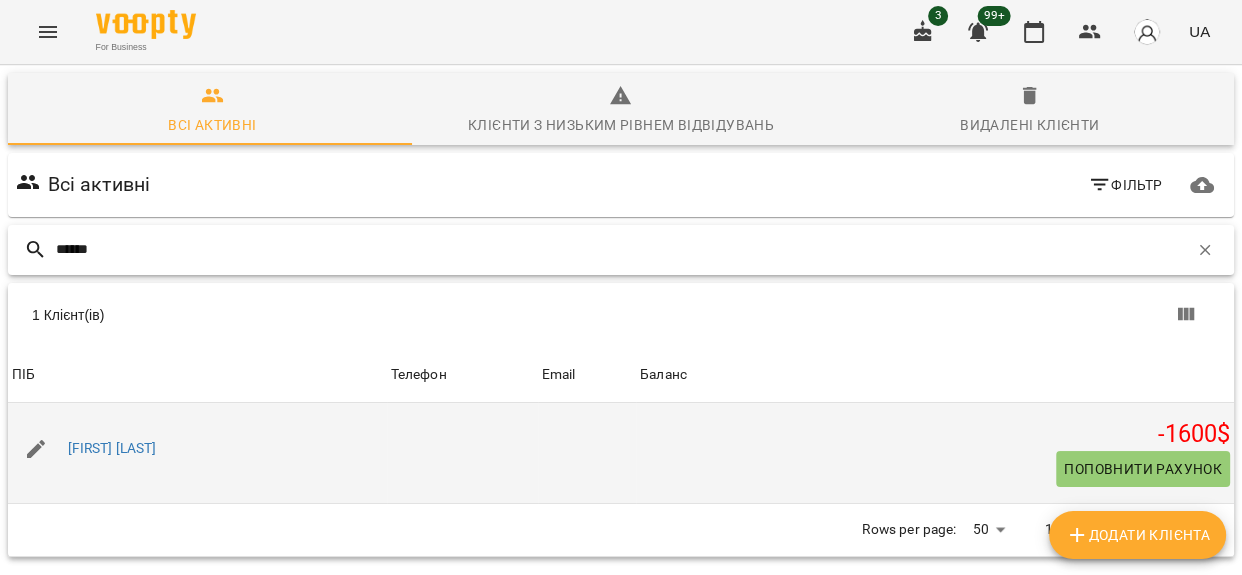 type on "******" 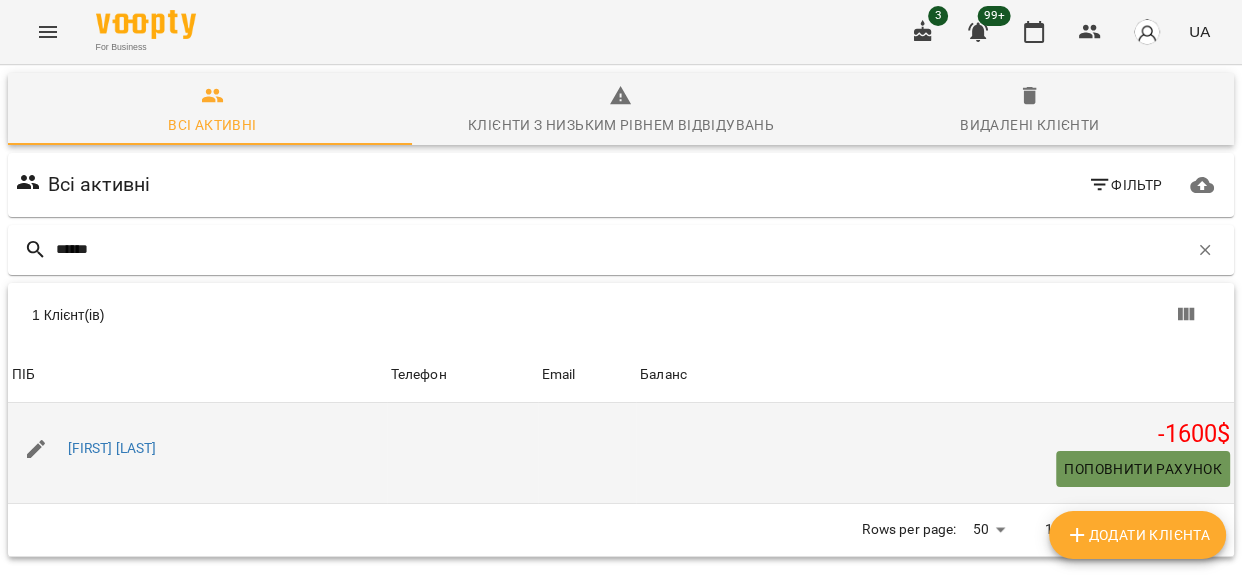 click on "Поповнити рахунок" at bounding box center (1143, 469) 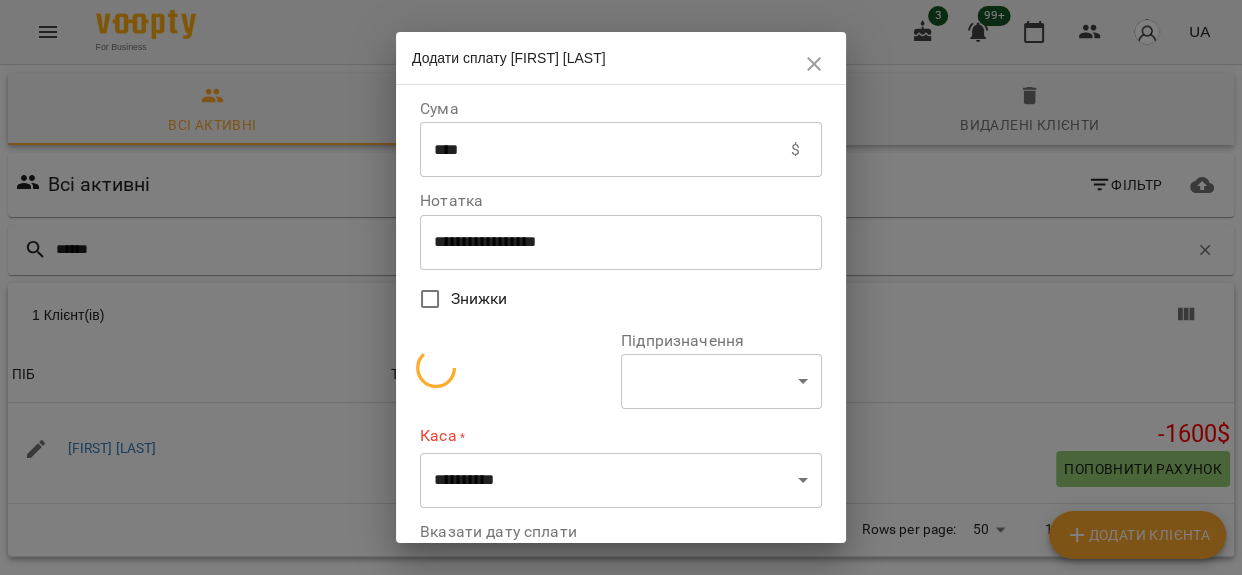 select on "**********" 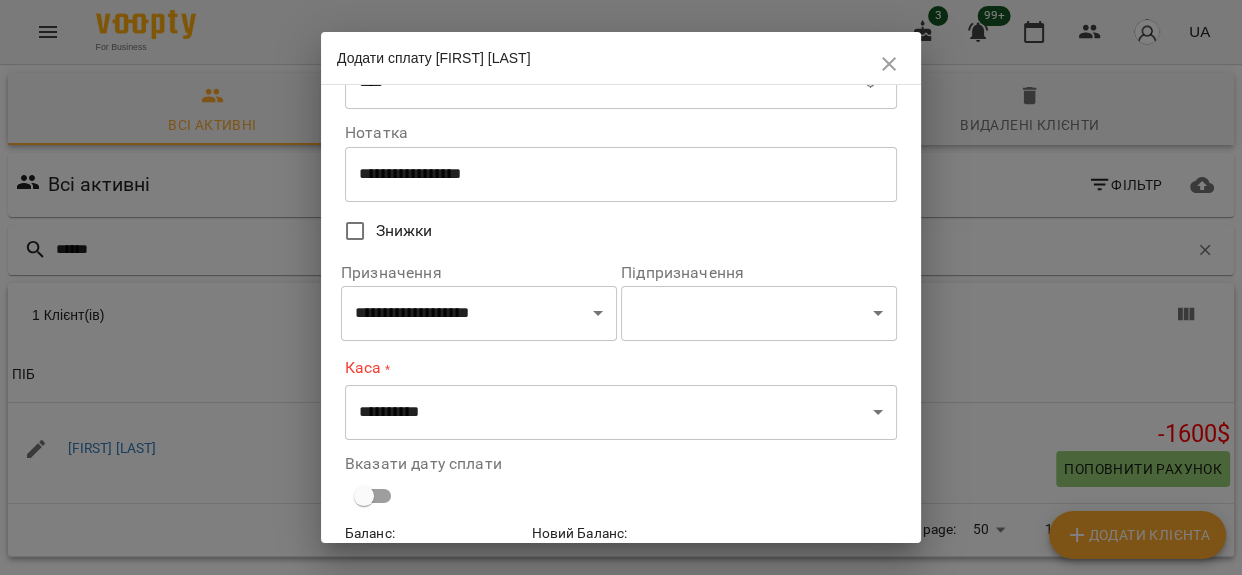 scroll, scrollTop: 179, scrollLeft: 0, axis: vertical 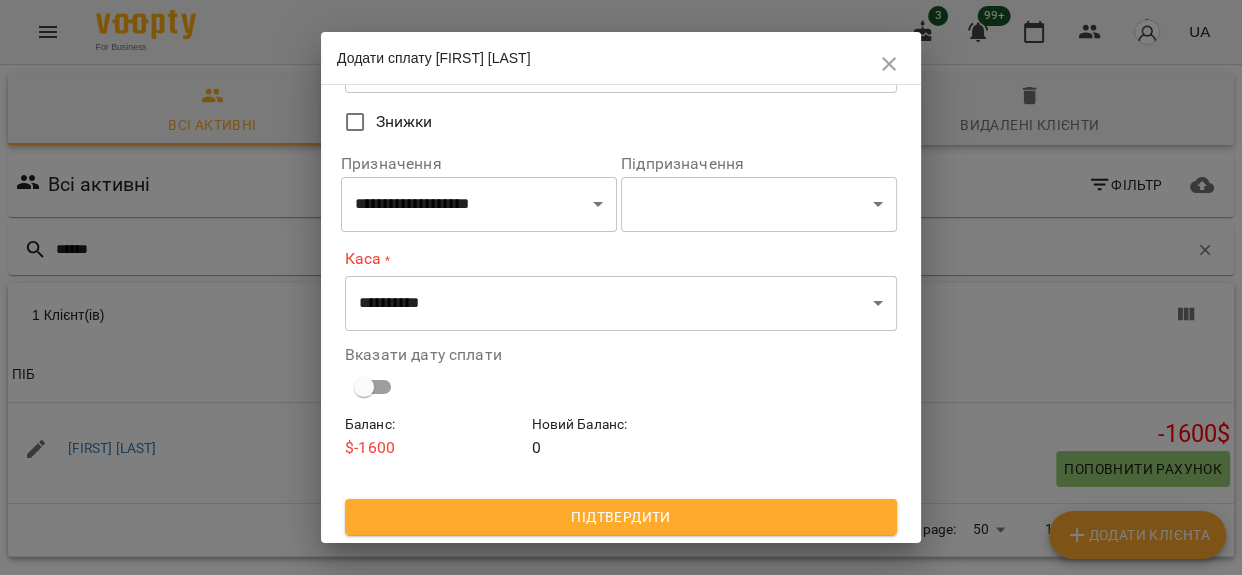 drag, startPoint x: 954, startPoint y: 115, endPoint x: 955, endPoint y: 128, distance: 13.038404 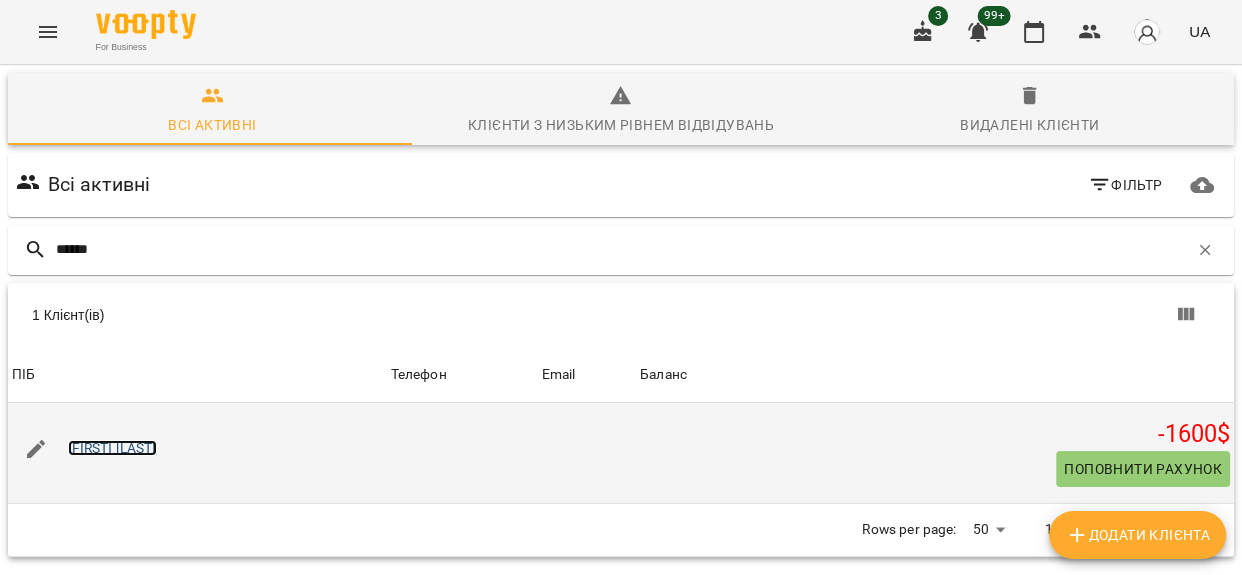 click on "Саморуха Кіра" at bounding box center (112, 448) 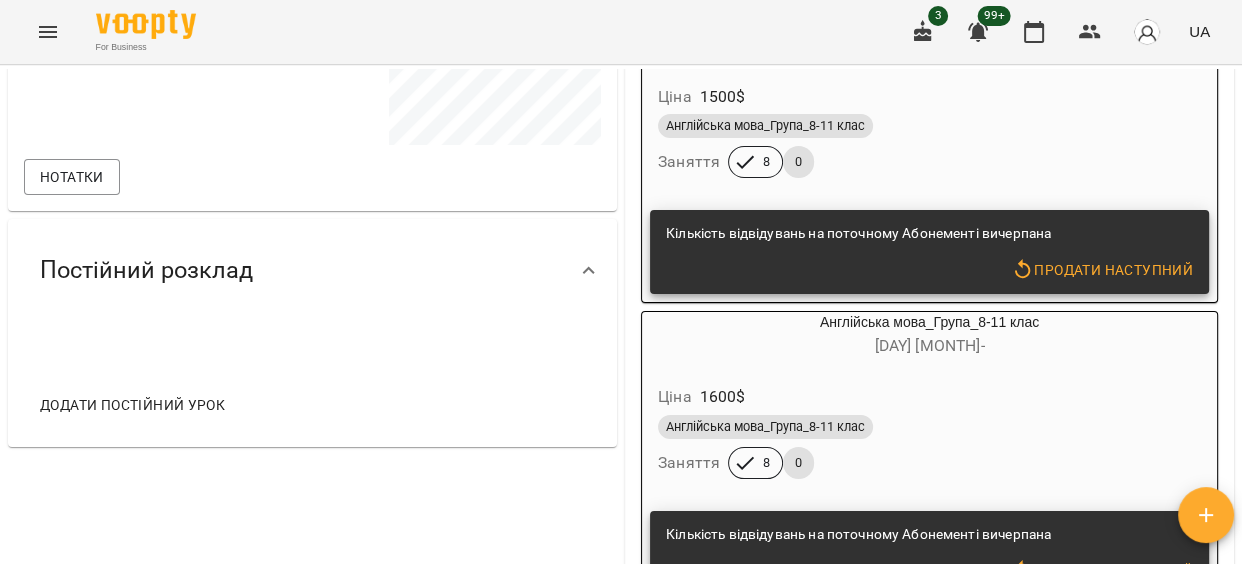 scroll, scrollTop: 0, scrollLeft: 0, axis: both 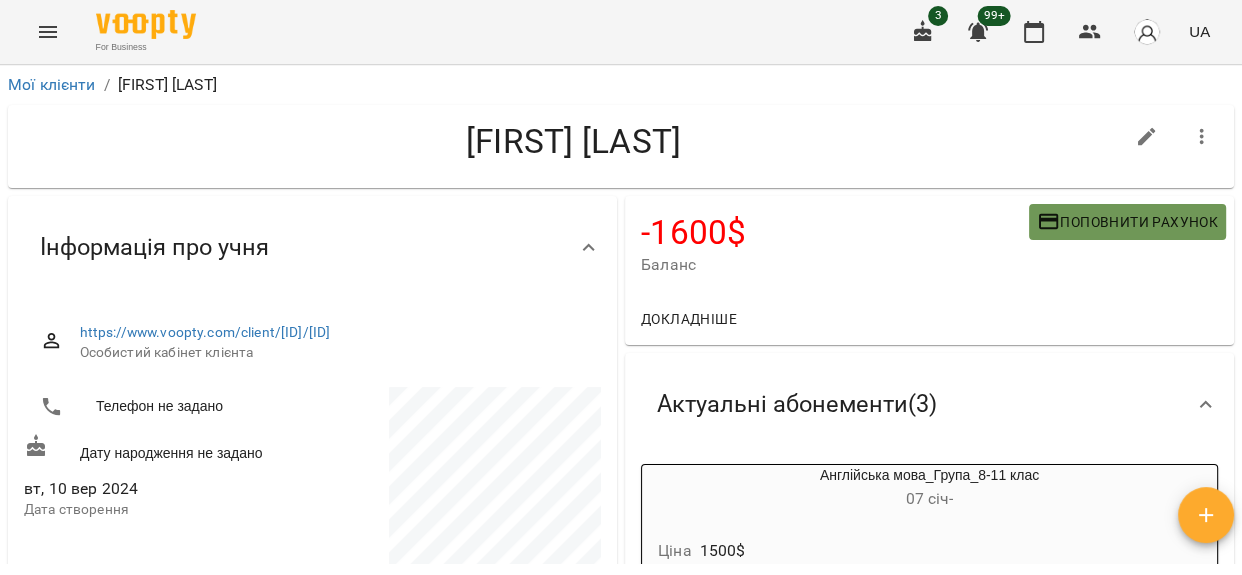 click on "Поповнити рахунок" at bounding box center (1127, 222) 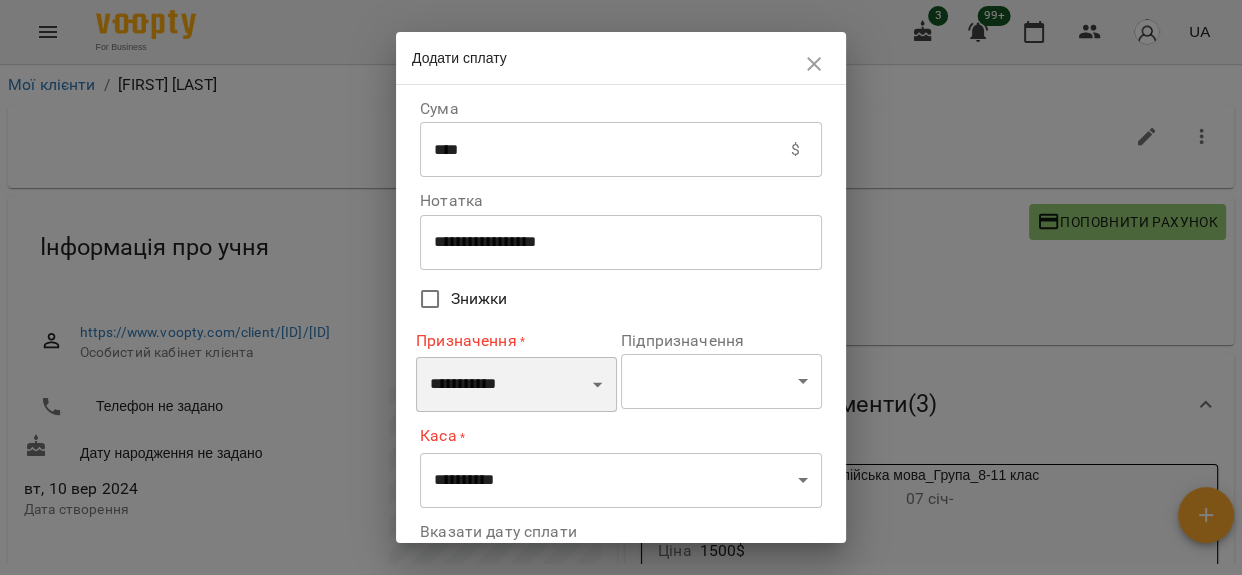 click on "**********" at bounding box center (516, 385) 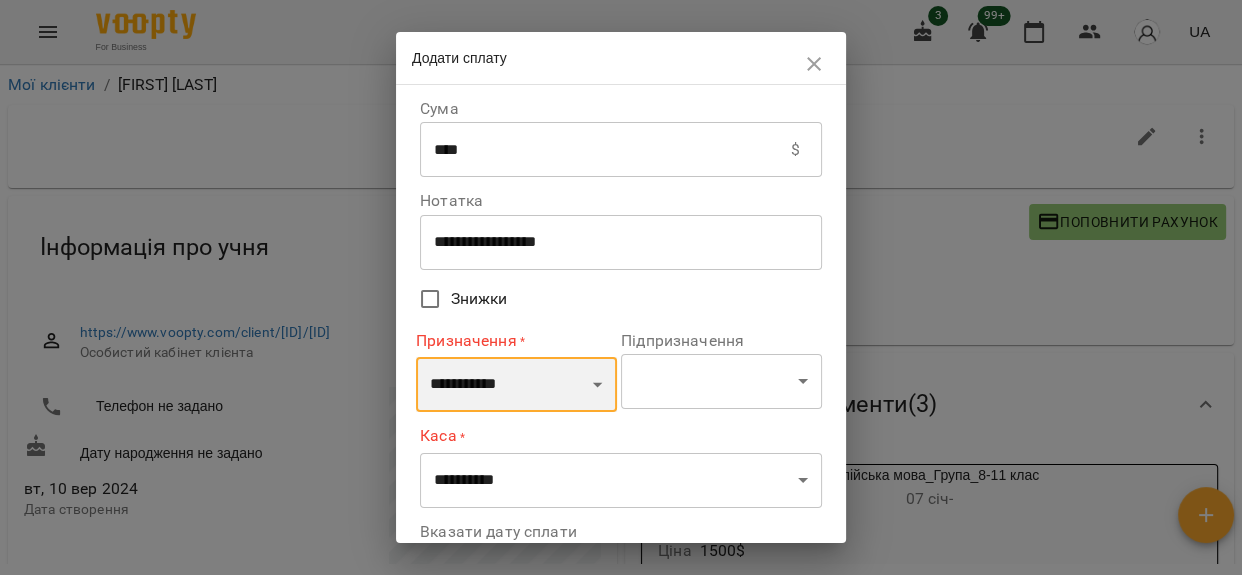select on "*********" 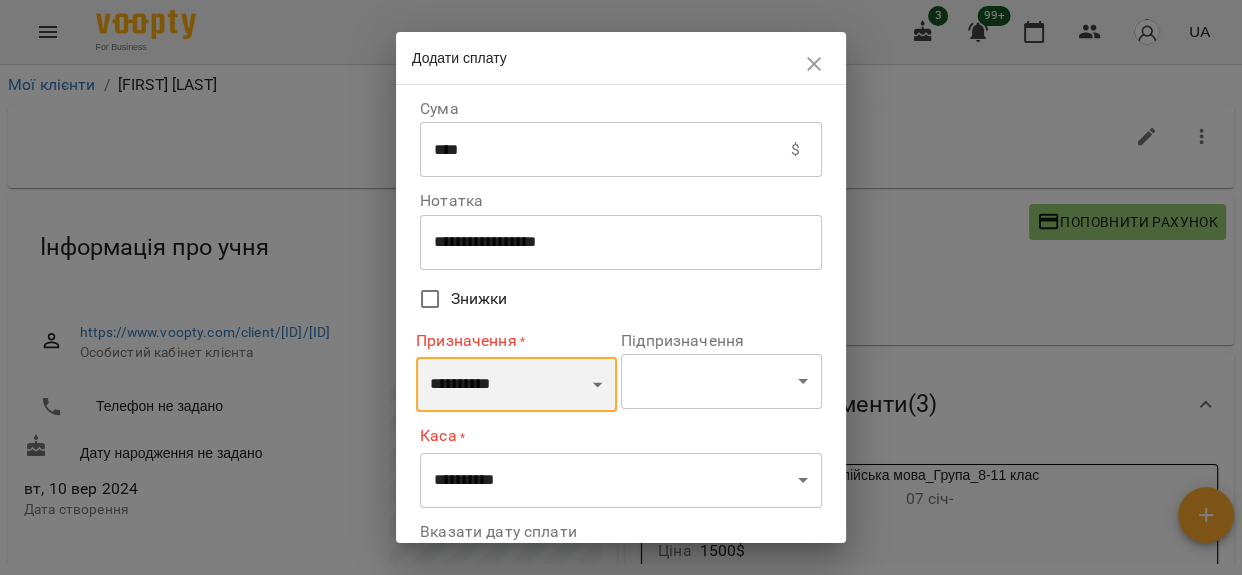 click on "**********" at bounding box center (516, 385) 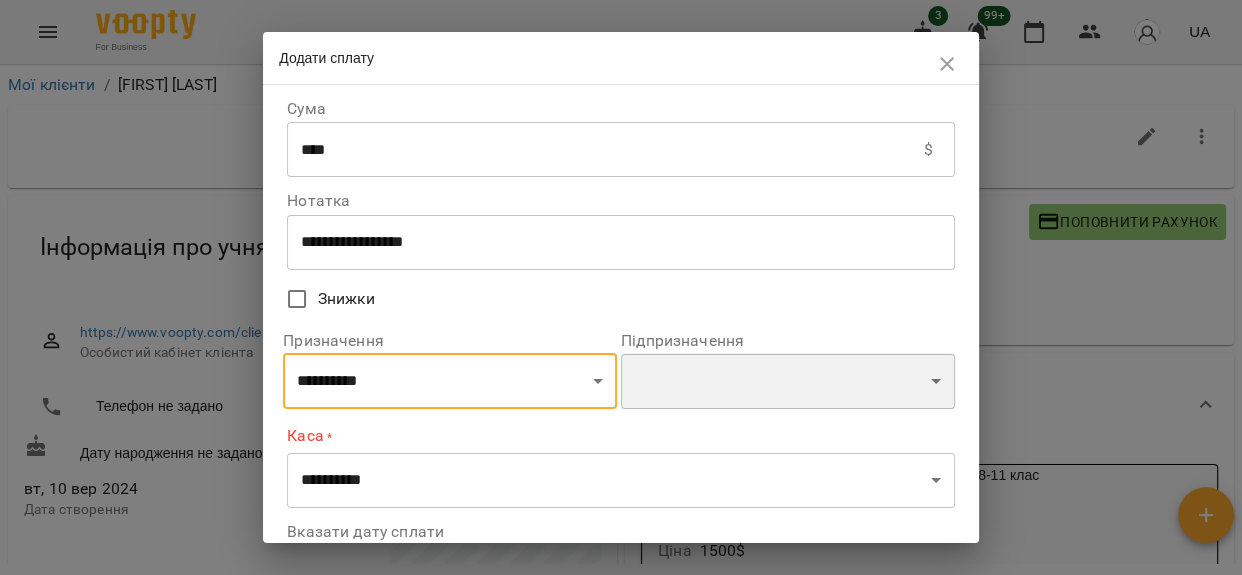 click on "**********" at bounding box center [788, 381] 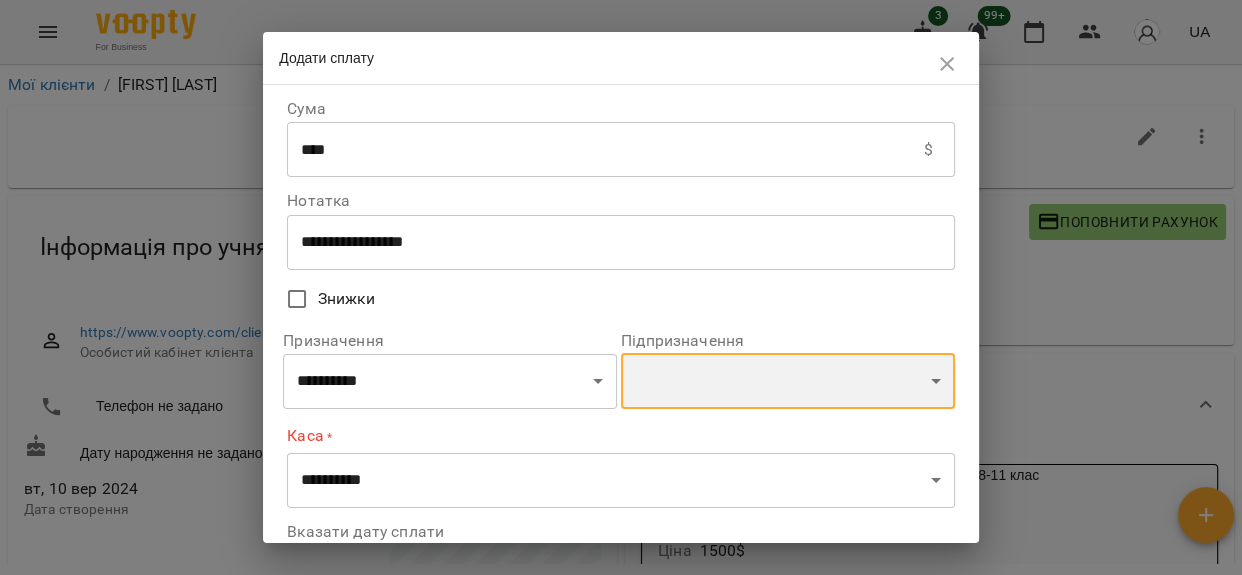 select on "**********" 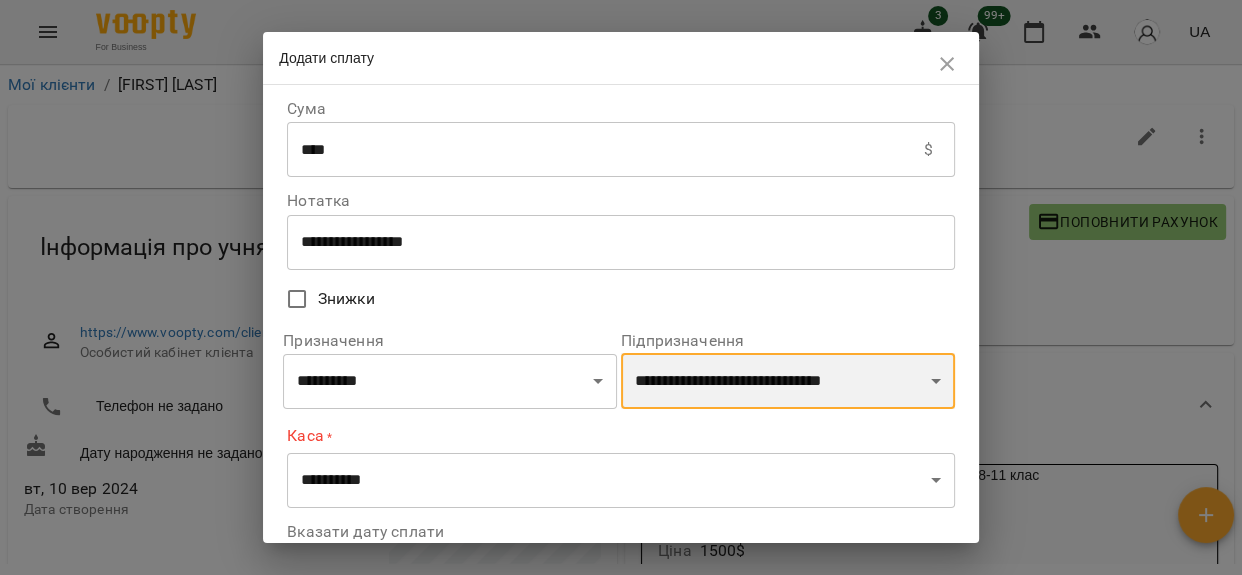 click on "**********" at bounding box center [788, 381] 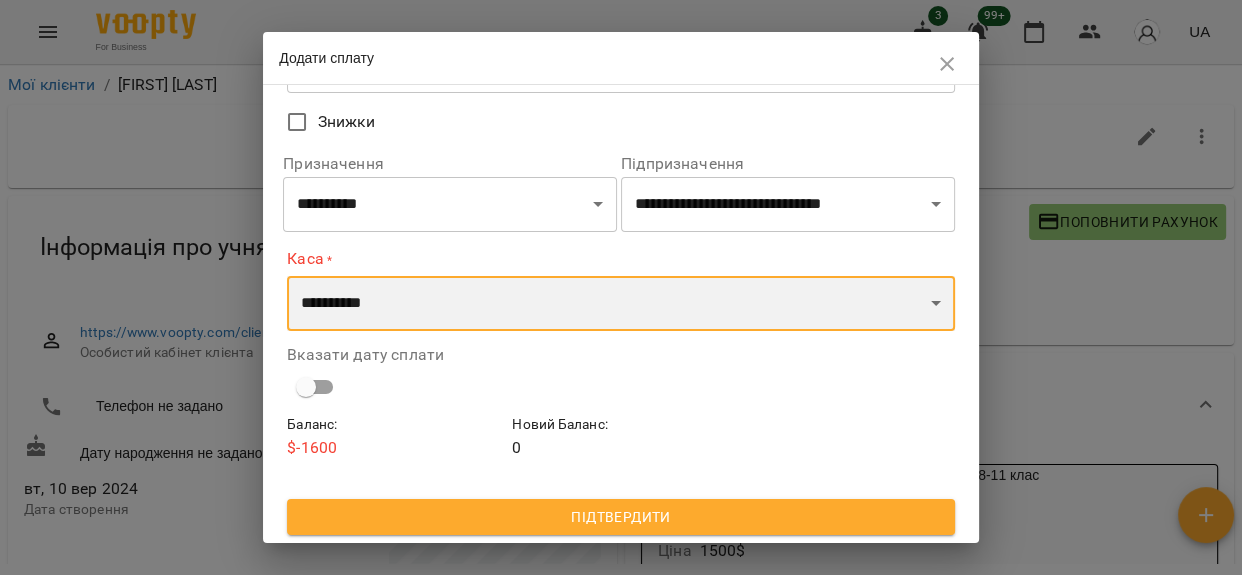 drag, startPoint x: 410, startPoint y: 307, endPoint x: 415, endPoint y: 329, distance: 22.561028 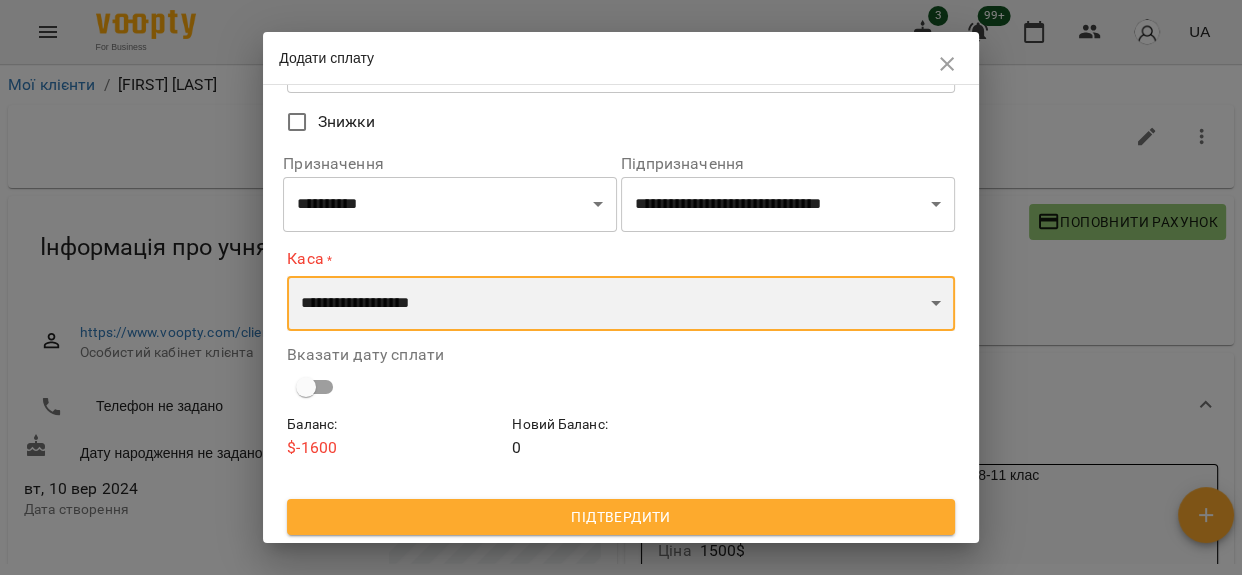 click on "**********" at bounding box center (620, 304) 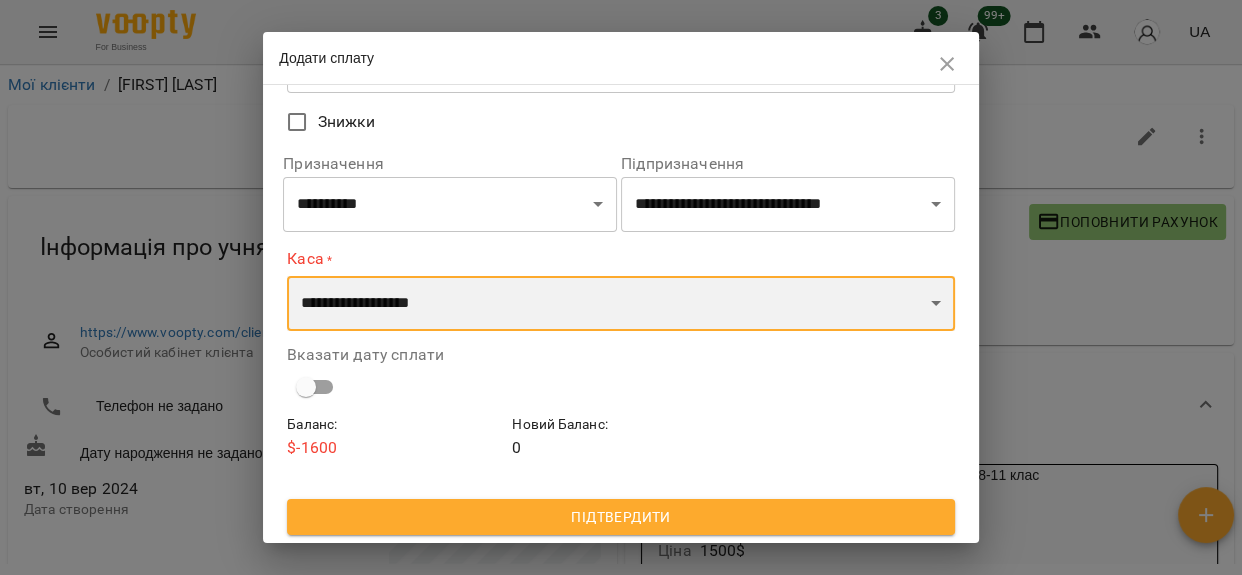 scroll, scrollTop: 172, scrollLeft: 0, axis: vertical 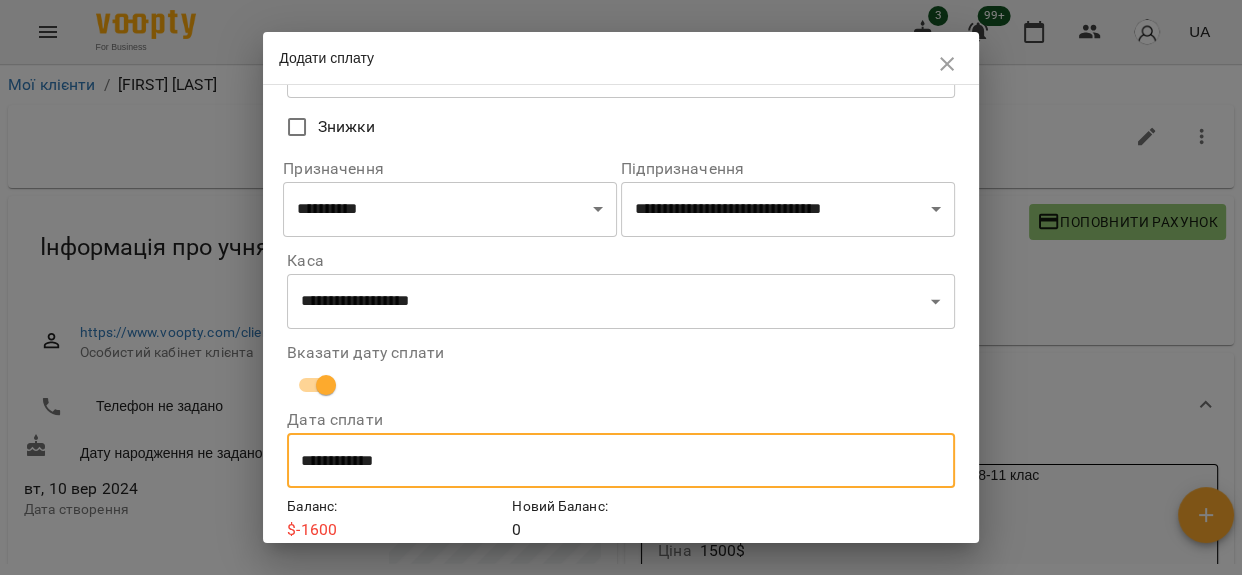 click on "**********" at bounding box center [620, 461] 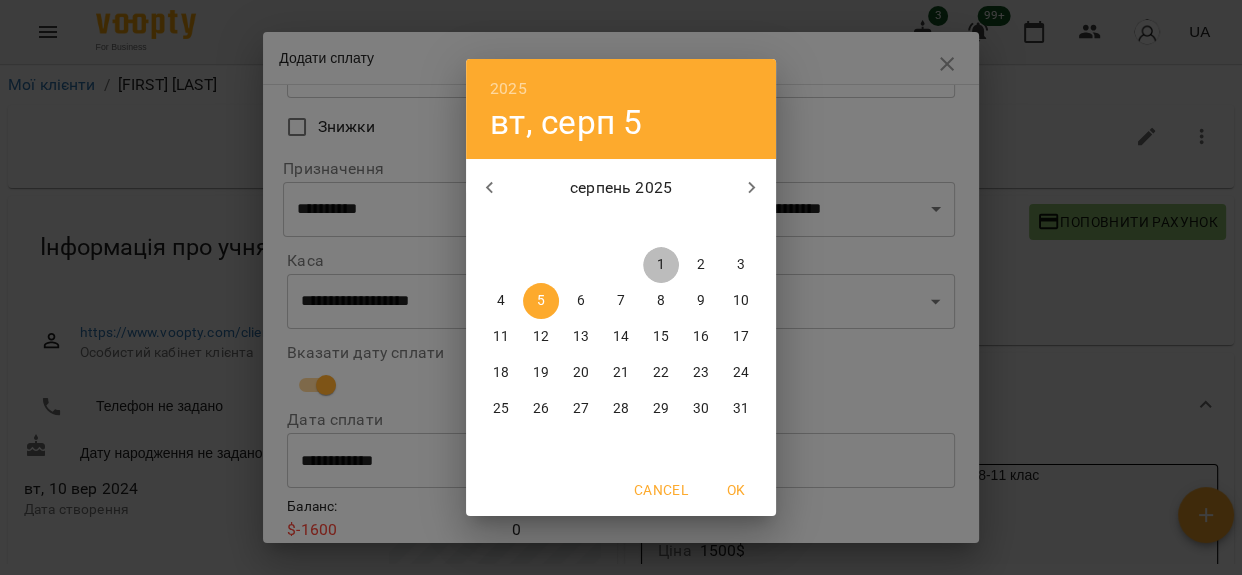 drag, startPoint x: 660, startPoint y: 260, endPoint x: 650, endPoint y: 270, distance: 14.142136 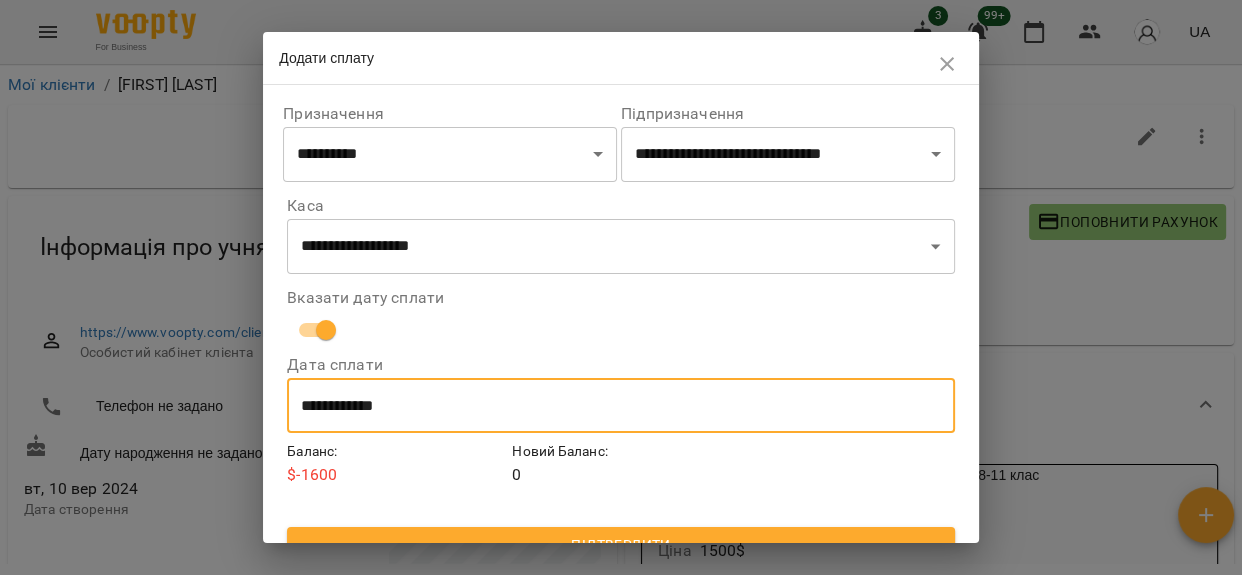 scroll, scrollTop: 256, scrollLeft: 0, axis: vertical 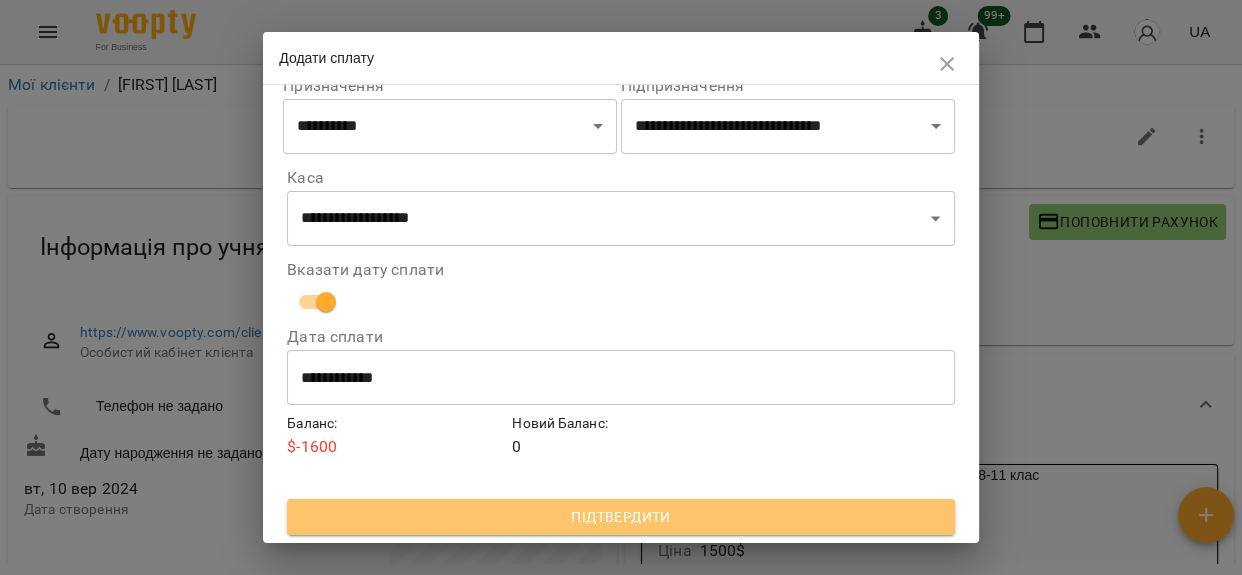 click on "Підтвердити" at bounding box center [620, 517] 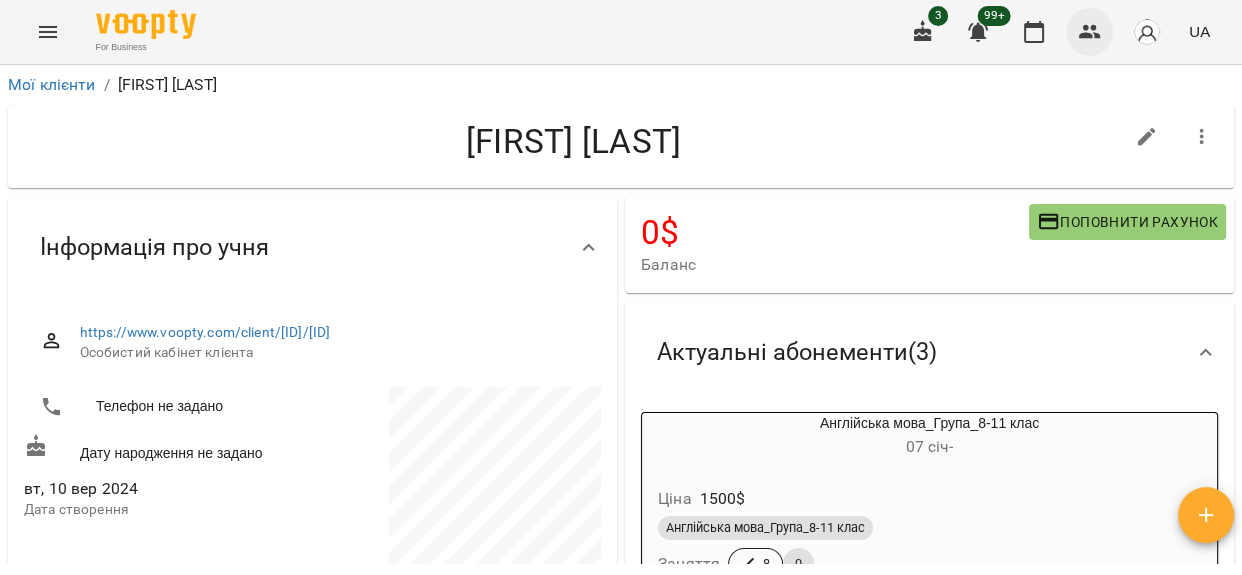 click 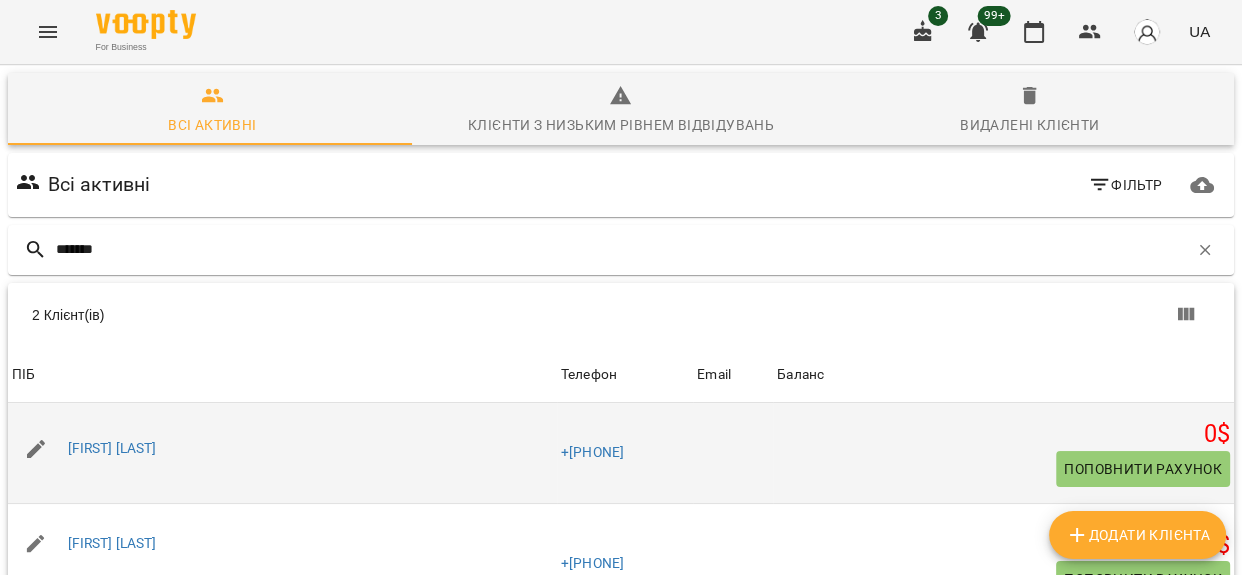 type on "*******" 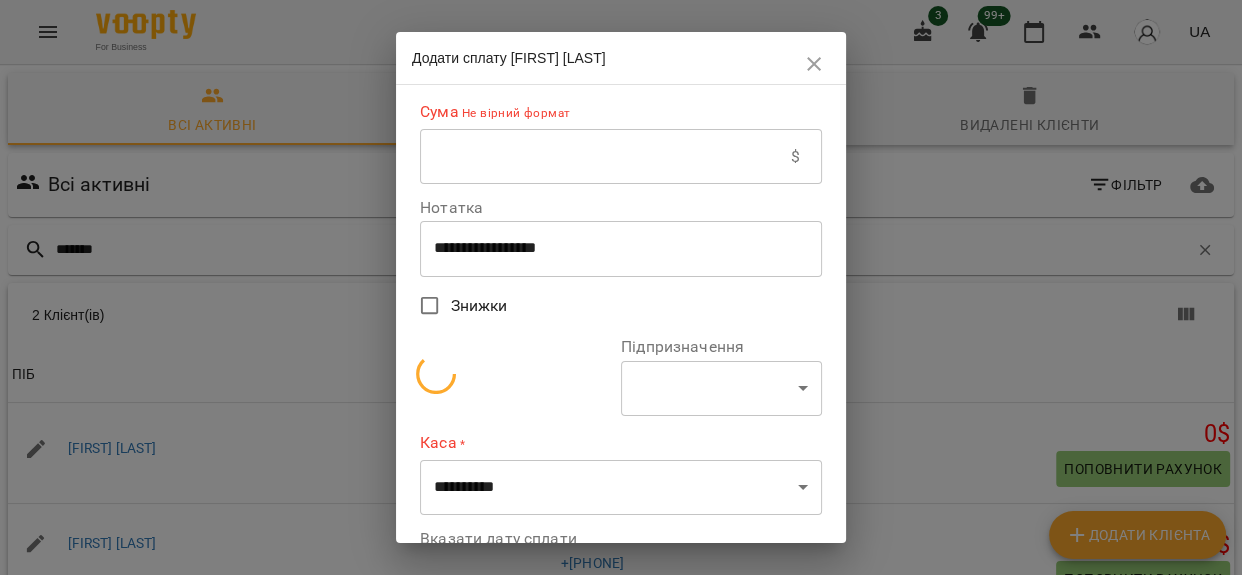 select on "**********" 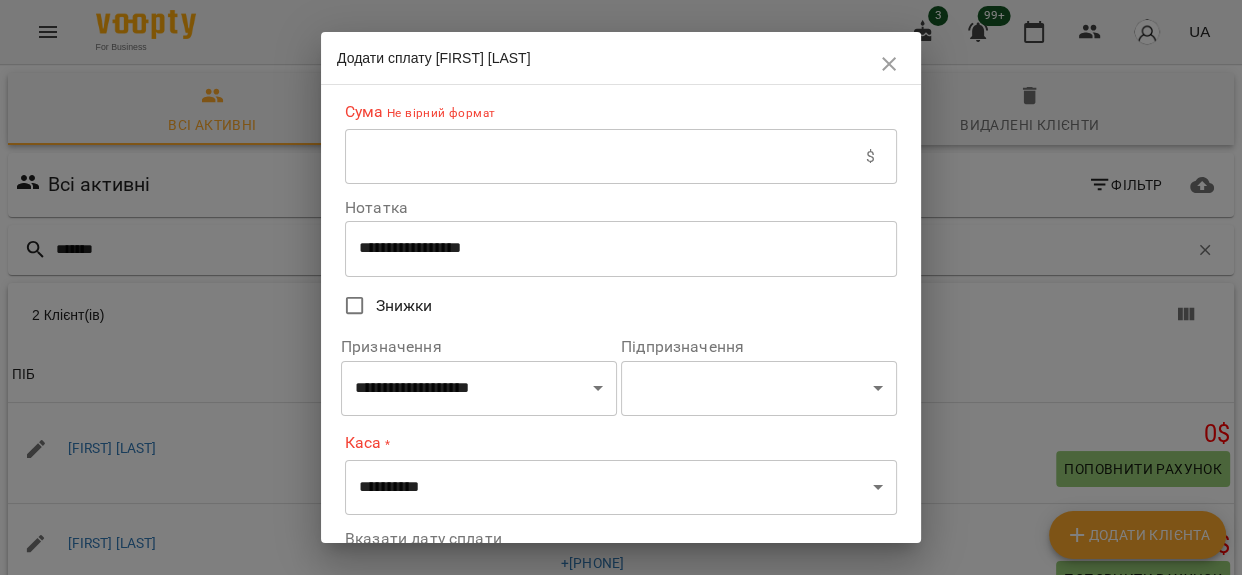 click at bounding box center [605, 157] 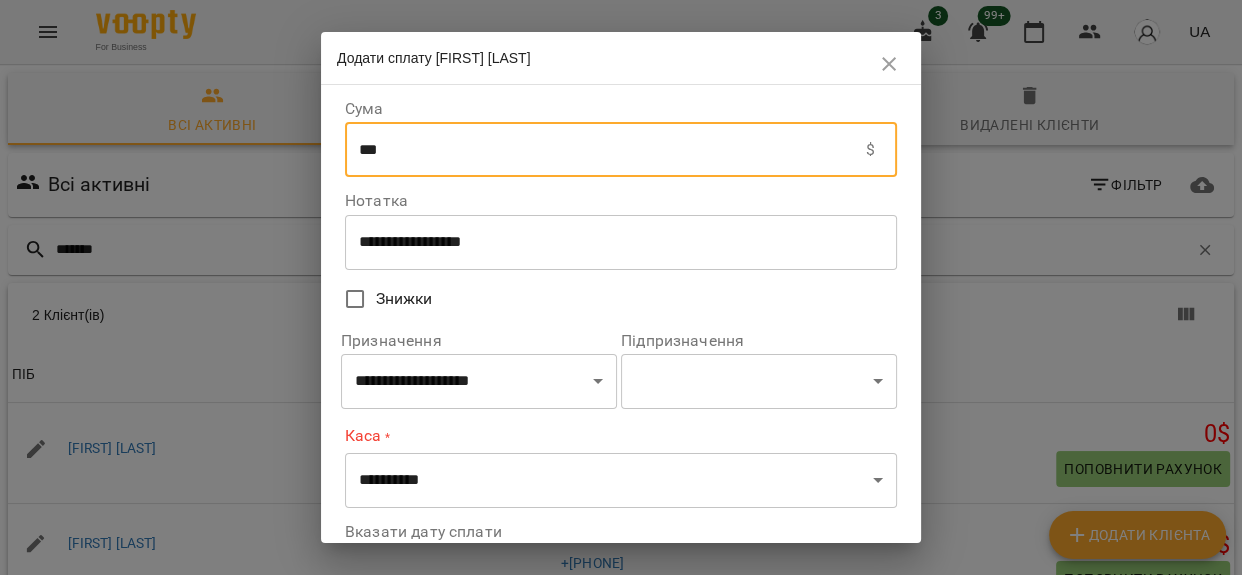 type on "***" 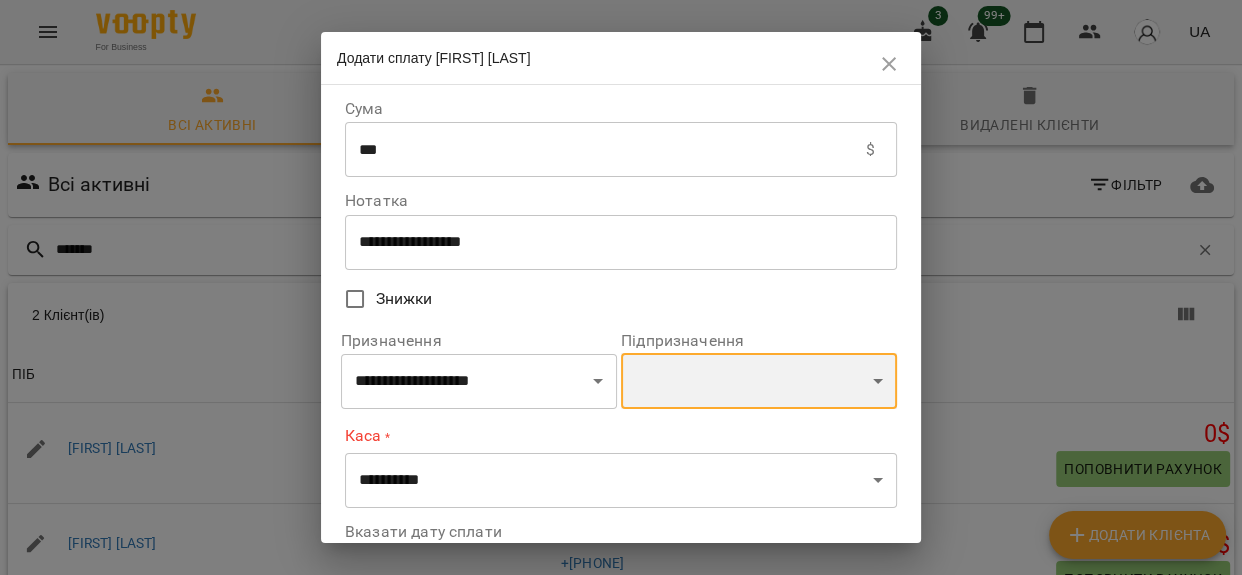 drag, startPoint x: 679, startPoint y: 382, endPoint x: 677, endPoint y: 362, distance: 20.09975 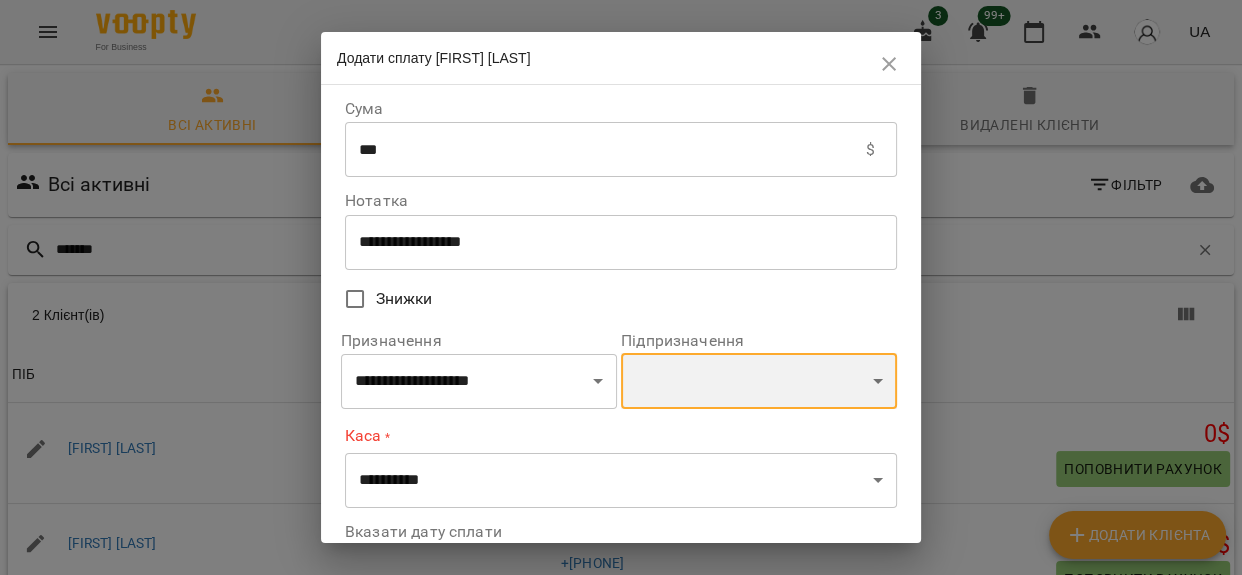 select on "**********" 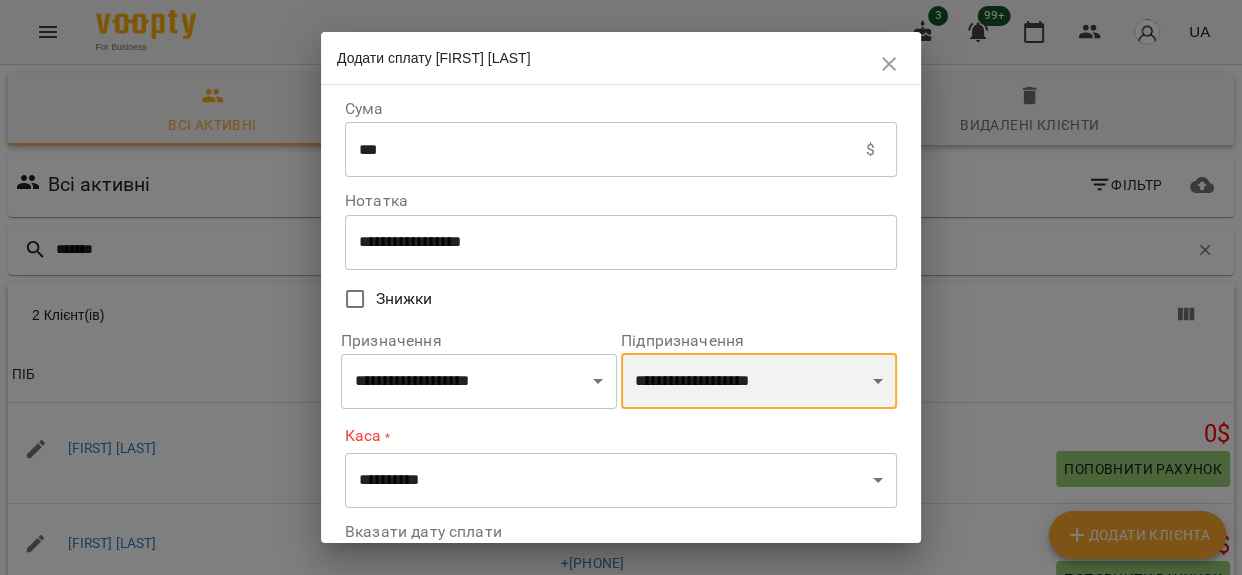 click on "**********" at bounding box center (759, 381) 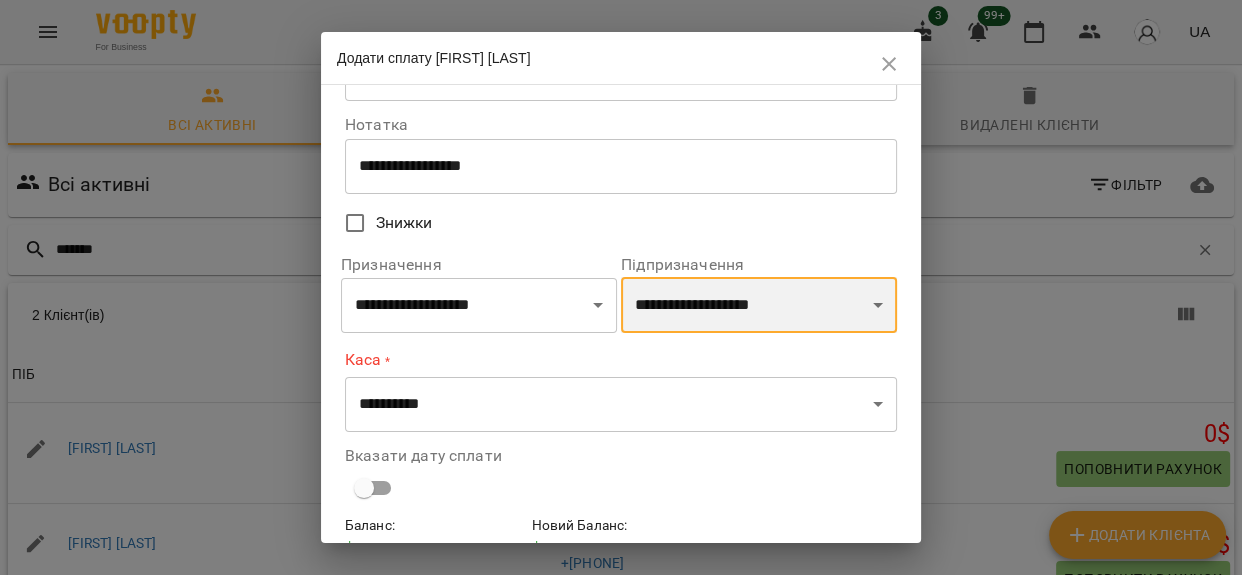 scroll, scrollTop: 179, scrollLeft: 0, axis: vertical 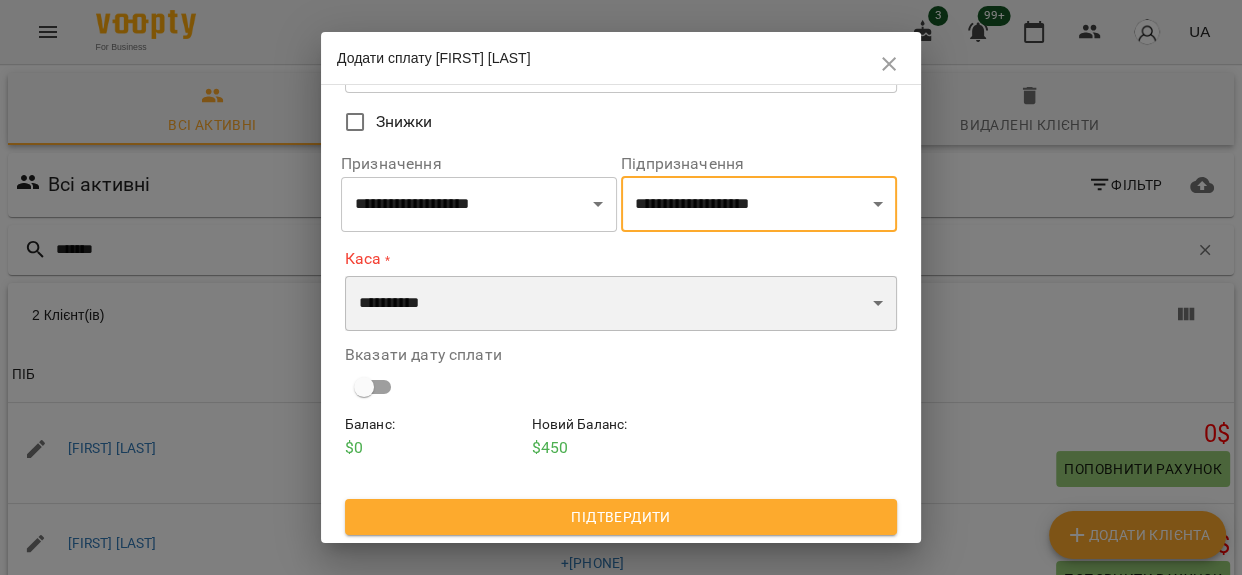 drag, startPoint x: 443, startPoint y: 296, endPoint x: 440, endPoint y: 327, distance: 31.144823 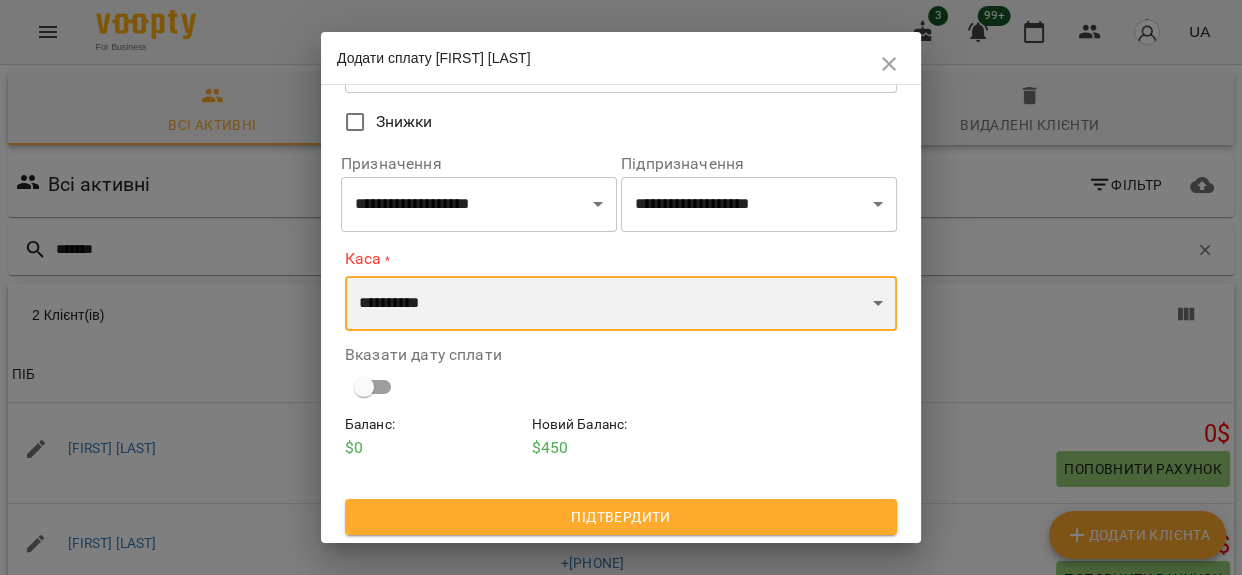 select on "**********" 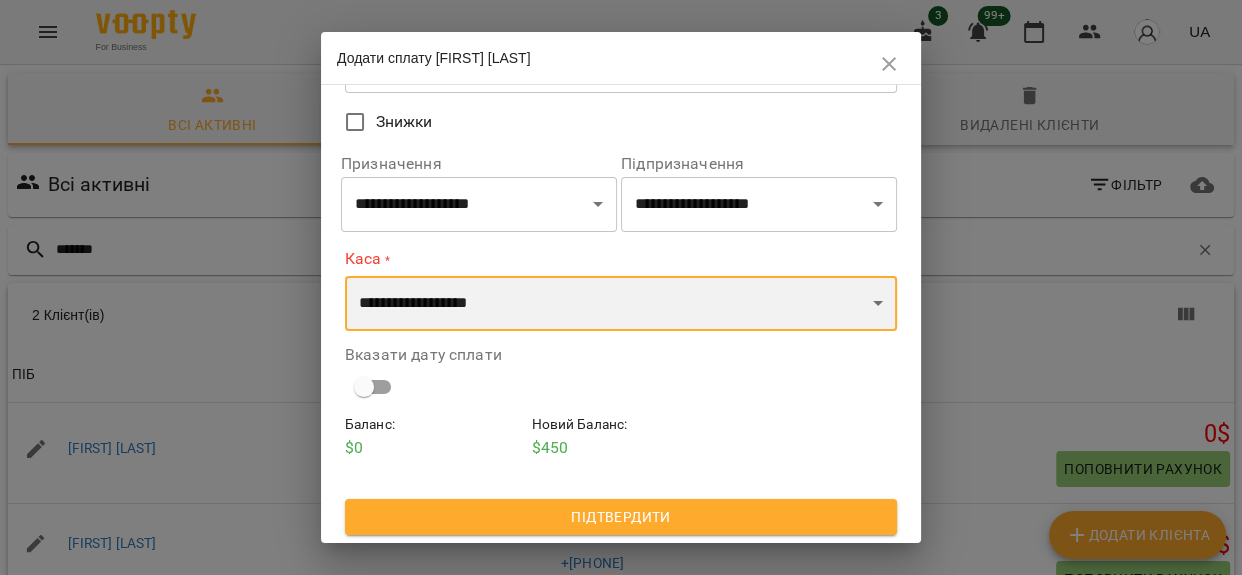 click on "**********" at bounding box center [621, 304] 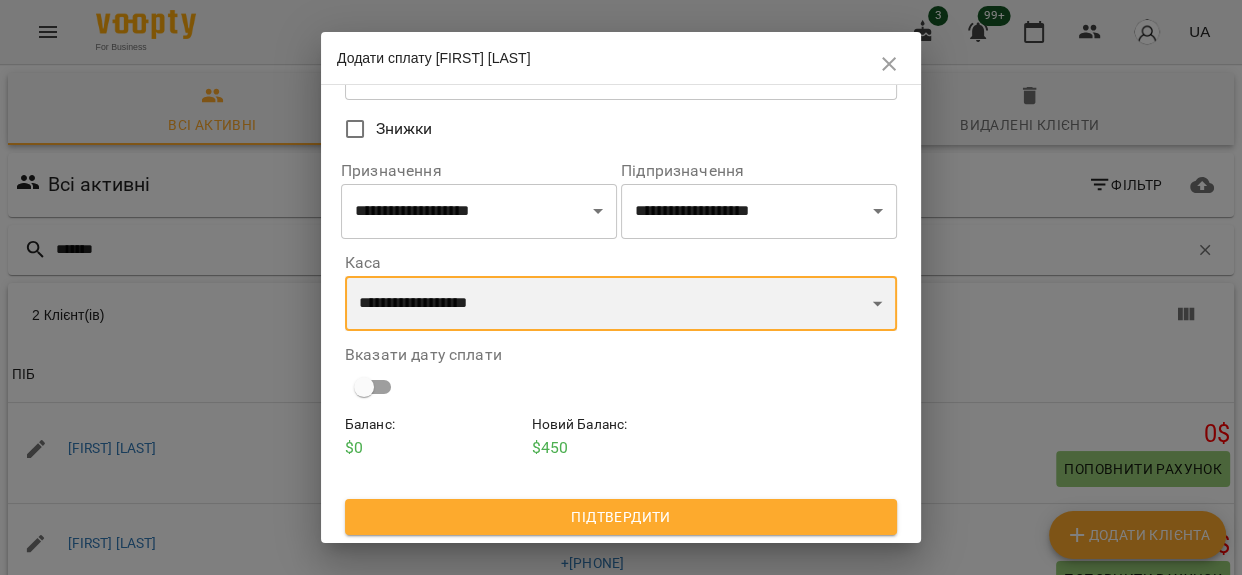 scroll, scrollTop: 172, scrollLeft: 0, axis: vertical 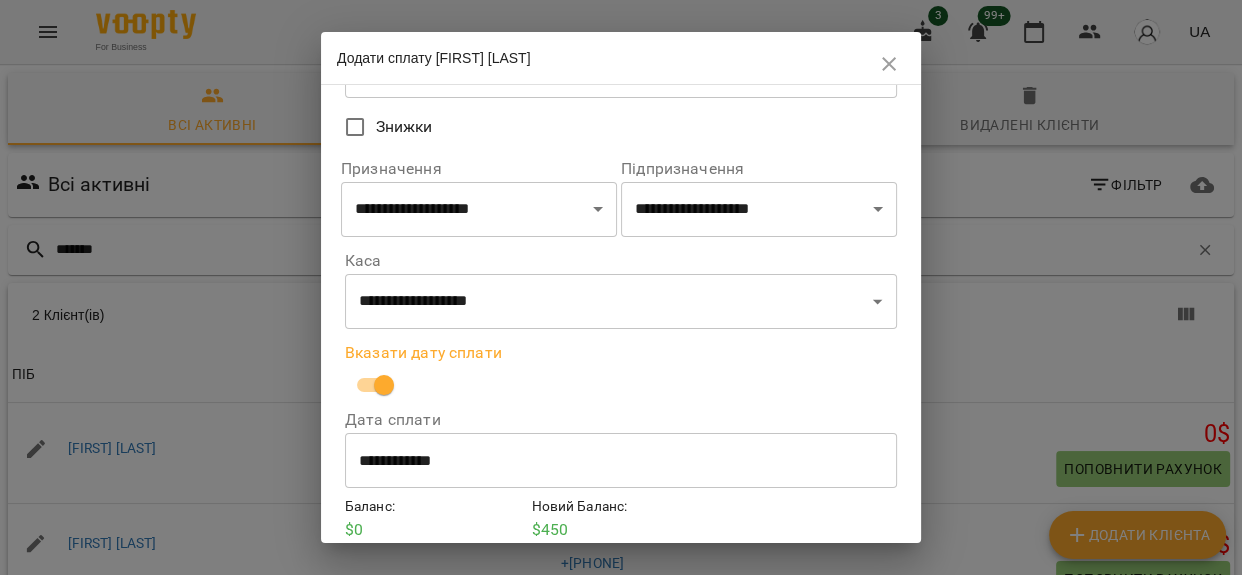 click on "**********" at bounding box center (621, 461) 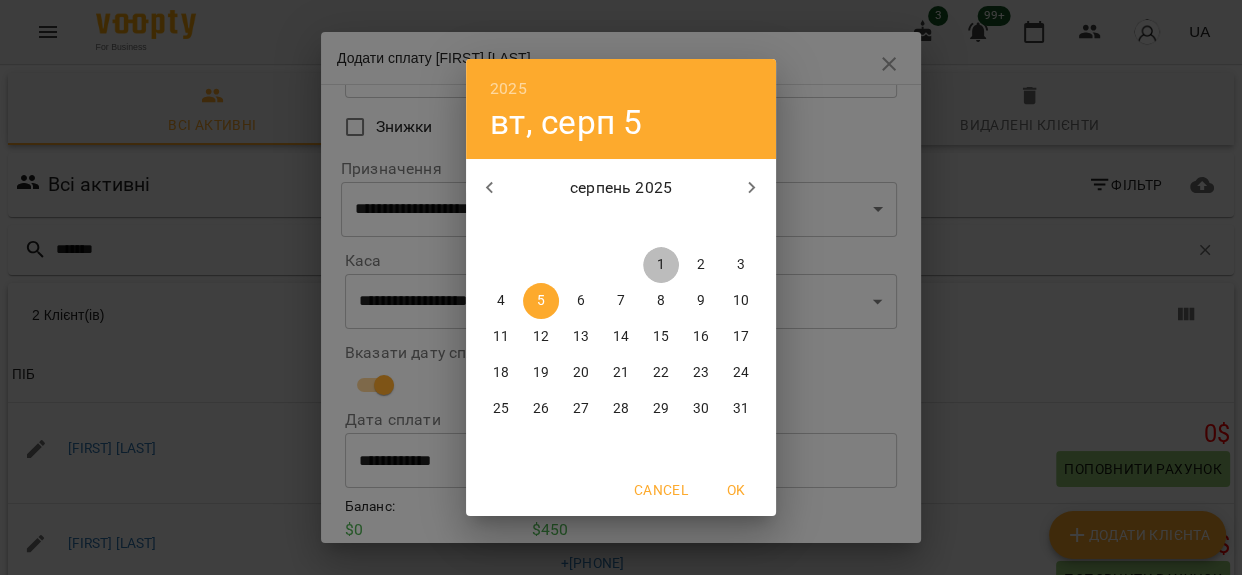 click on "1" at bounding box center [661, 265] 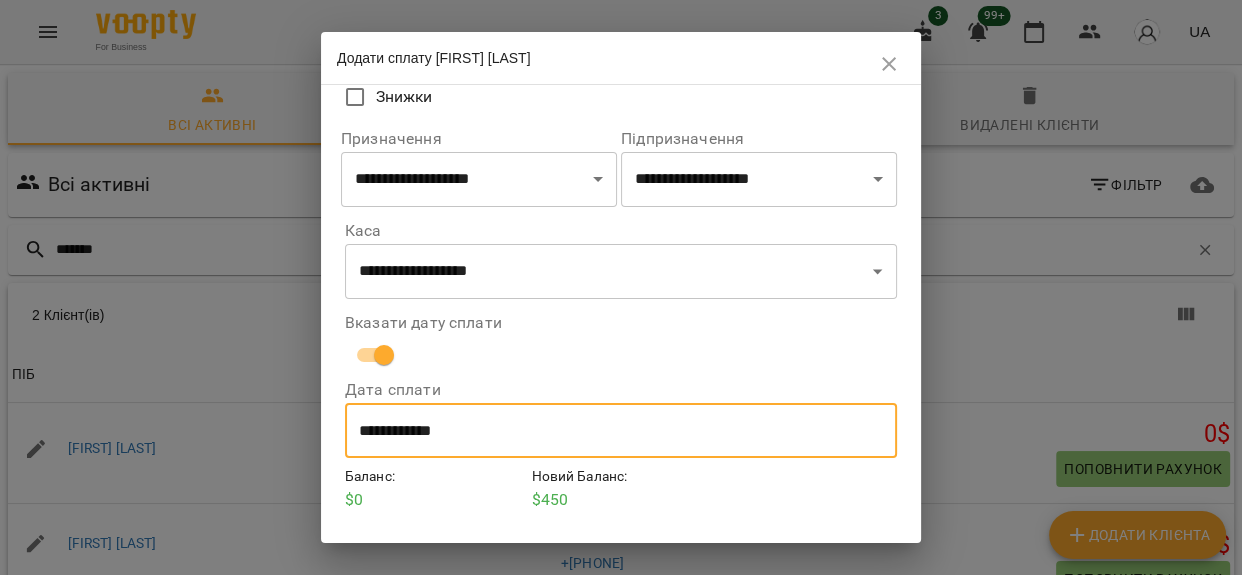 scroll, scrollTop: 256, scrollLeft: 0, axis: vertical 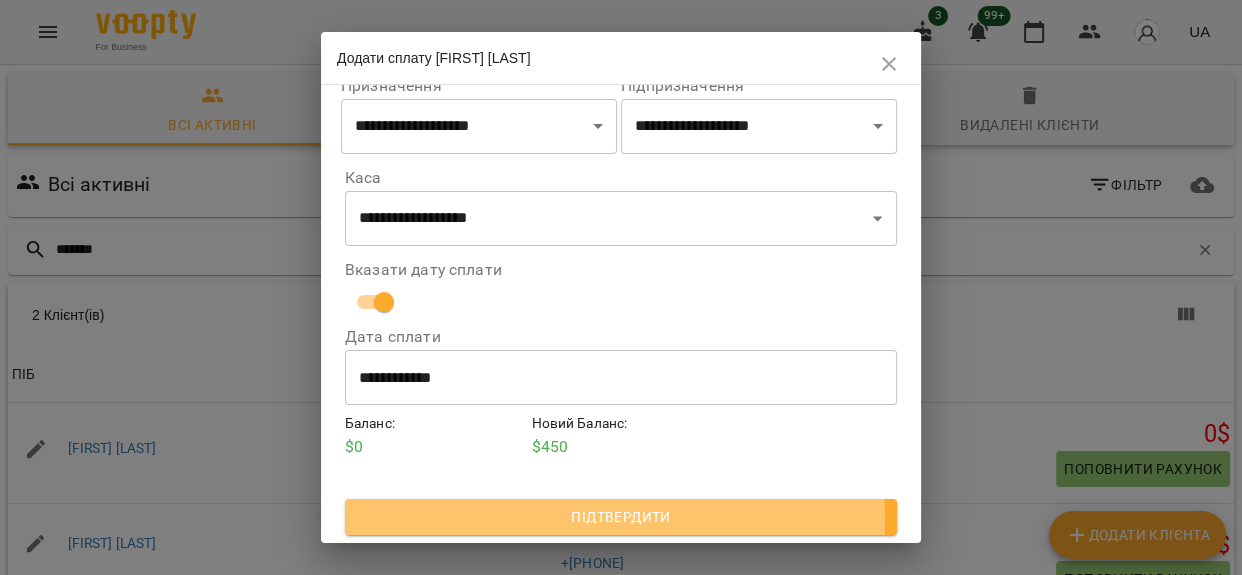 click on "Підтвердити" at bounding box center [621, 517] 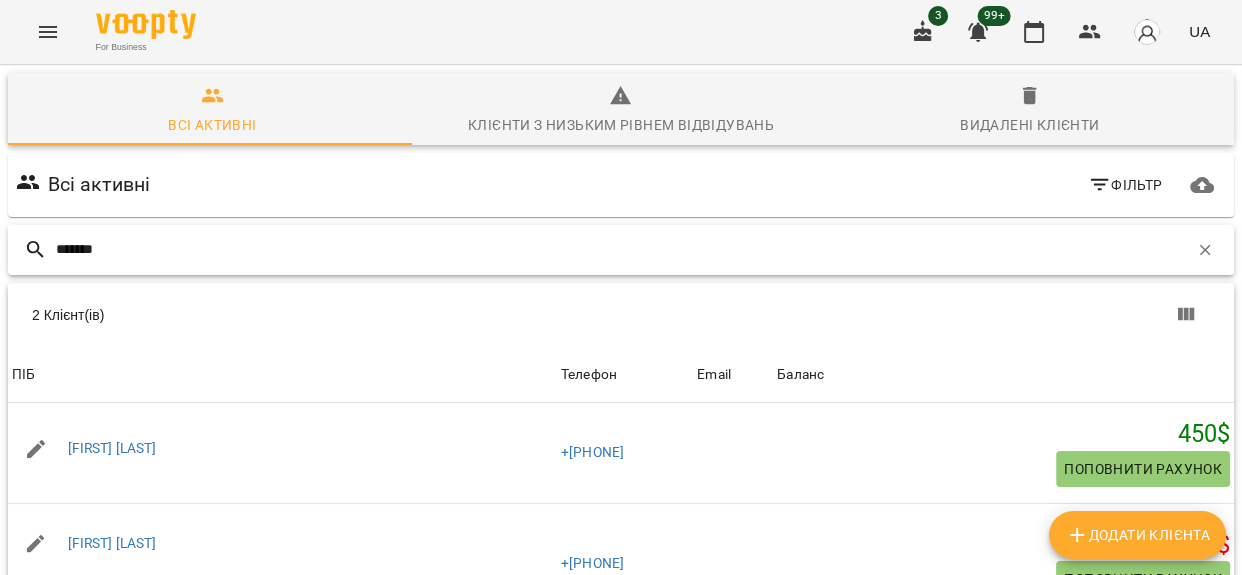 drag, startPoint x: 114, startPoint y: 245, endPoint x: 75, endPoint y: 249, distance: 39.20459 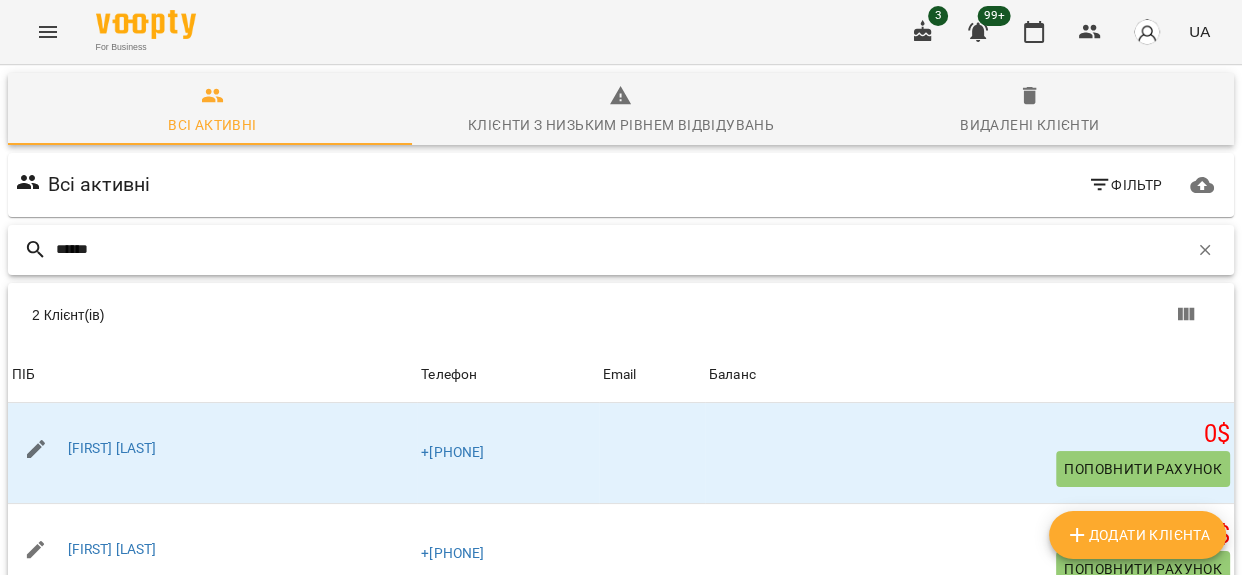type on "*******" 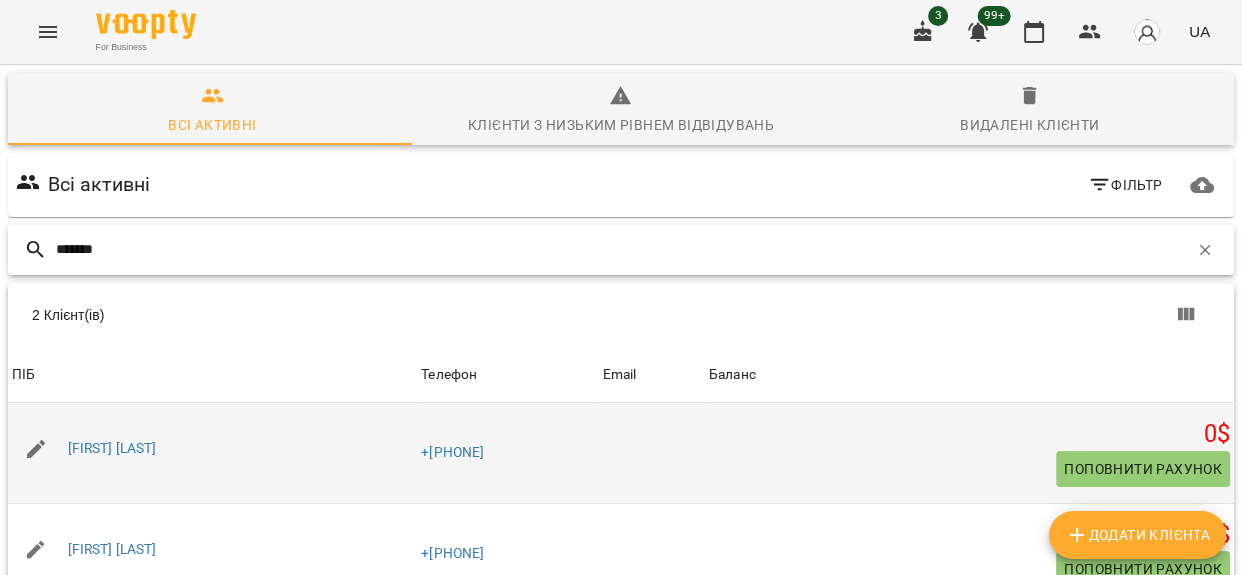 scroll, scrollTop: 0, scrollLeft: 0, axis: both 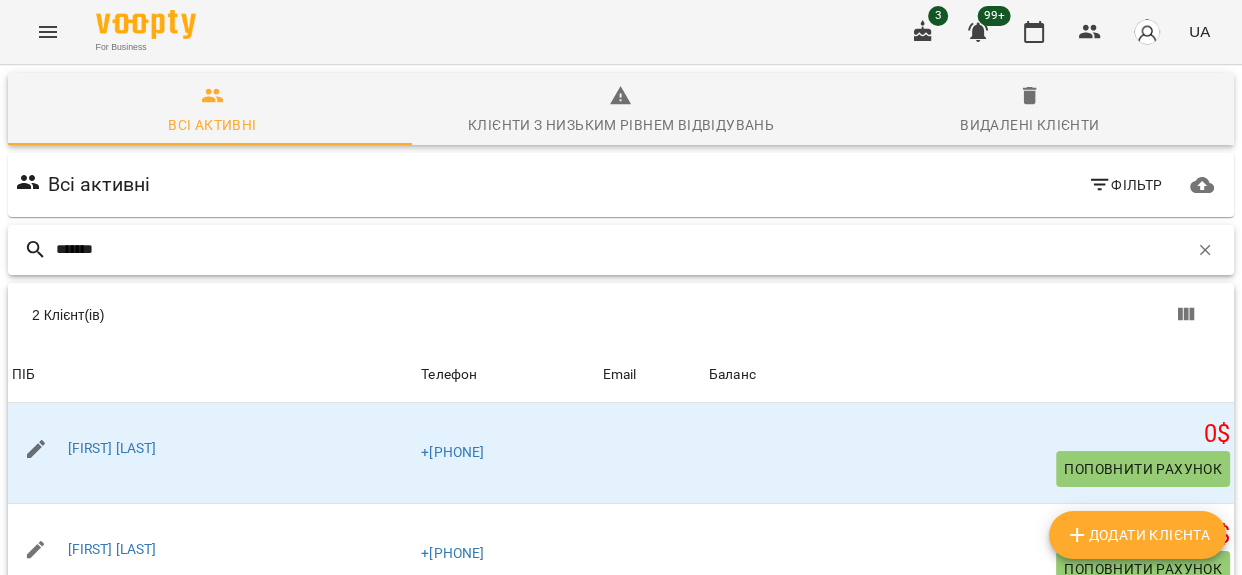 drag, startPoint x: 119, startPoint y: 246, endPoint x: 0, endPoint y: 241, distance: 119.104996 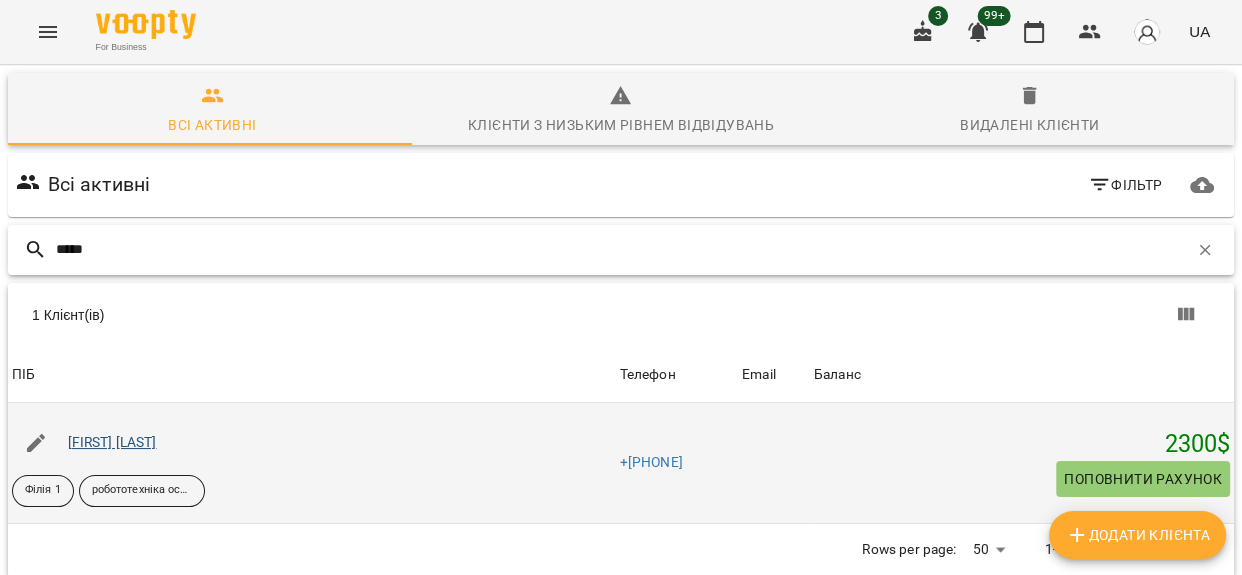 type on "*****" 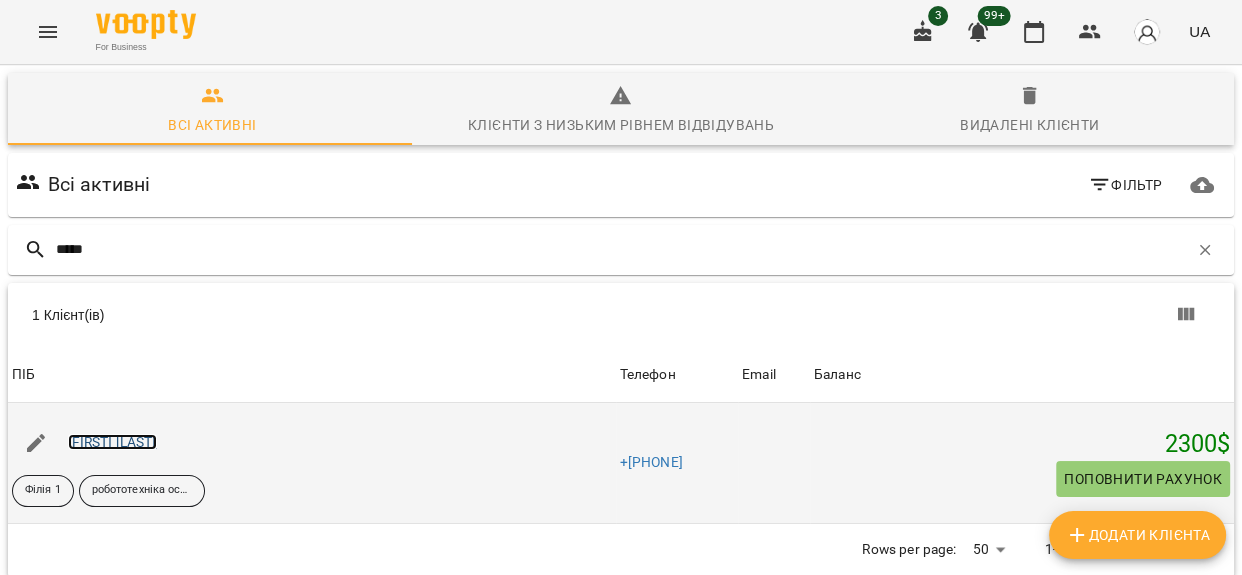 click on "Нижник Андрій" at bounding box center (112, 442) 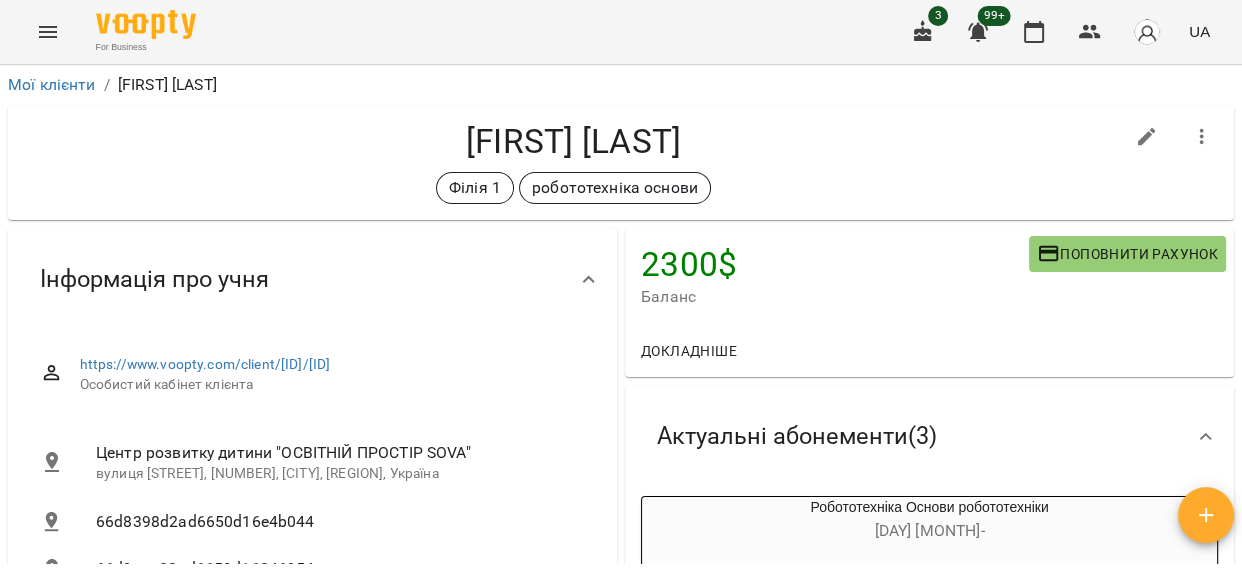 click 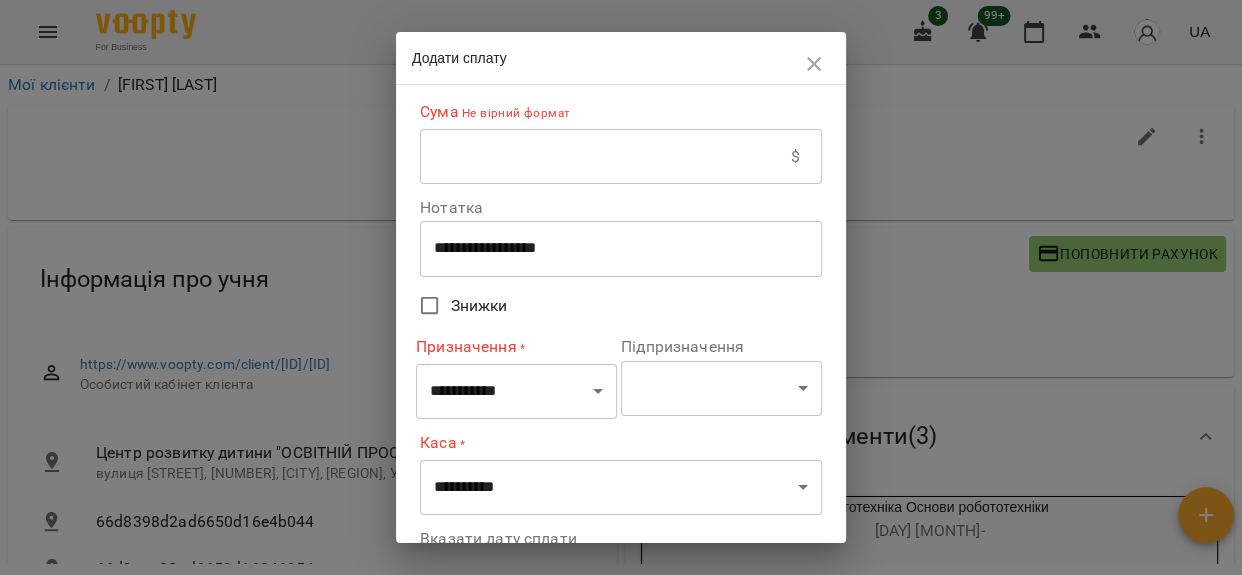click at bounding box center [605, 157] 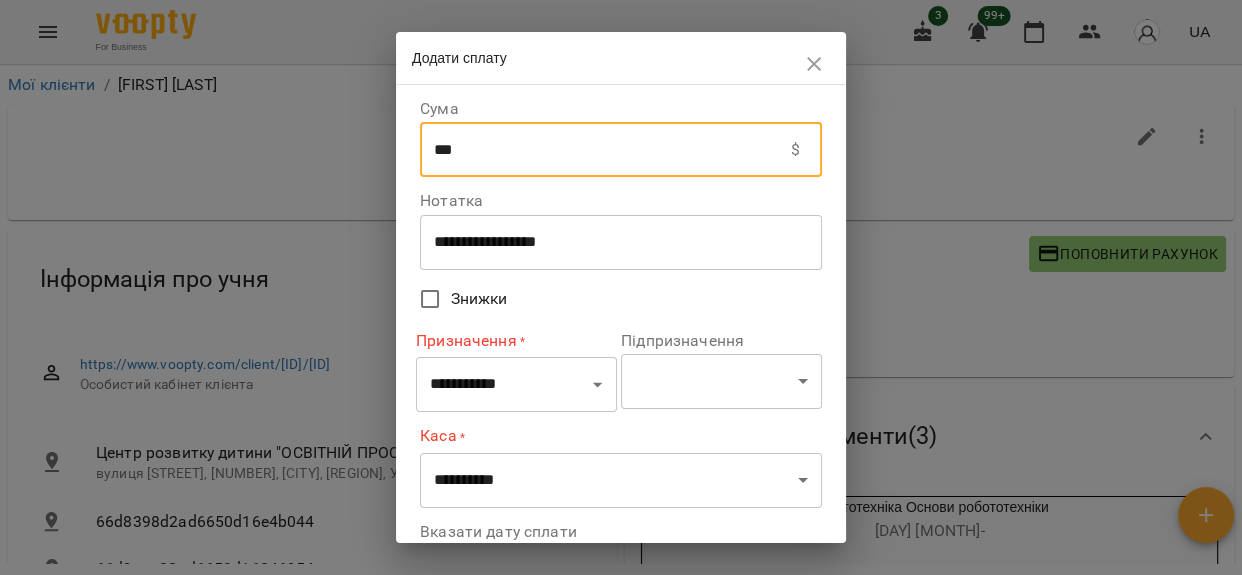 type on "***" 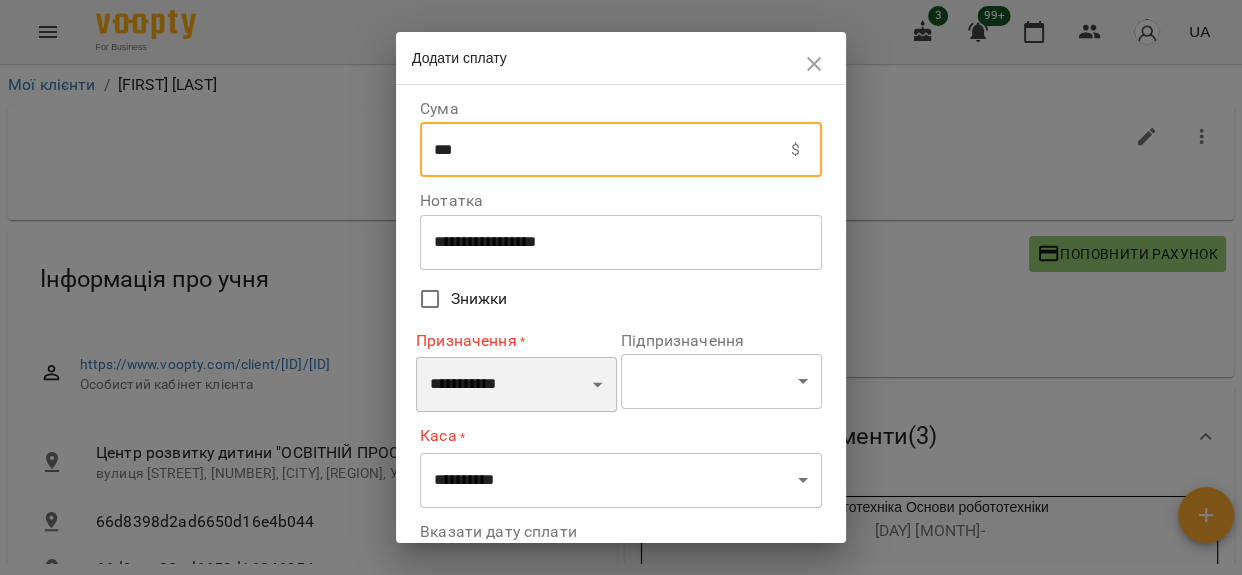 click on "**********" at bounding box center [516, 385] 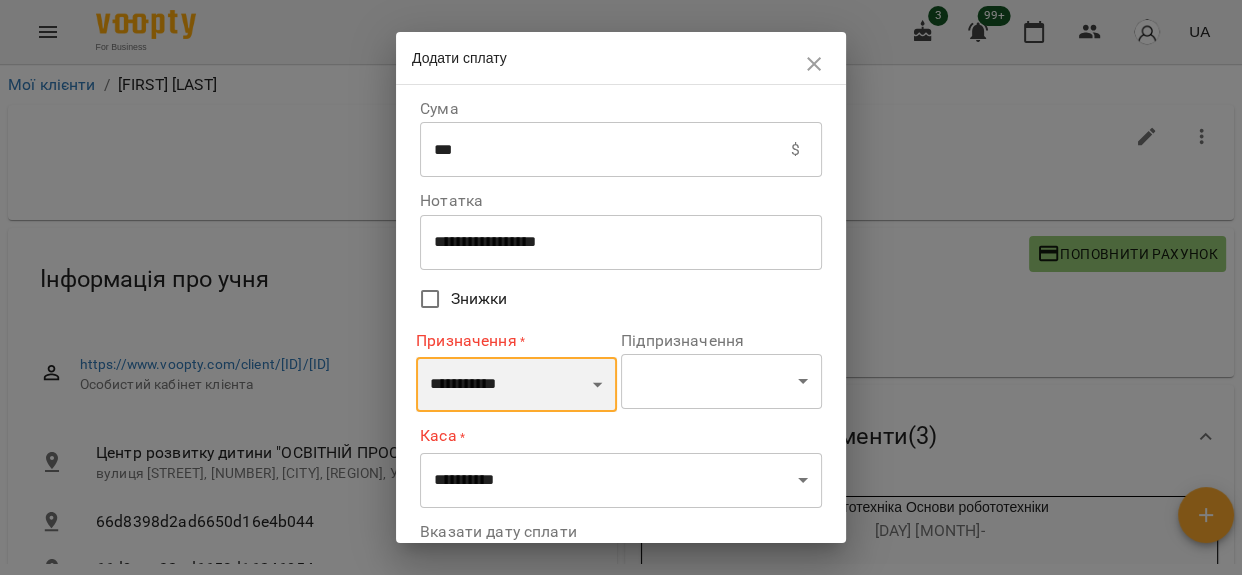 select on "**********" 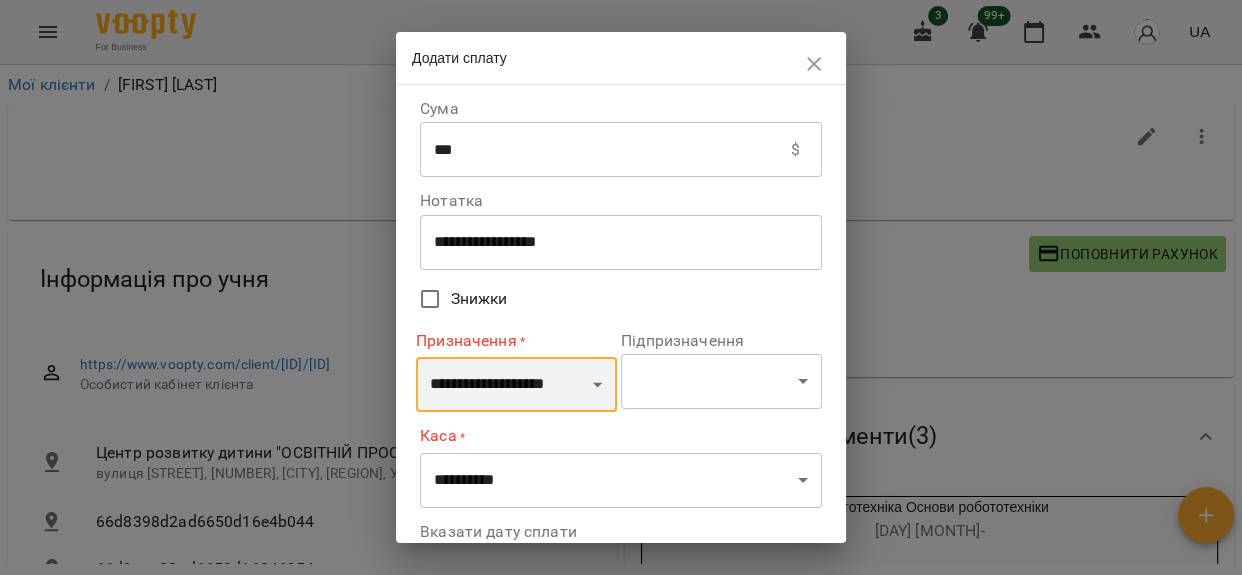 click on "**********" at bounding box center (516, 385) 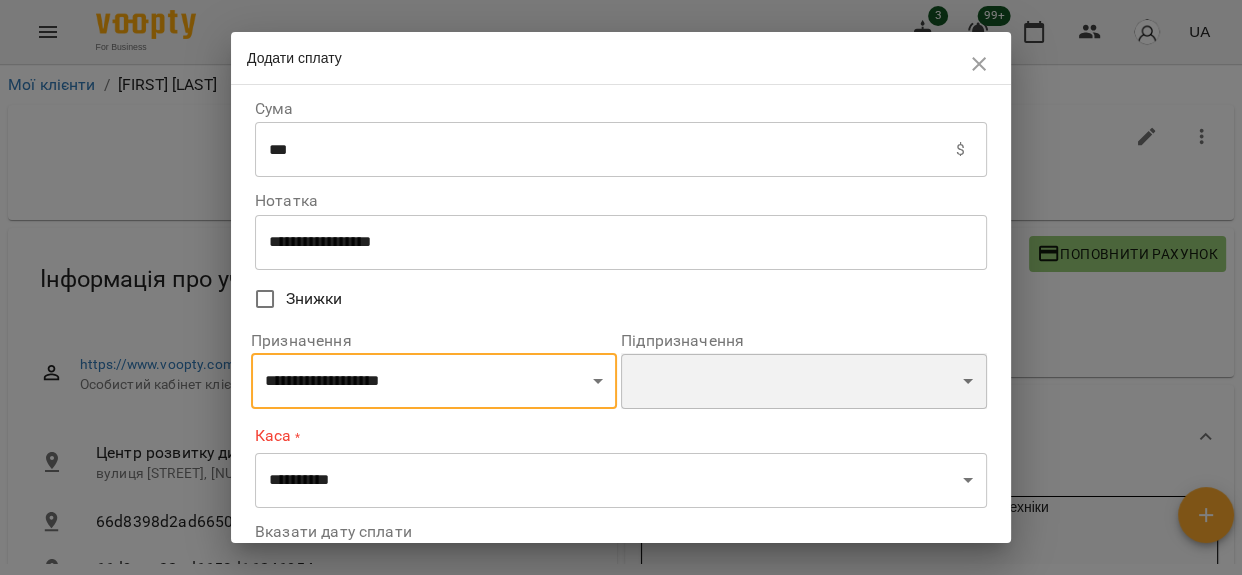 click on "**********" at bounding box center (804, 381) 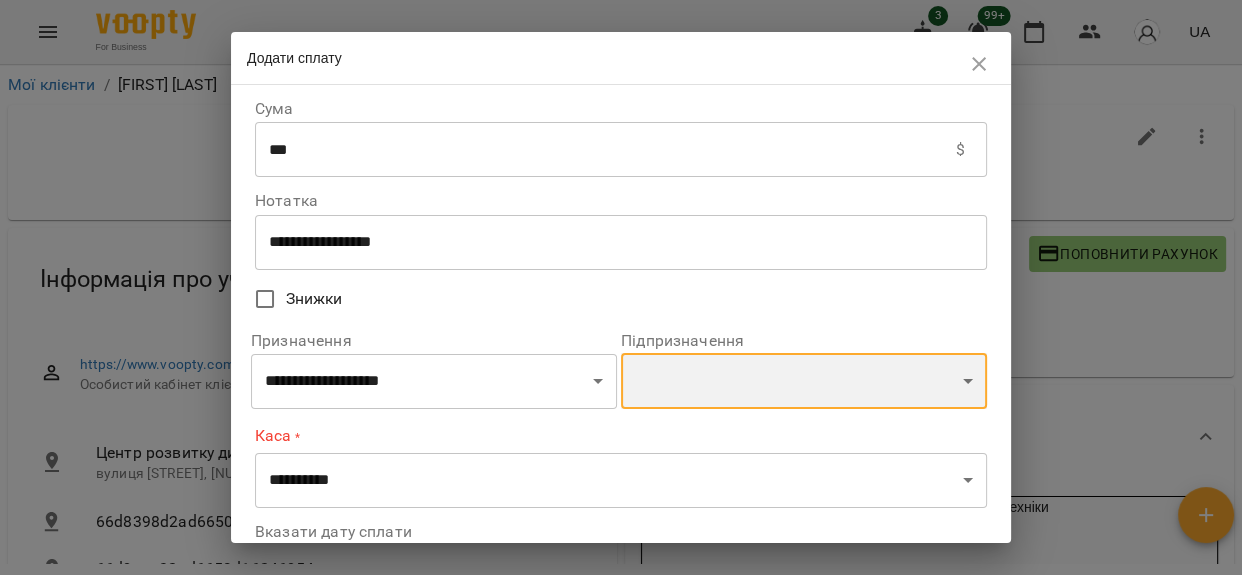 select on "**********" 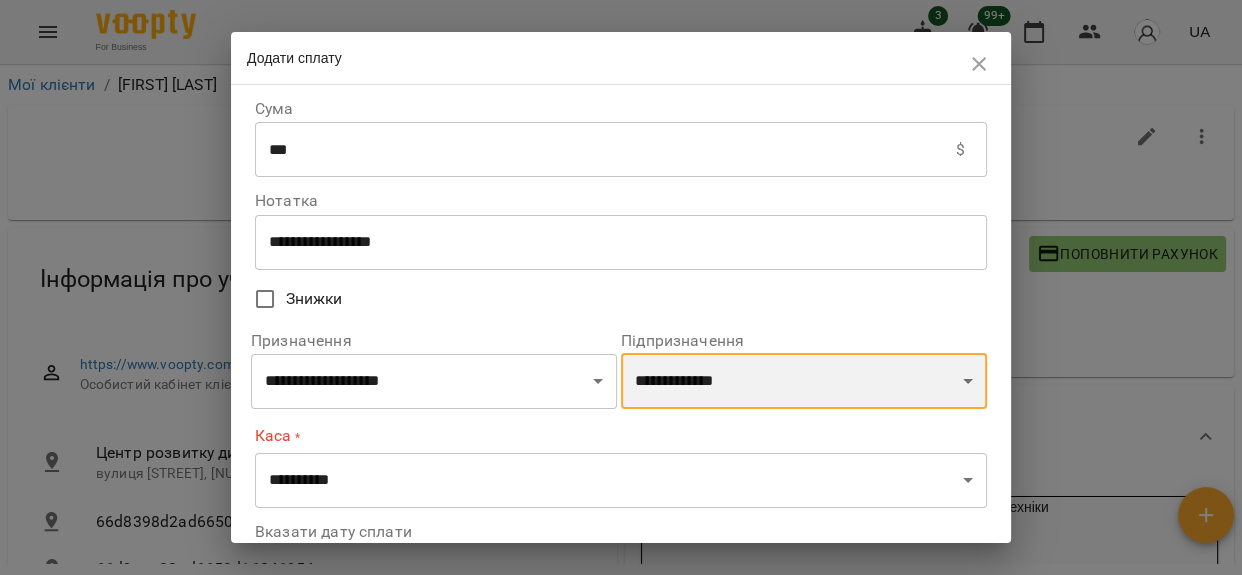click on "**********" at bounding box center [804, 381] 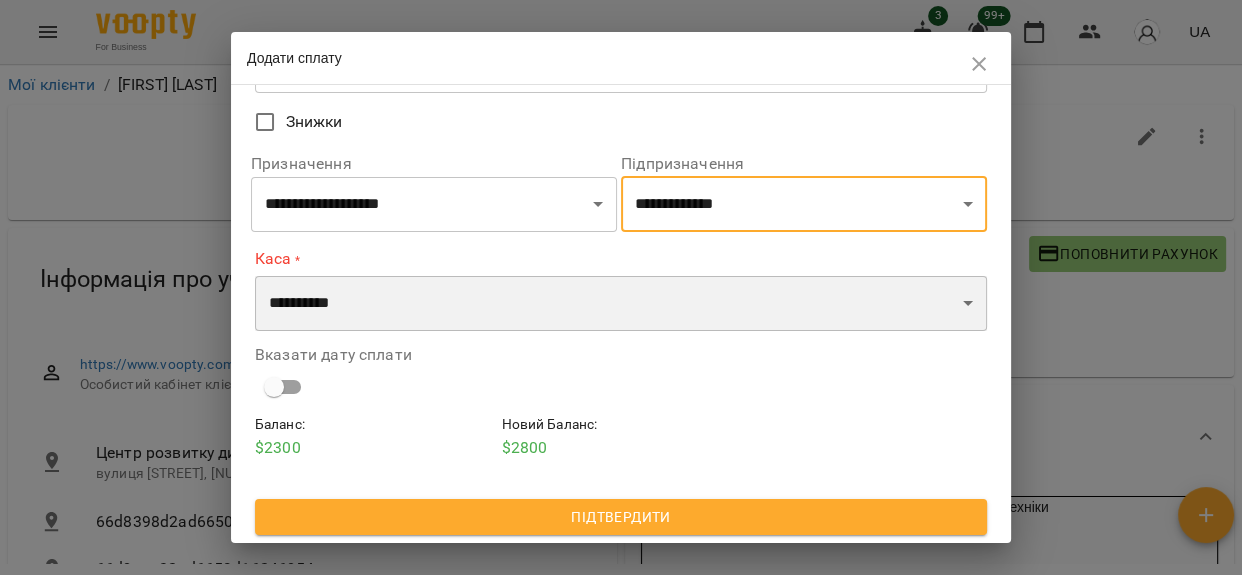 click on "**********" at bounding box center (621, 304) 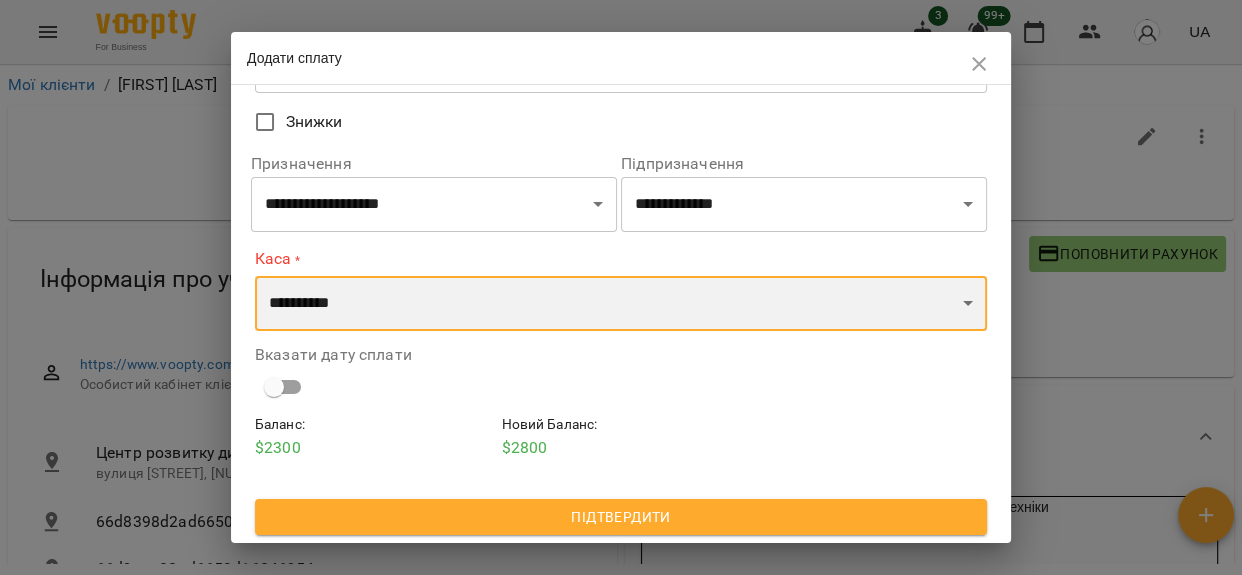select on "**********" 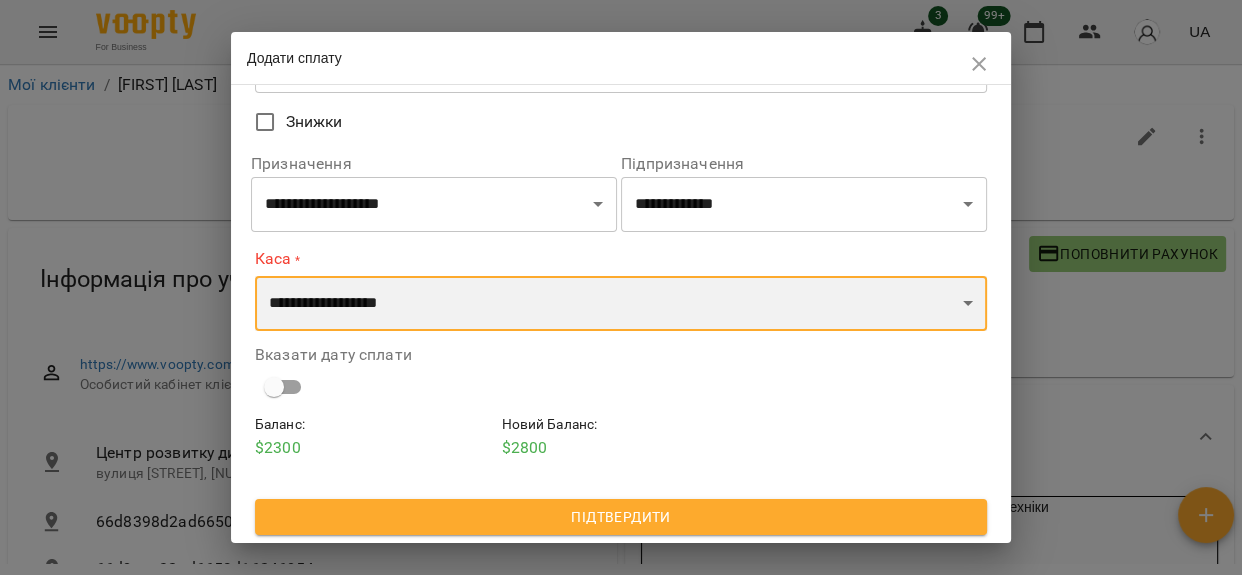 click on "**********" at bounding box center (621, 304) 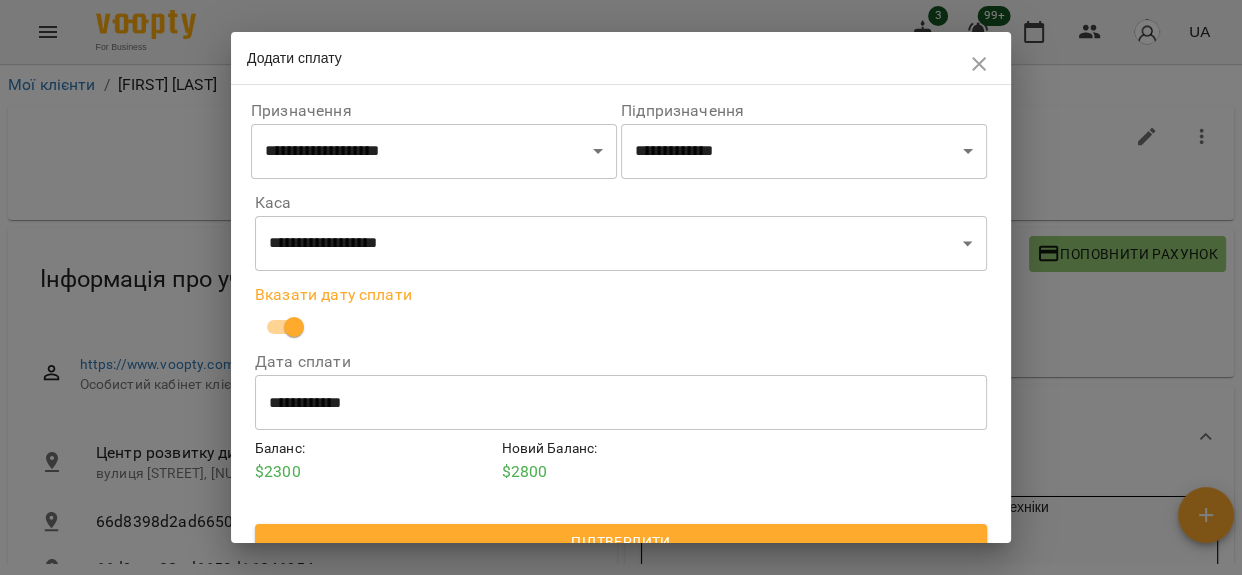 scroll, scrollTop: 256, scrollLeft: 0, axis: vertical 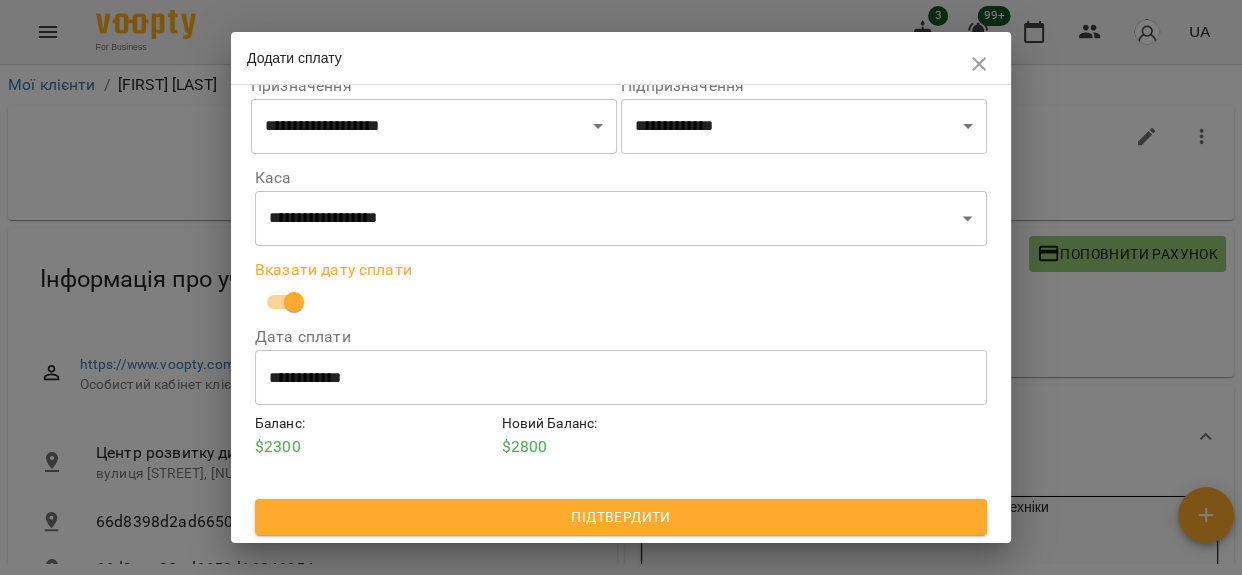 click on "Підтвердити" at bounding box center [621, 517] 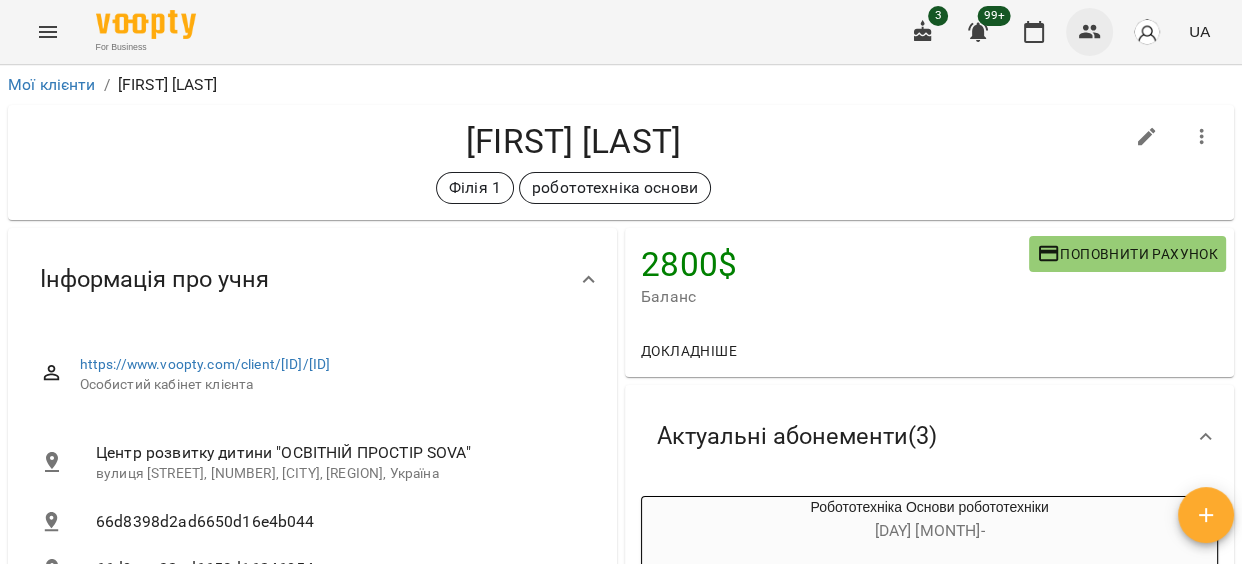 click at bounding box center (1090, 32) 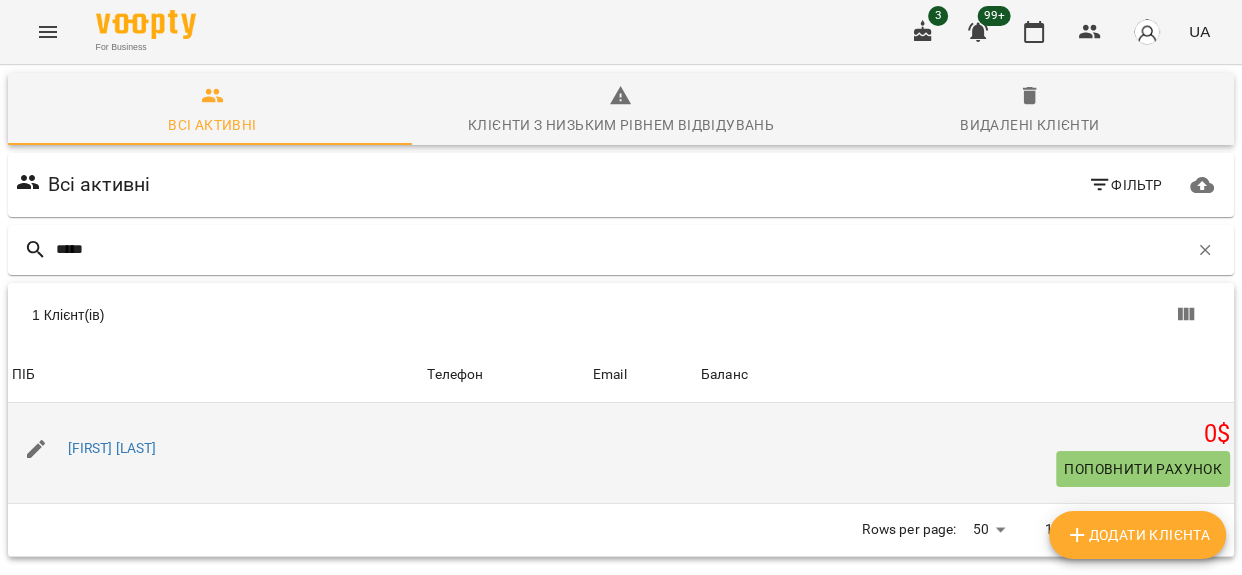 type on "*****" 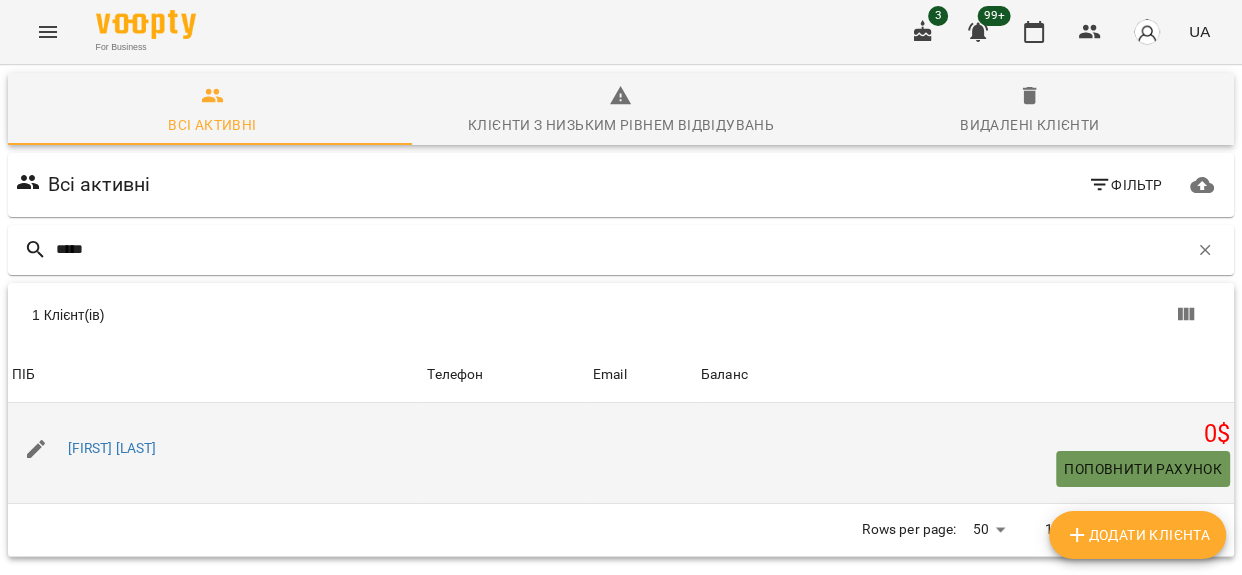 click on "Поповнити рахунок" at bounding box center [1143, 469] 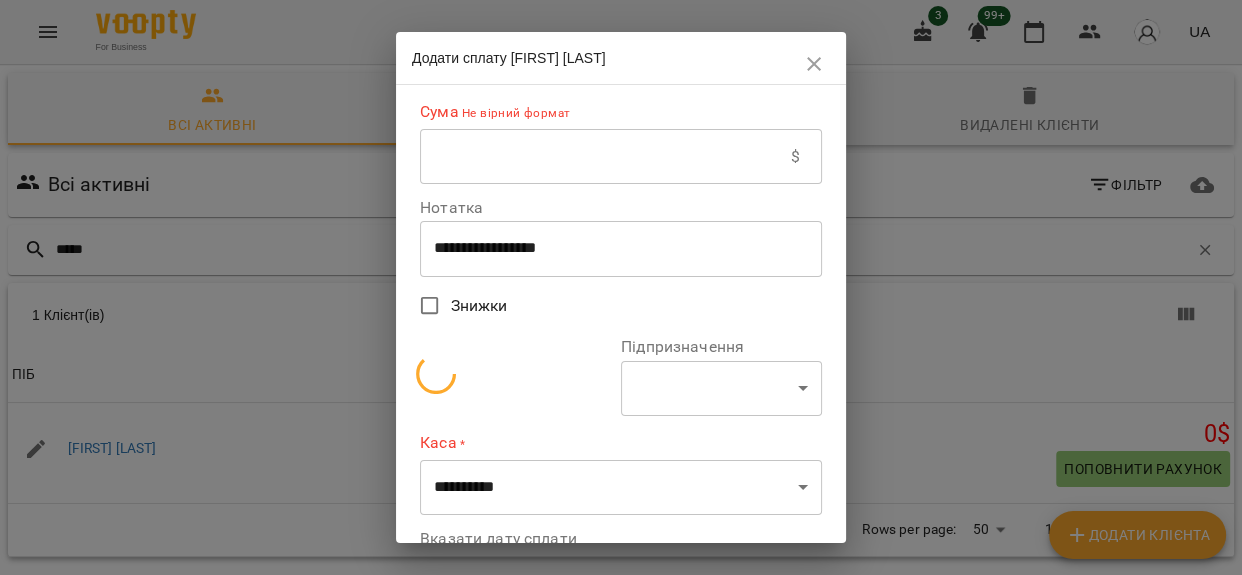 select on "**********" 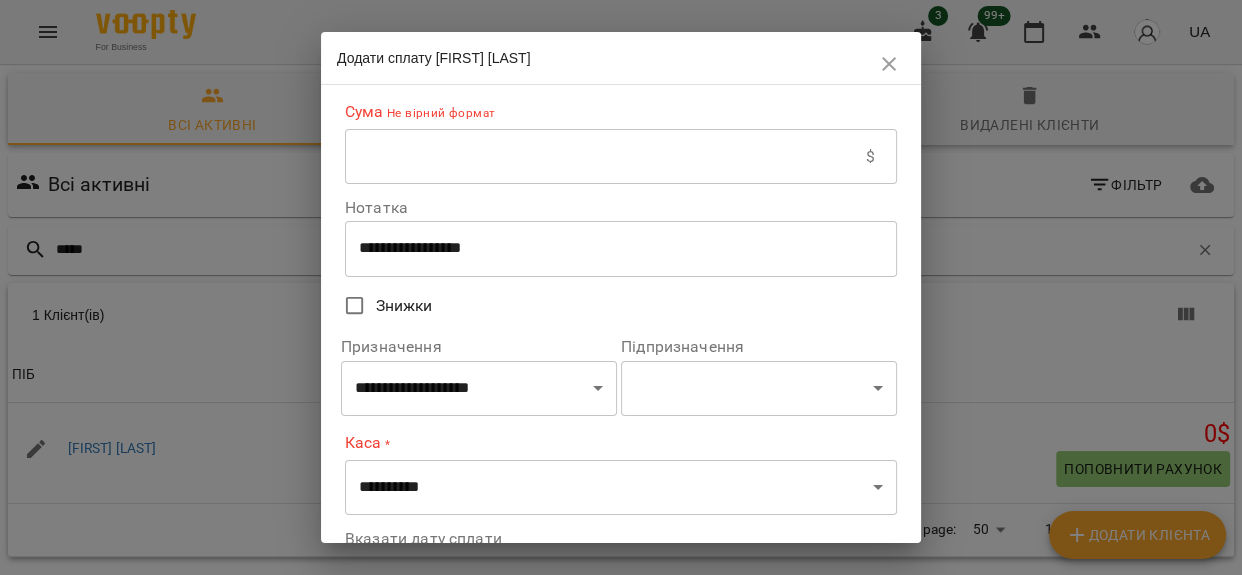 click at bounding box center [605, 157] 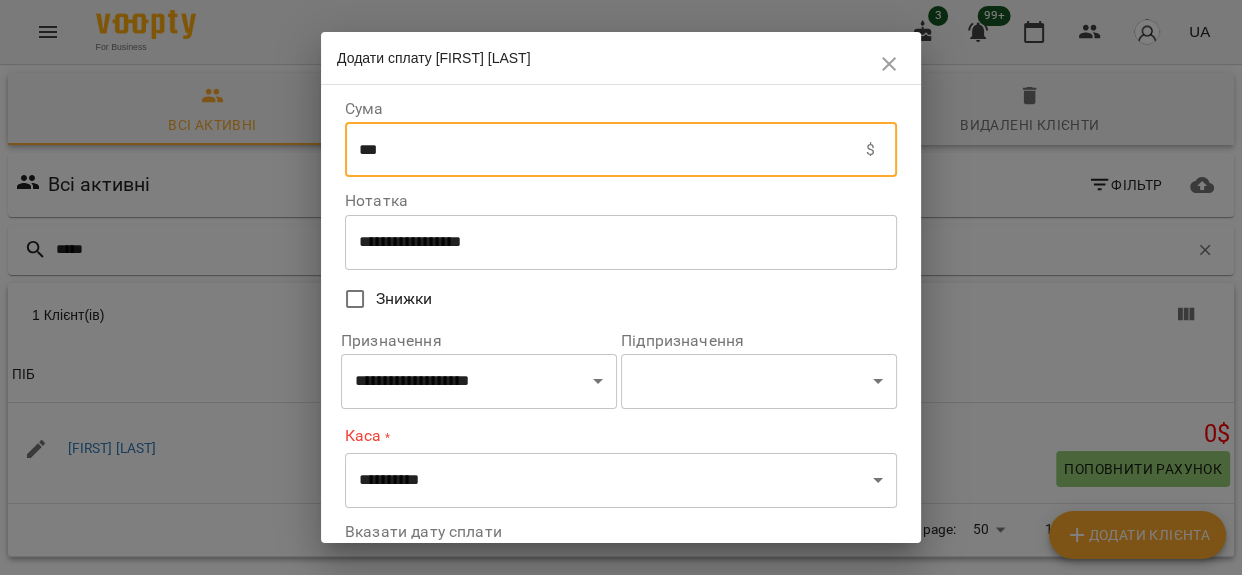 type on "***" 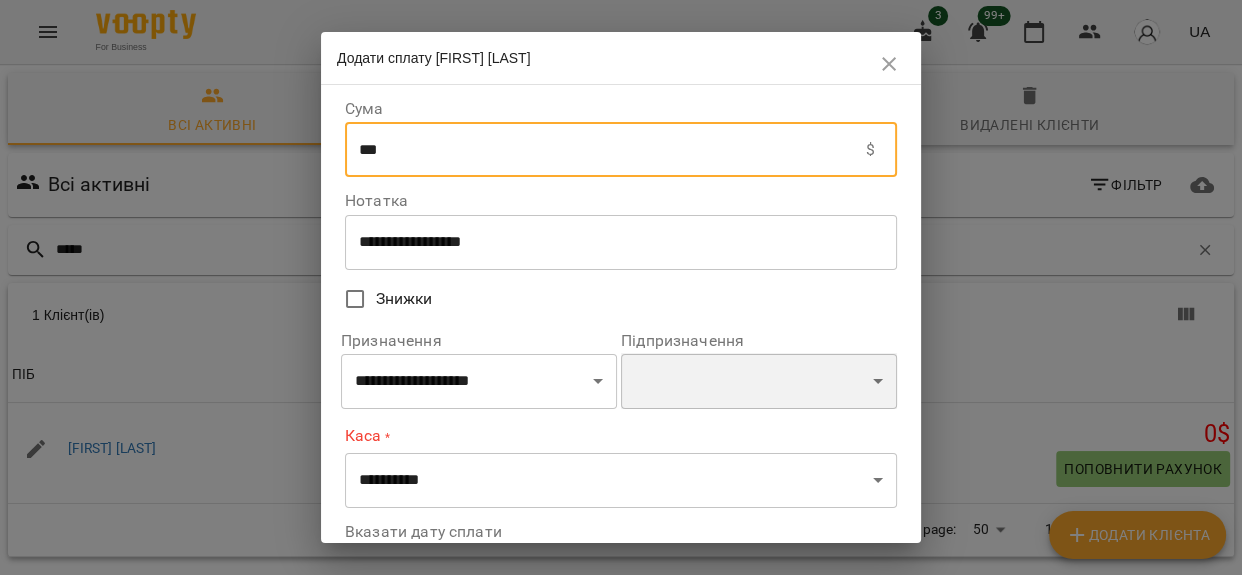 click on "**********" at bounding box center (759, 381) 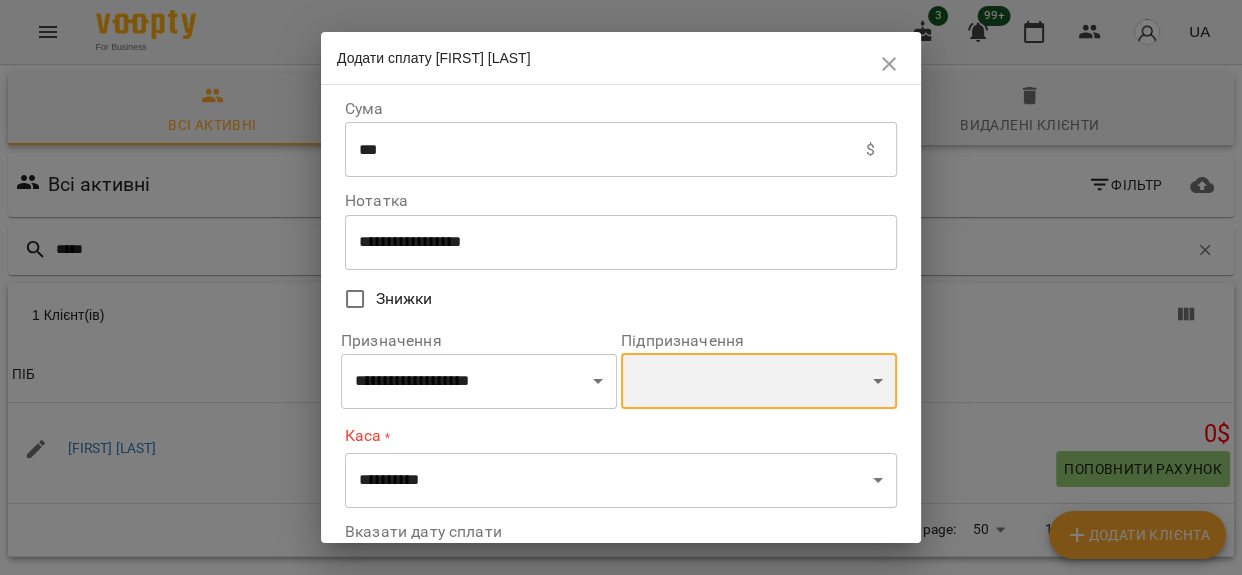 select on "**********" 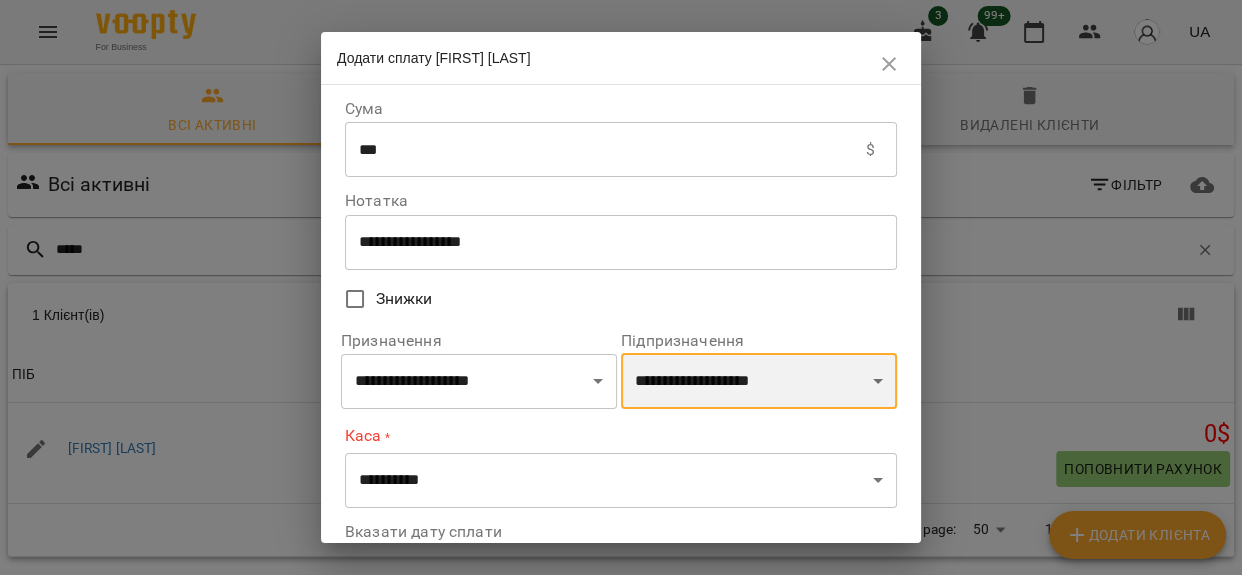 click on "**********" at bounding box center (759, 381) 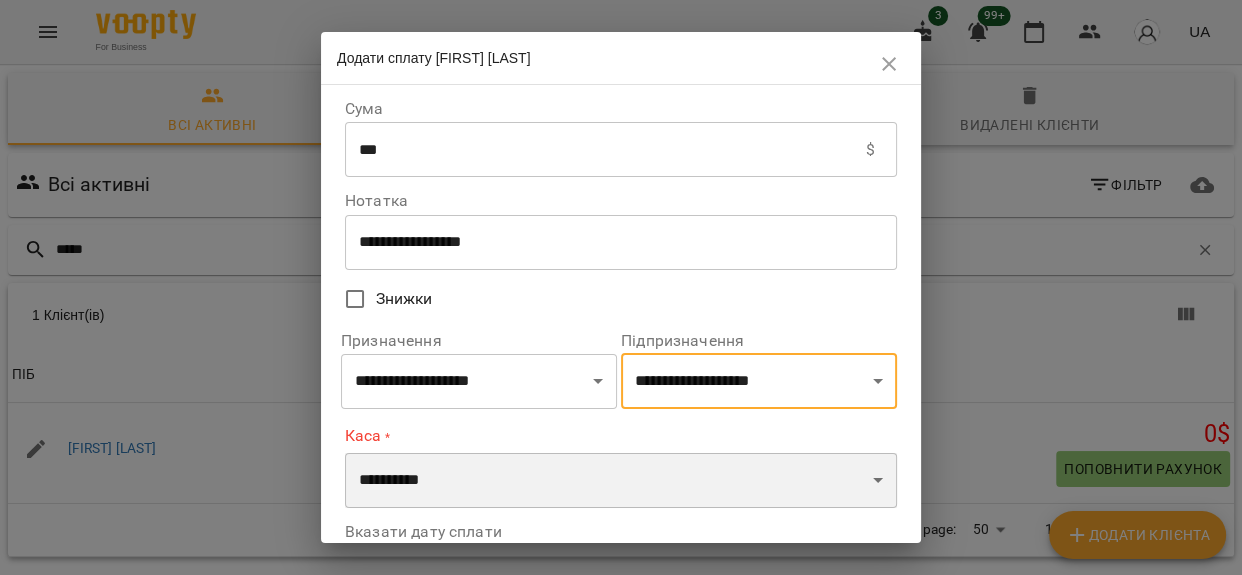 click on "**********" at bounding box center [621, 481] 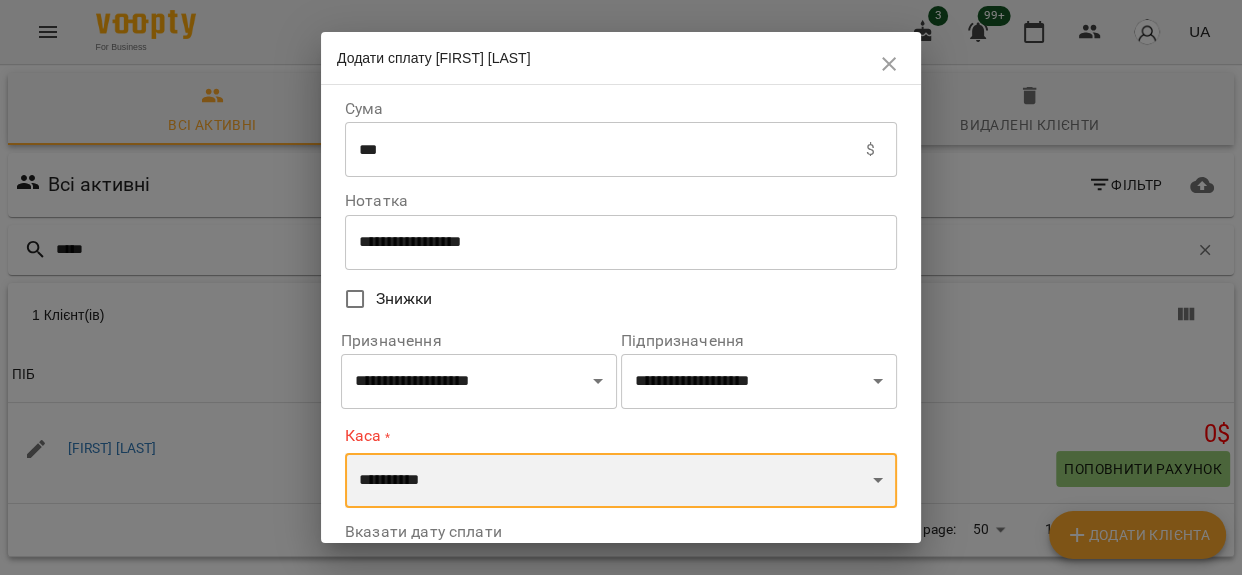 select on "**********" 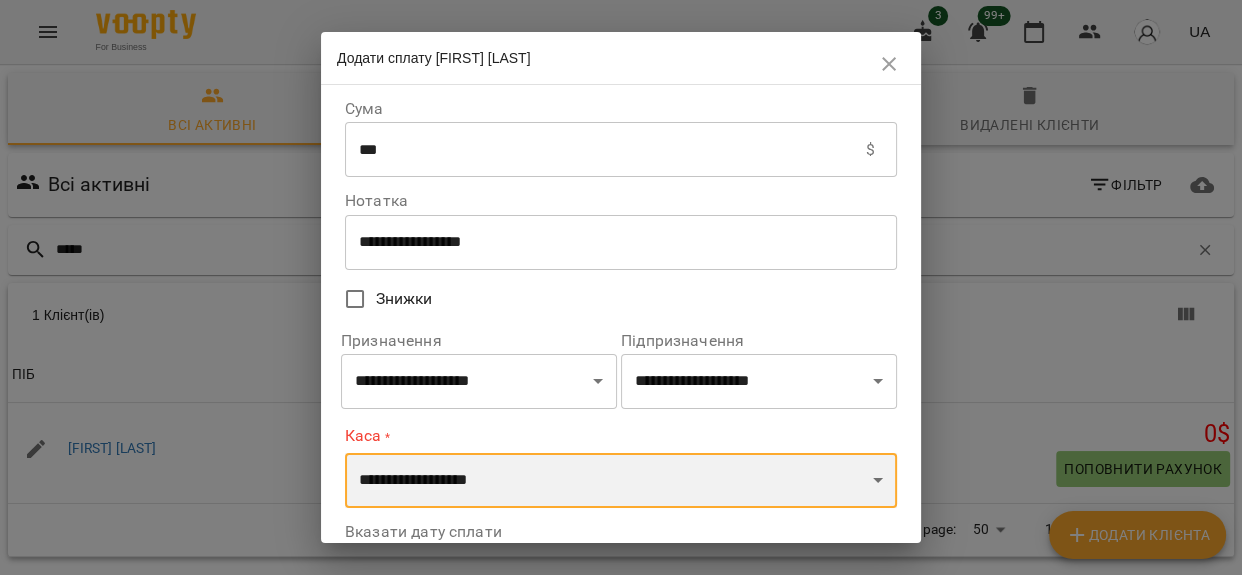 click on "**********" at bounding box center [621, 481] 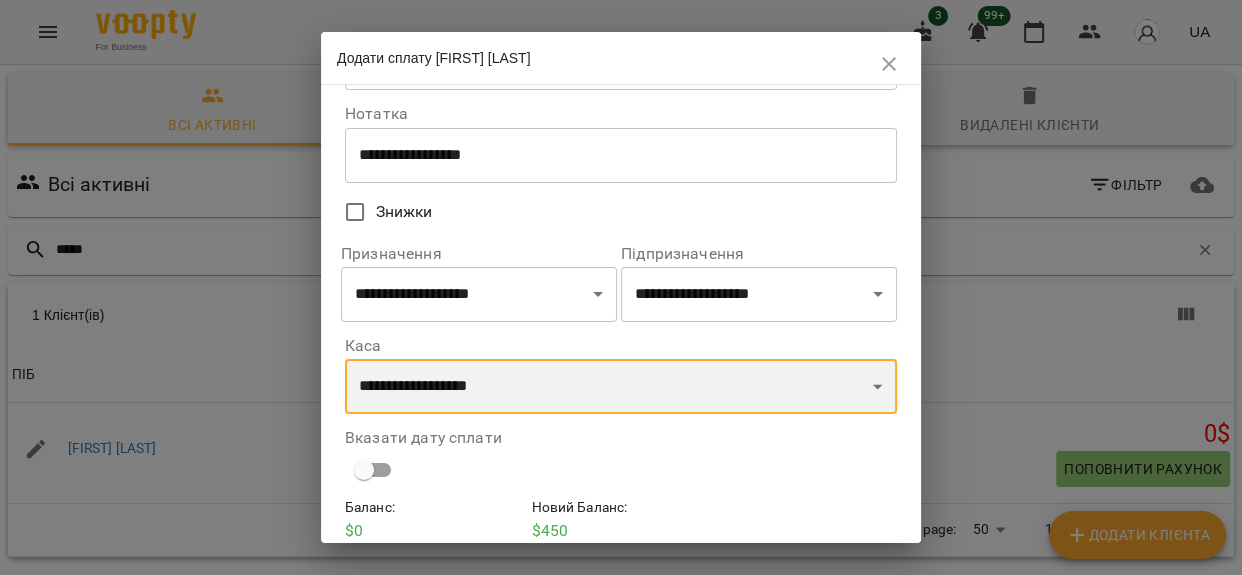 scroll, scrollTop: 171, scrollLeft: 0, axis: vertical 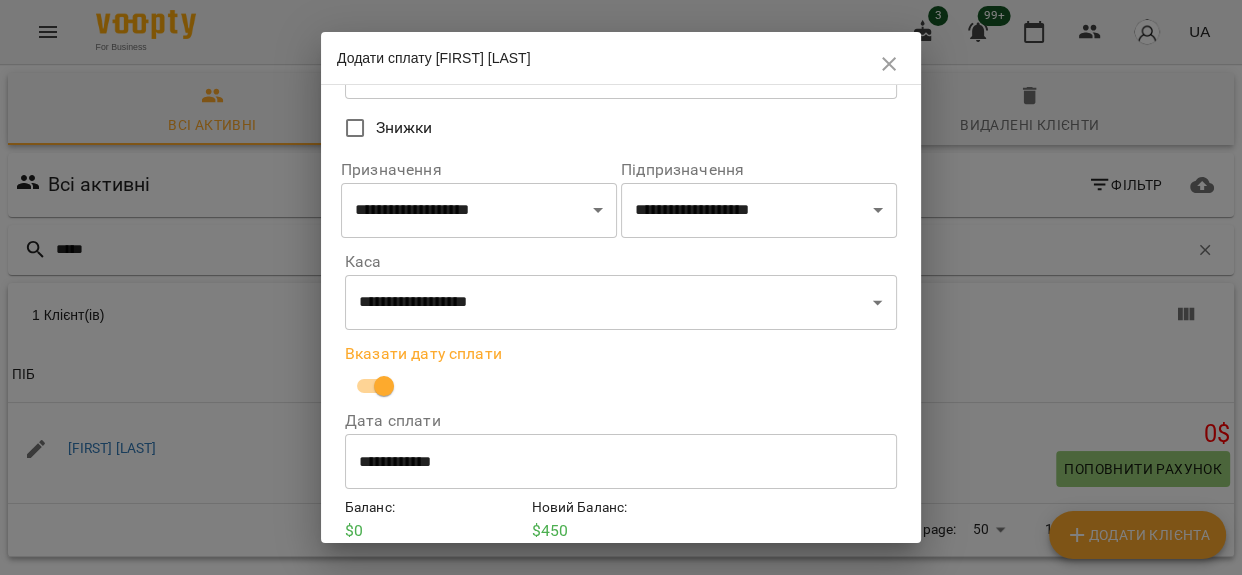 click on "**********" at bounding box center (621, 462) 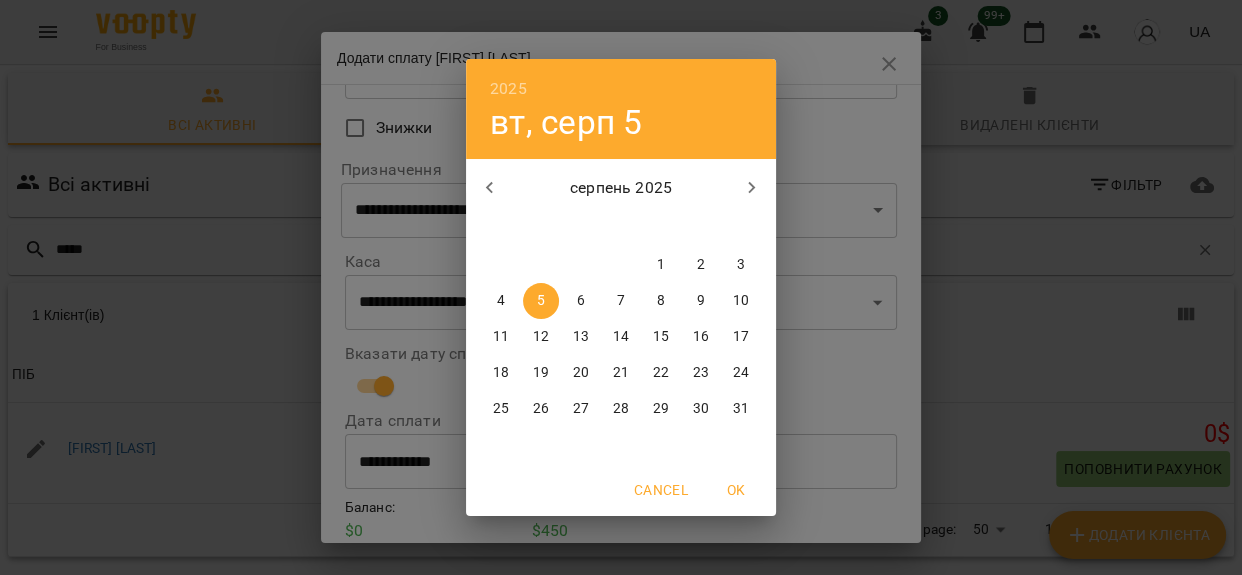 click on "4" at bounding box center [501, 301] 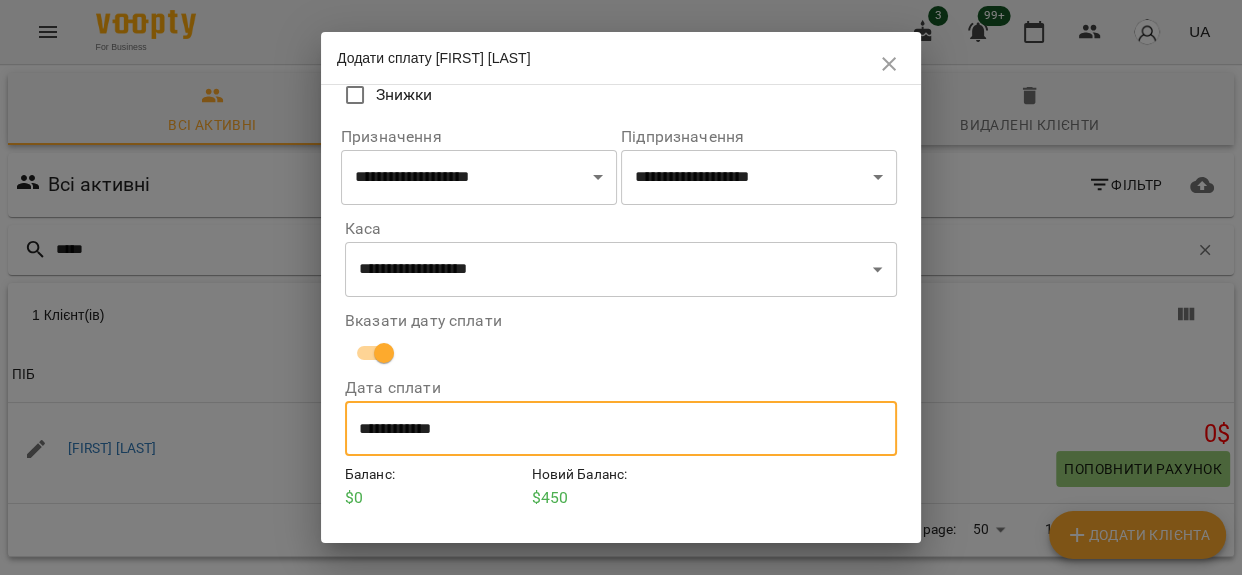 scroll, scrollTop: 256, scrollLeft: 0, axis: vertical 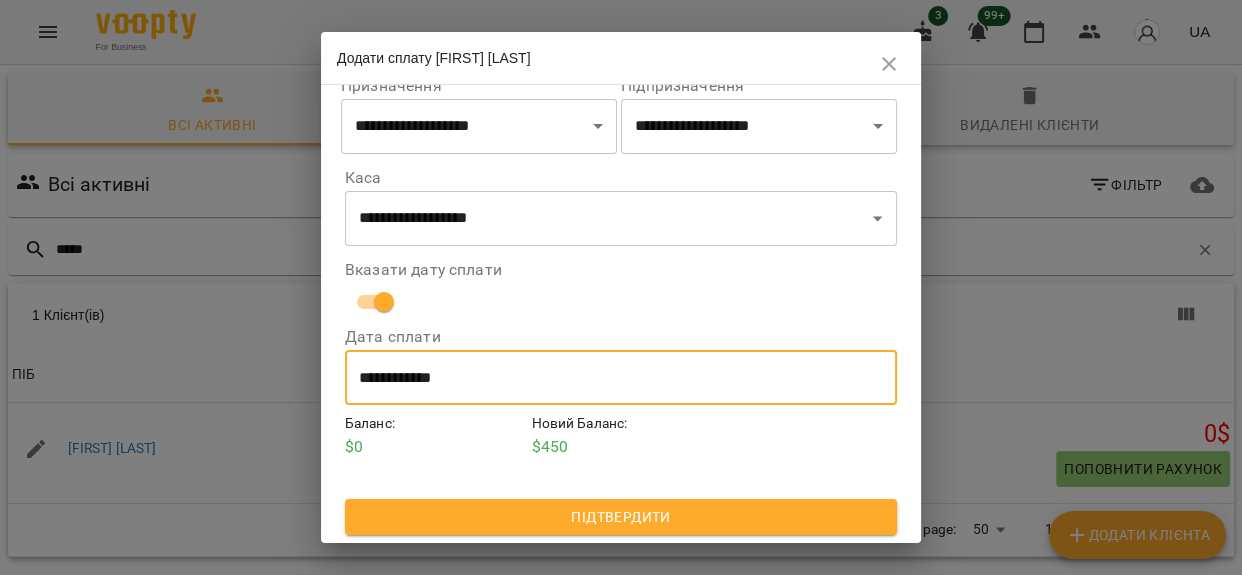click on "Підтвердити" at bounding box center [621, 517] 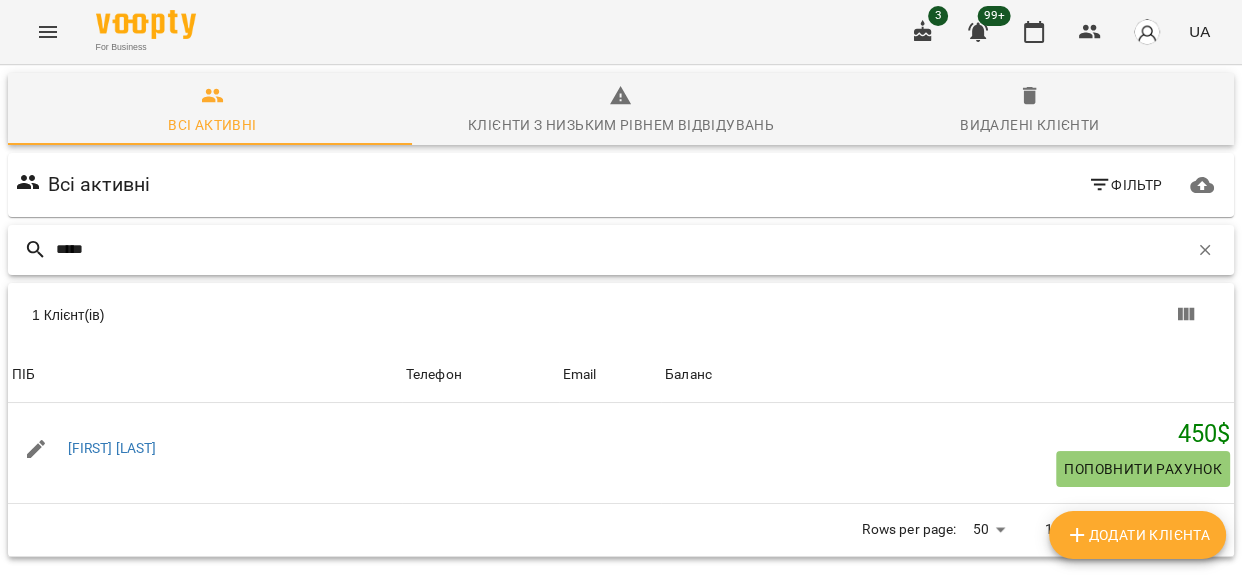 drag, startPoint x: 101, startPoint y: 249, endPoint x: 0, endPoint y: 249, distance: 101 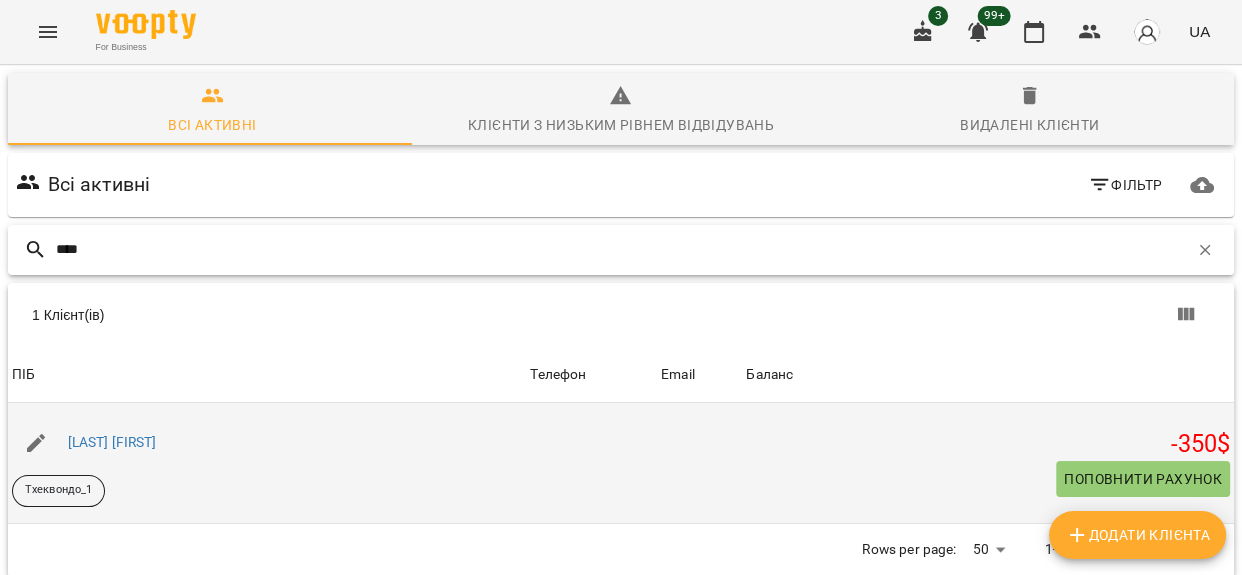 type on "****" 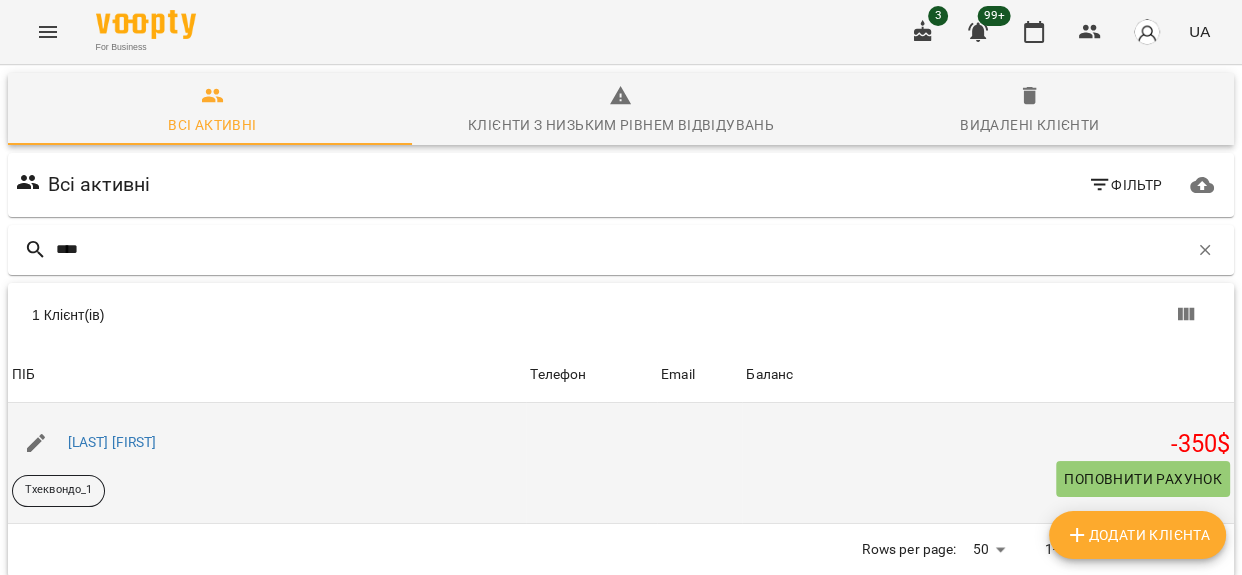 click on "Поповнити рахунок" at bounding box center [1143, 479] 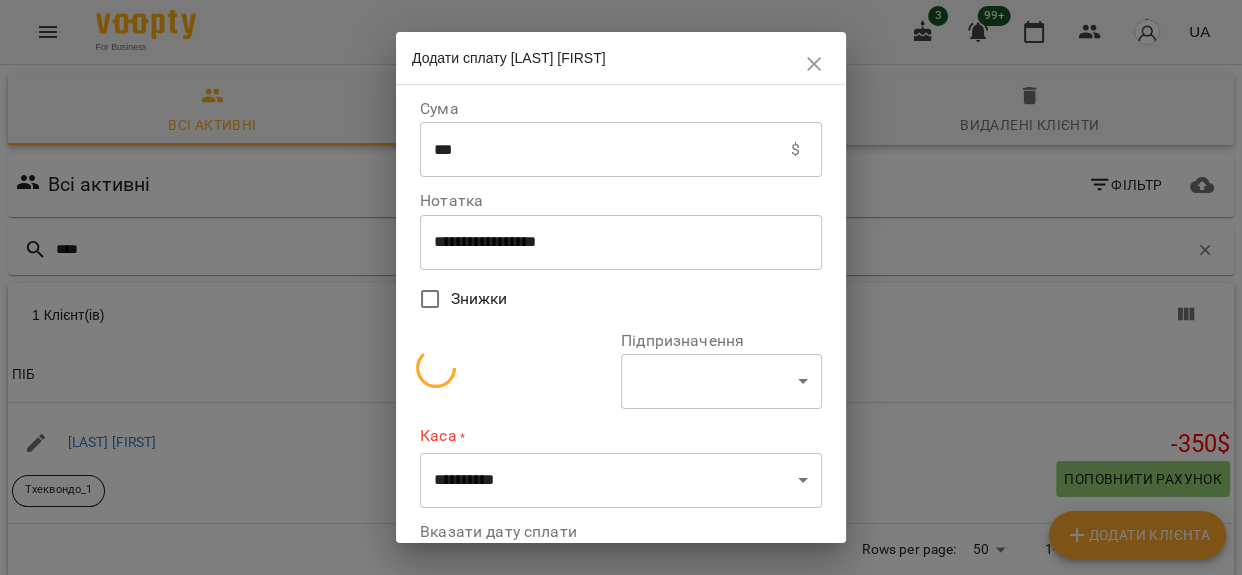 select on "**********" 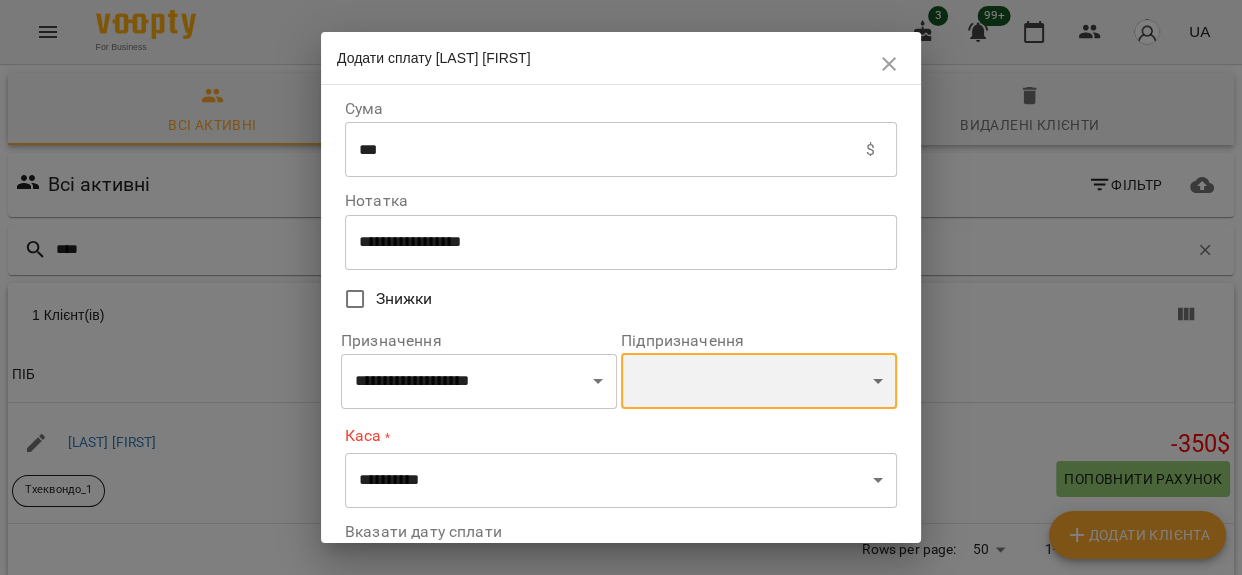 drag, startPoint x: 702, startPoint y: 407, endPoint x: 704, endPoint y: 394, distance: 13.152946 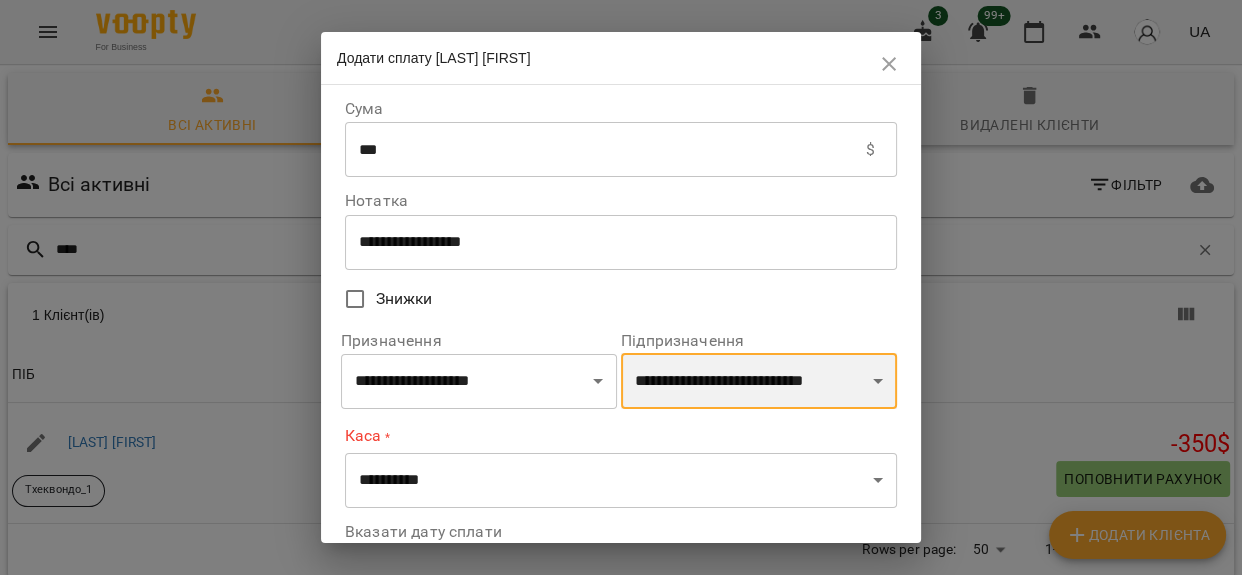click on "**********" at bounding box center [759, 381] 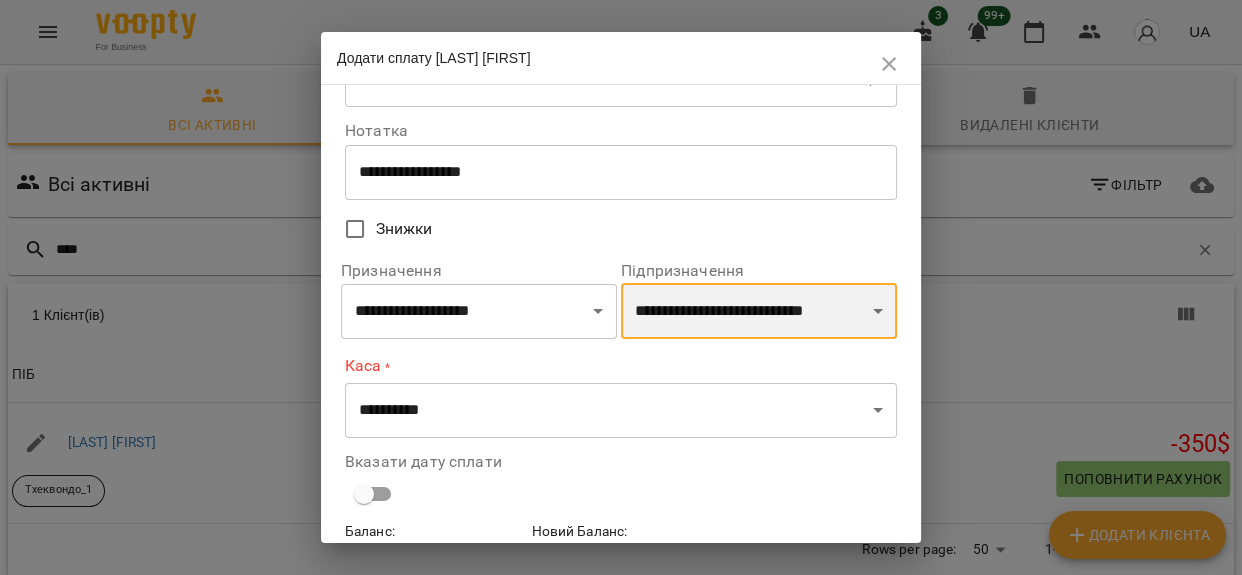scroll, scrollTop: 179, scrollLeft: 0, axis: vertical 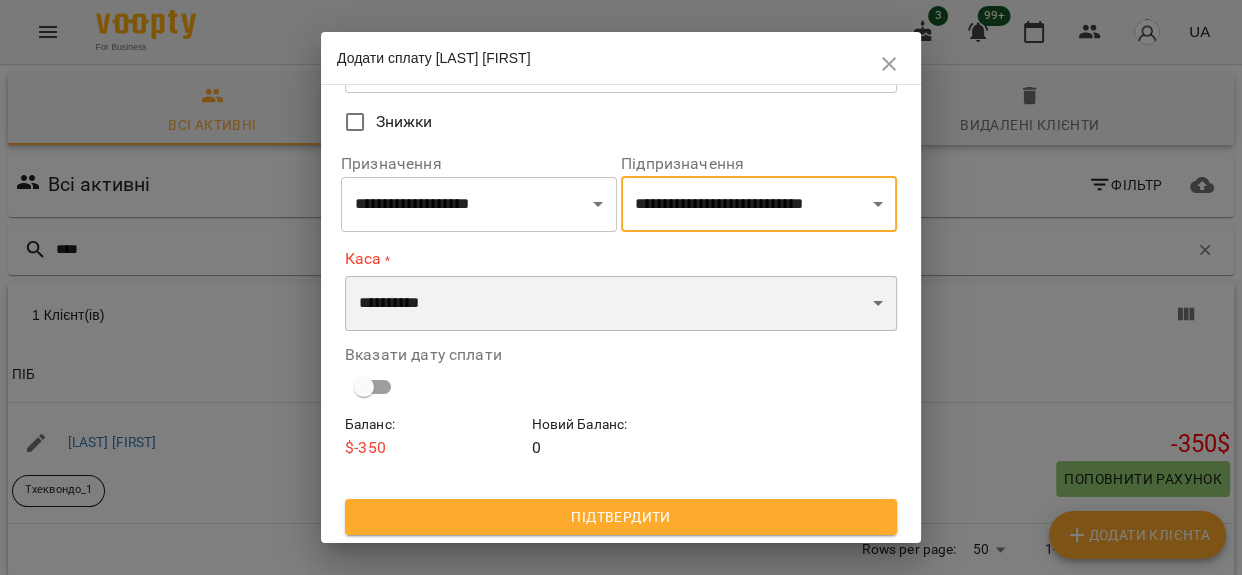 click on "**********" at bounding box center (621, 304) 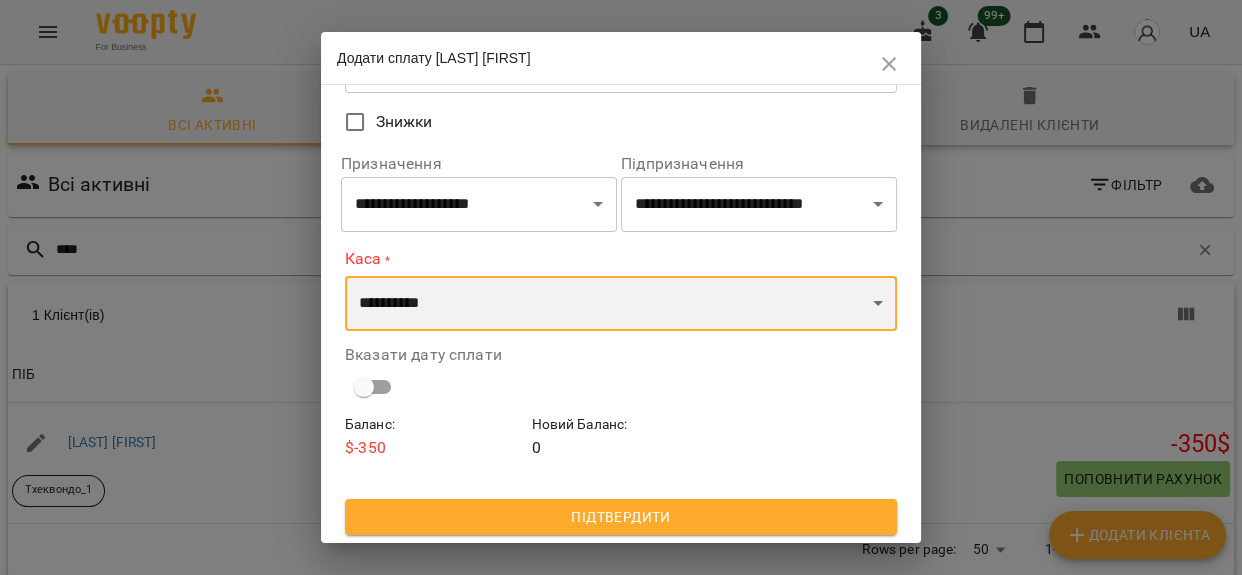 select on "**********" 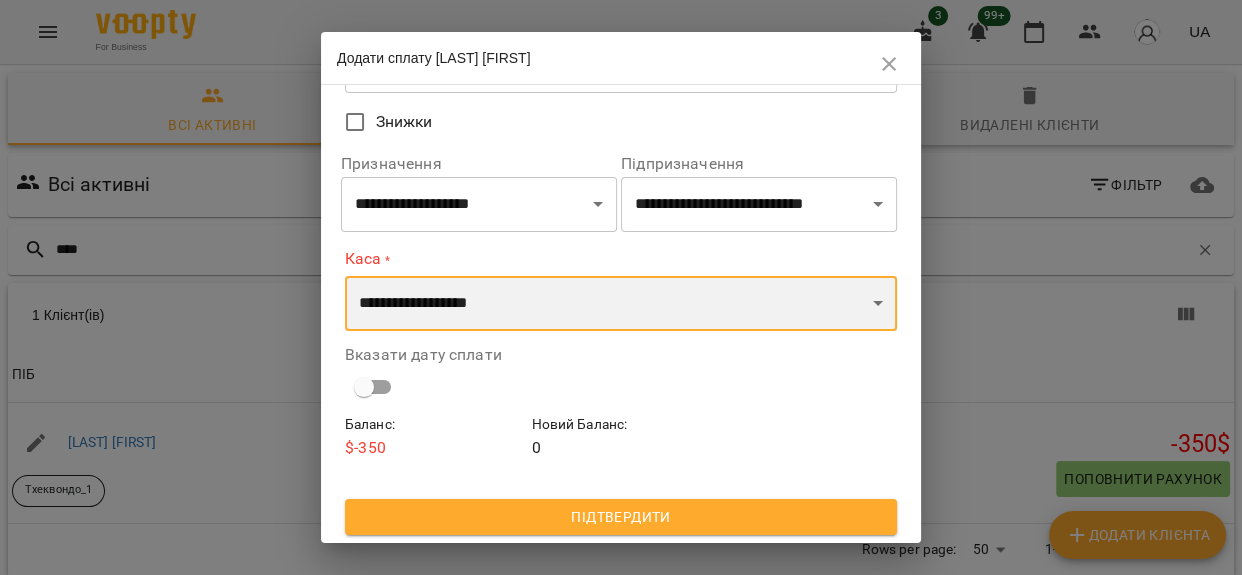click on "**********" at bounding box center [621, 304] 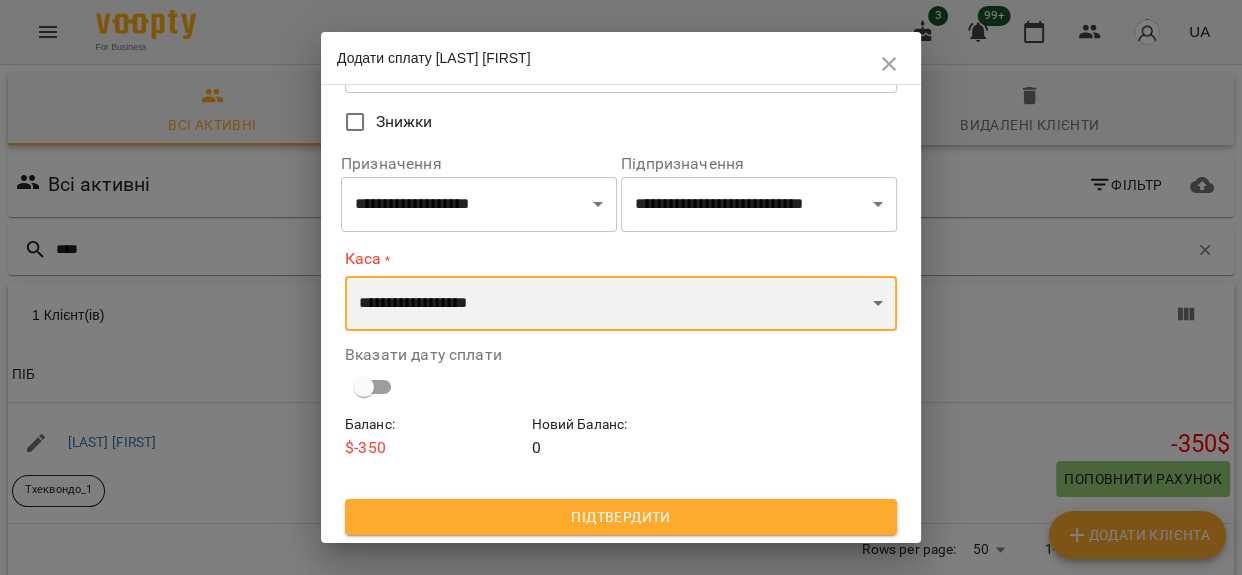 scroll, scrollTop: 172, scrollLeft: 0, axis: vertical 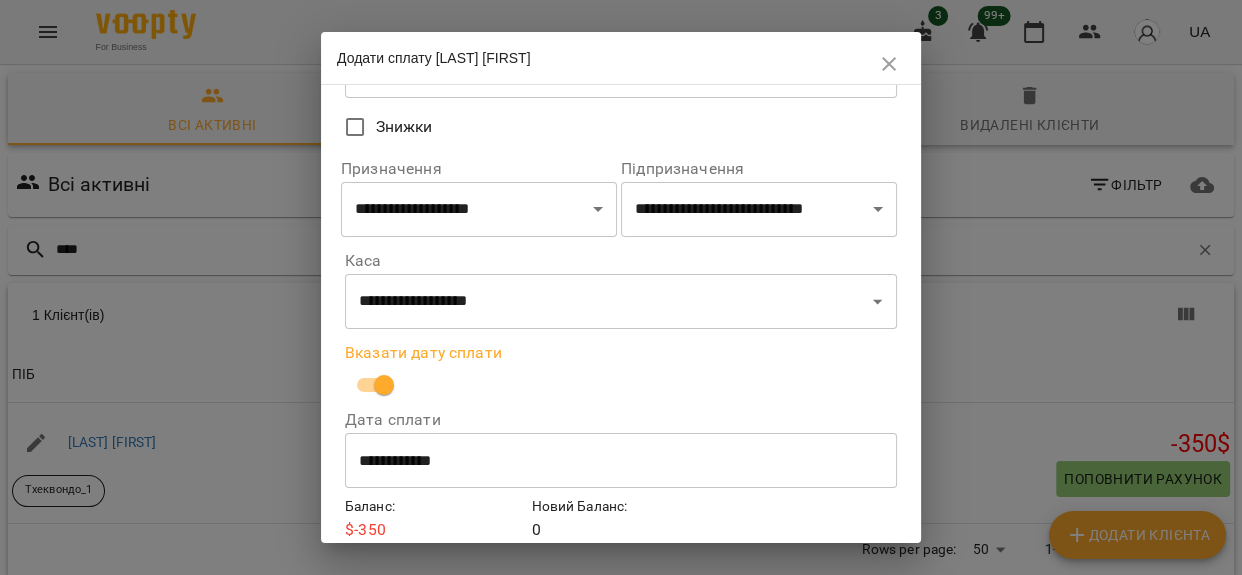 click on "**********" at bounding box center (621, 461) 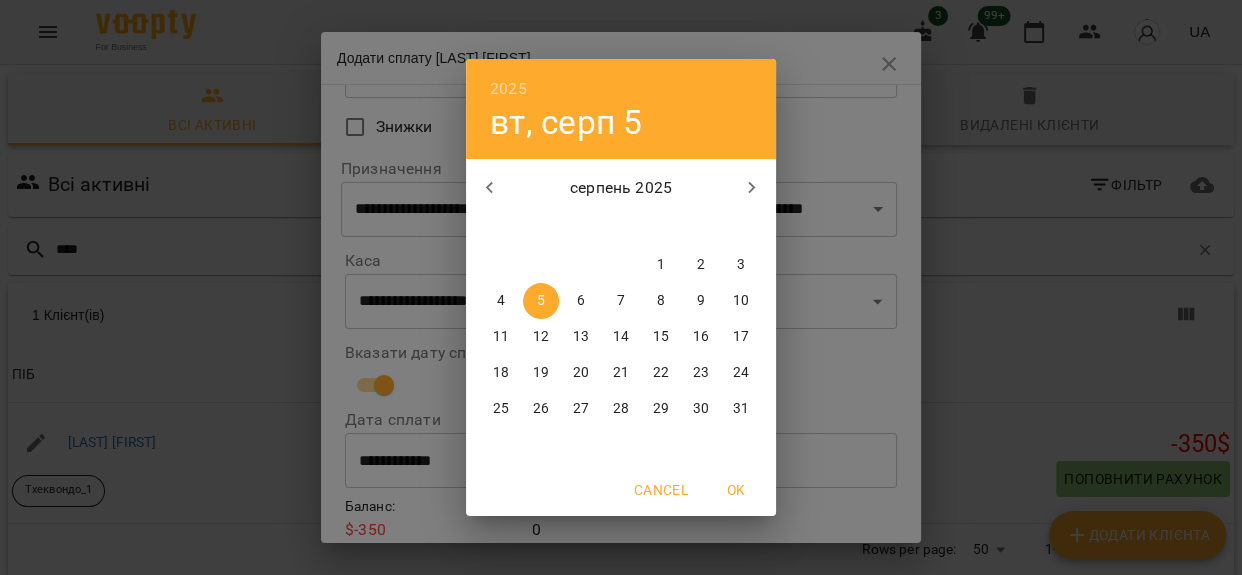 click on "4" at bounding box center [501, 301] 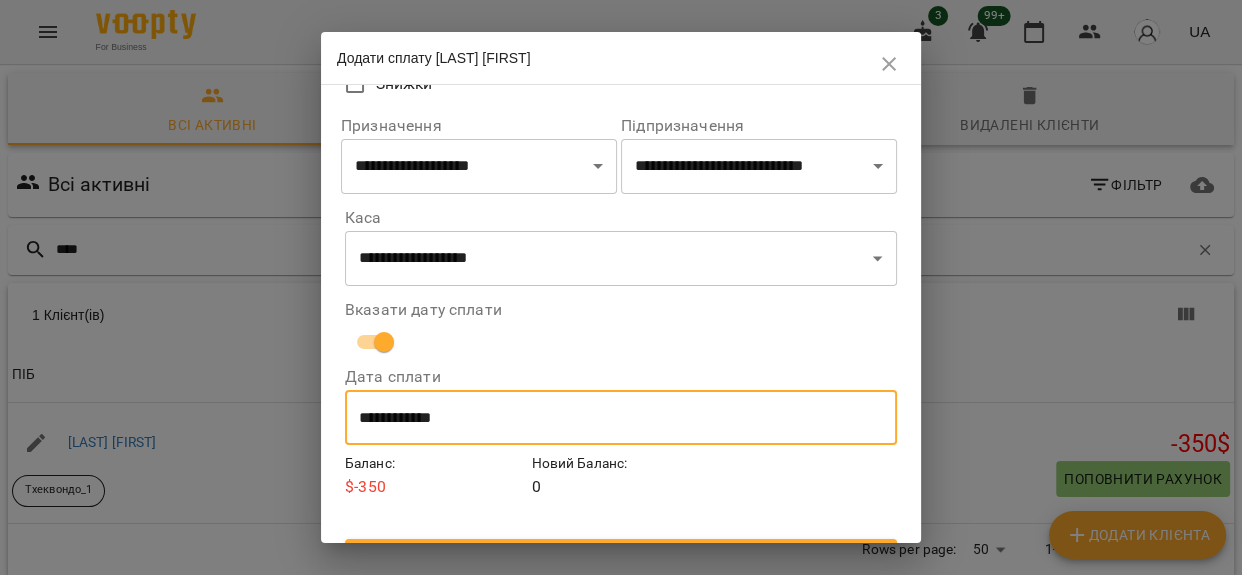 scroll, scrollTop: 256, scrollLeft: 0, axis: vertical 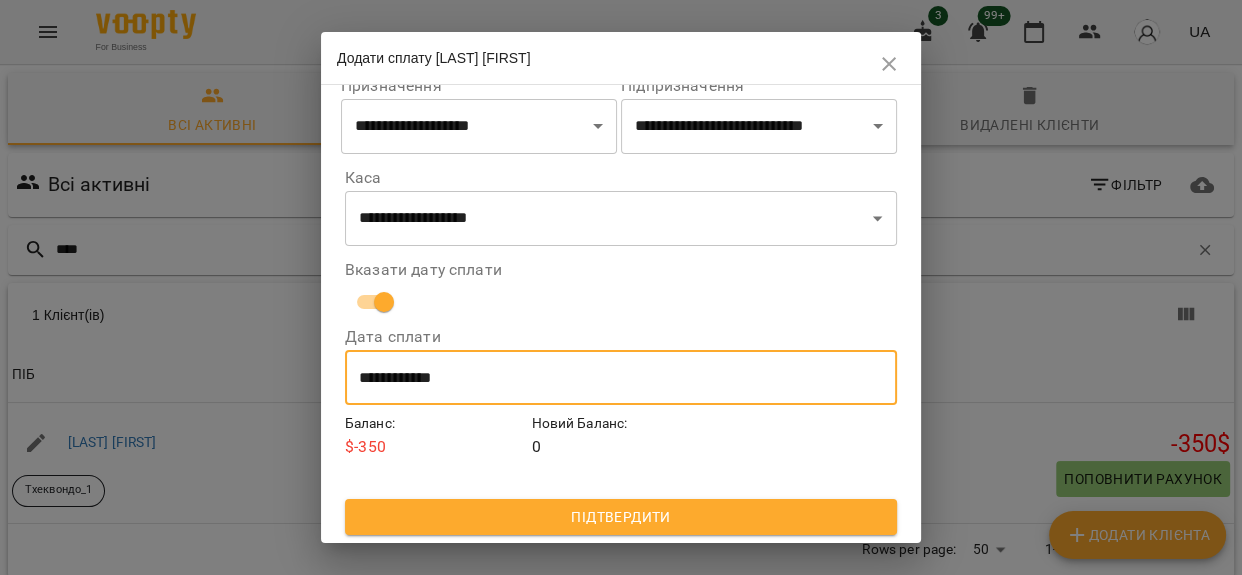 click on "Підтвердити" at bounding box center (621, 517) 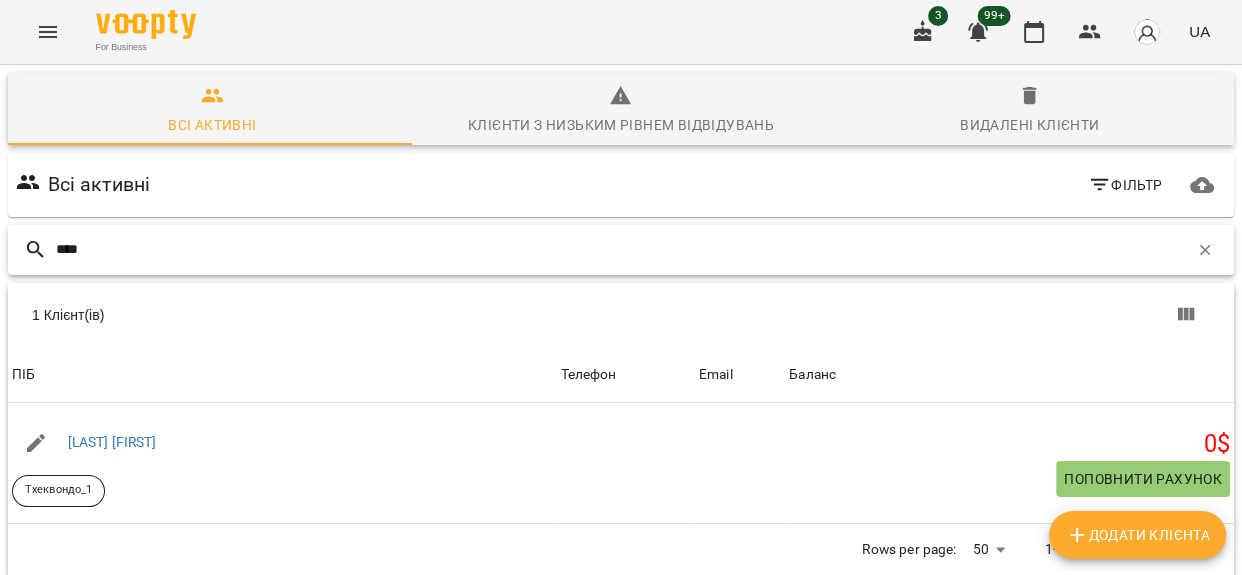 drag, startPoint x: 106, startPoint y: 256, endPoint x: 0, endPoint y: 258, distance: 106.01887 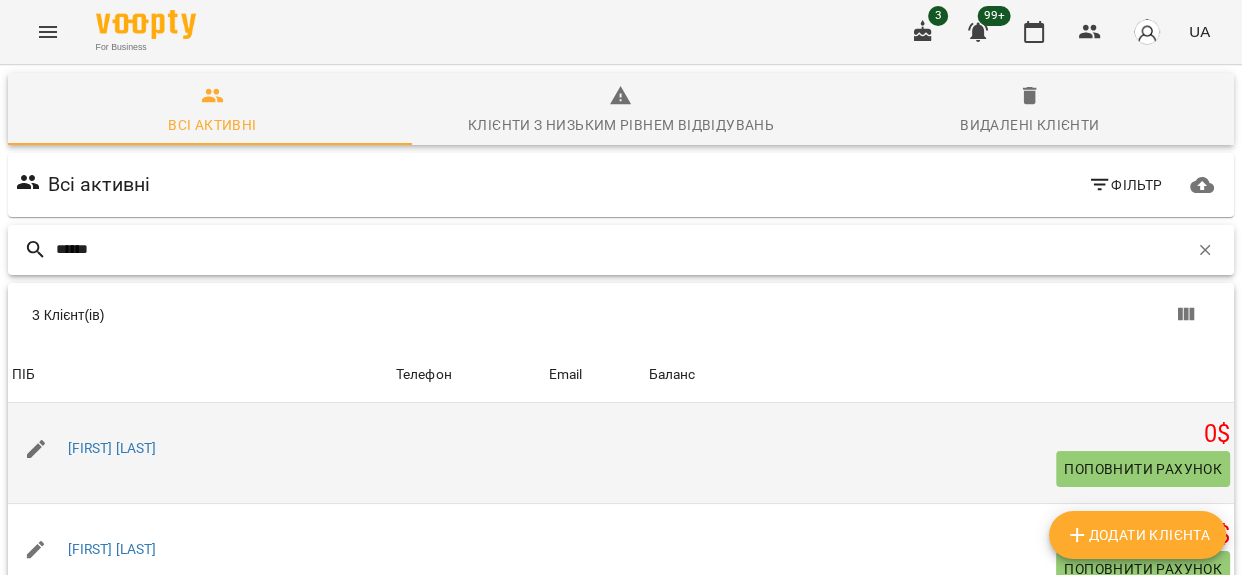 scroll, scrollTop: 251, scrollLeft: 0, axis: vertical 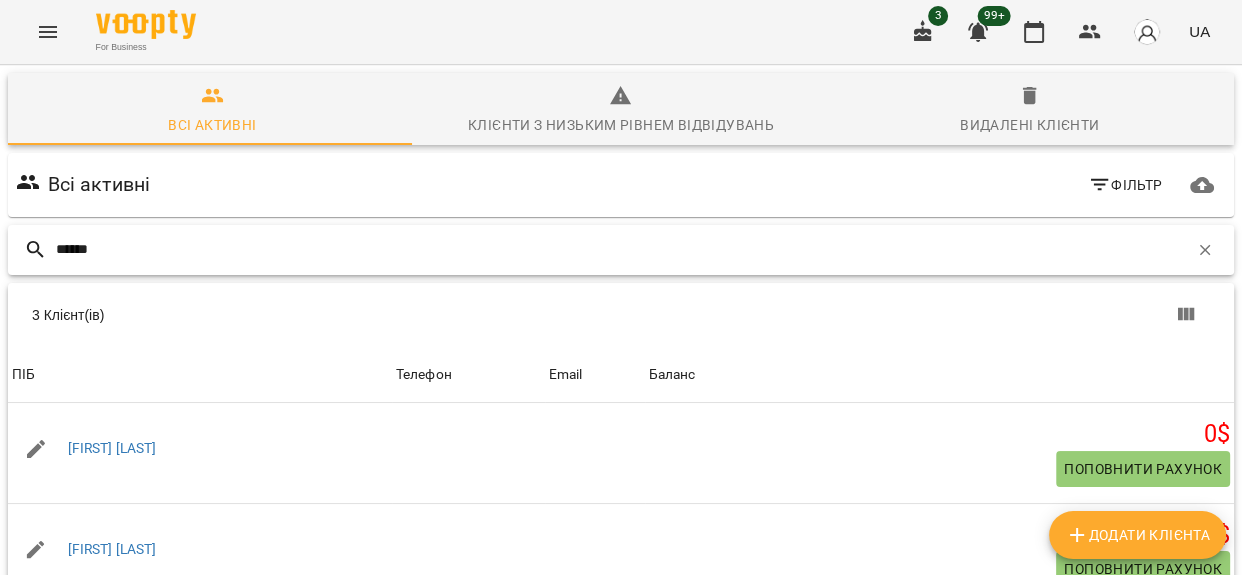 type on "******" 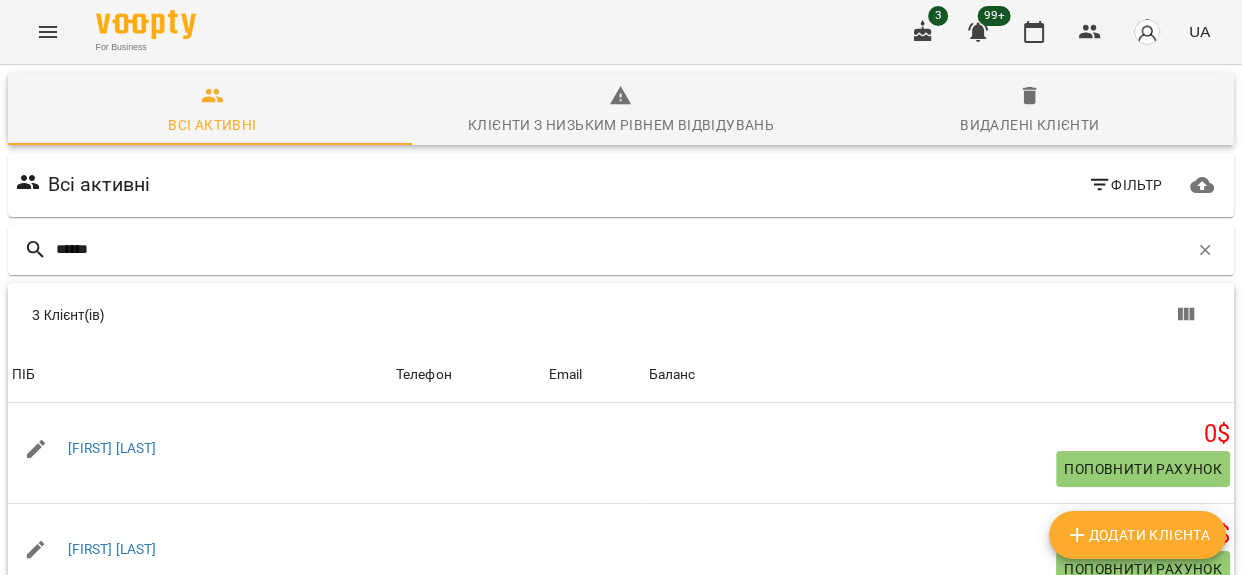 click on "Прокопюк Марія" at bounding box center [112, 649] 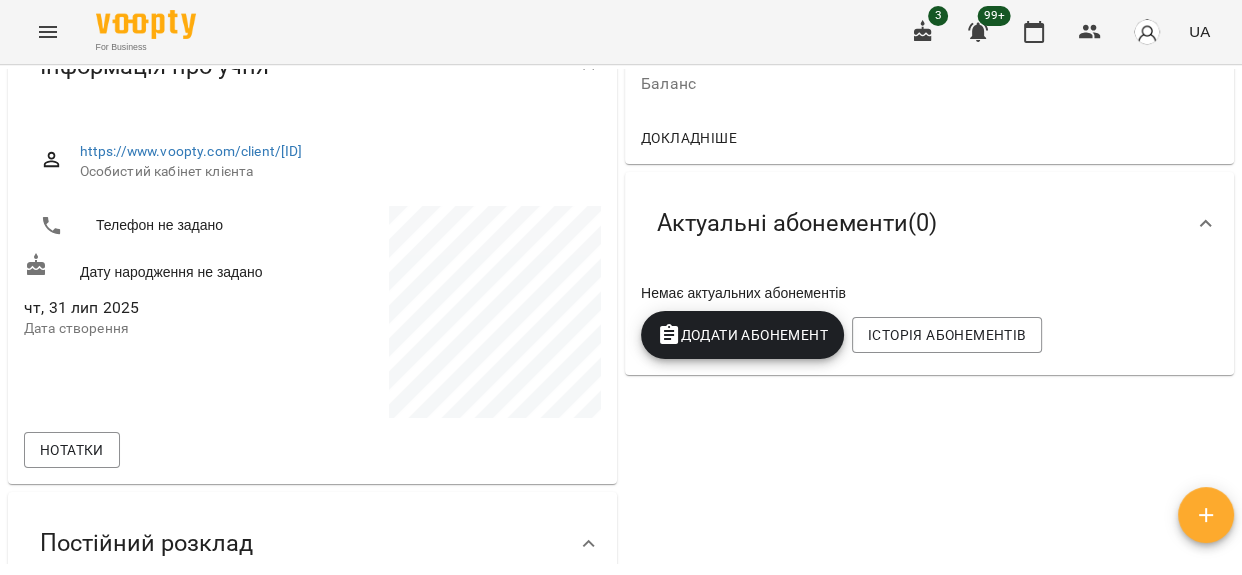 scroll, scrollTop: 0, scrollLeft: 0, axis: both 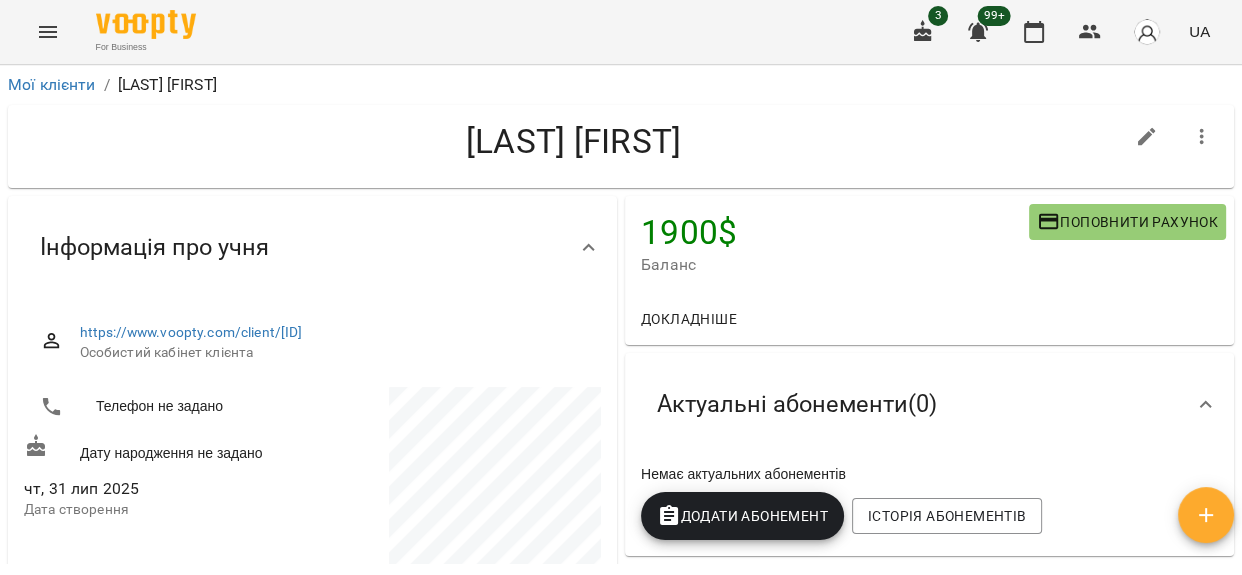 click on "1900 $ Баланс Поповнити рахунок" at bounding box center (929, 244) 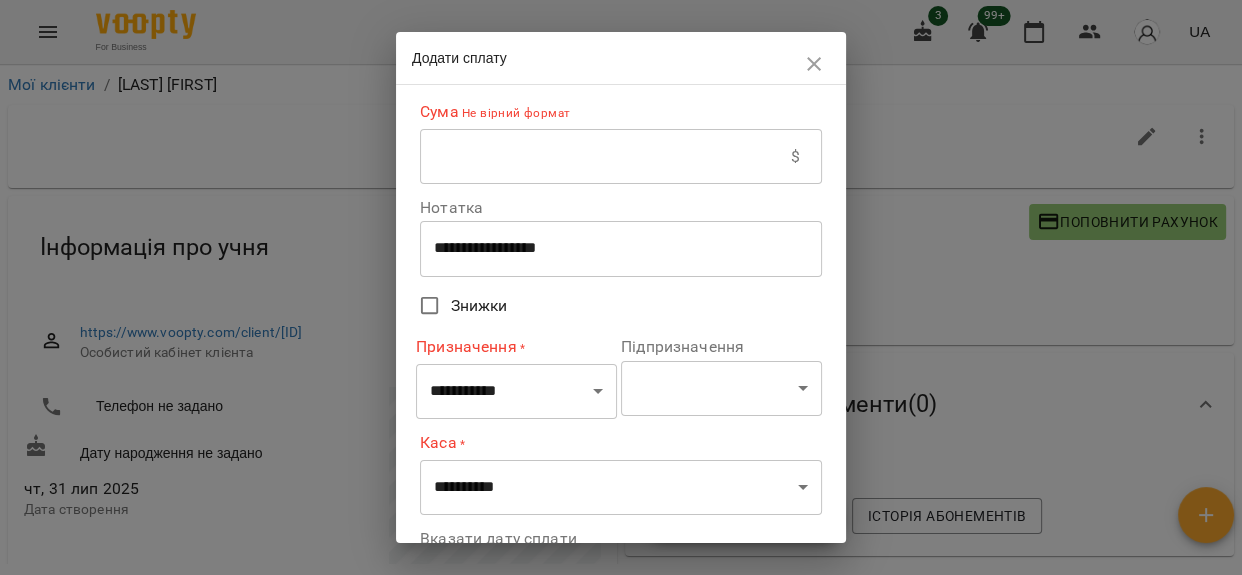 click on "**********" at bounding box center (621, 345) 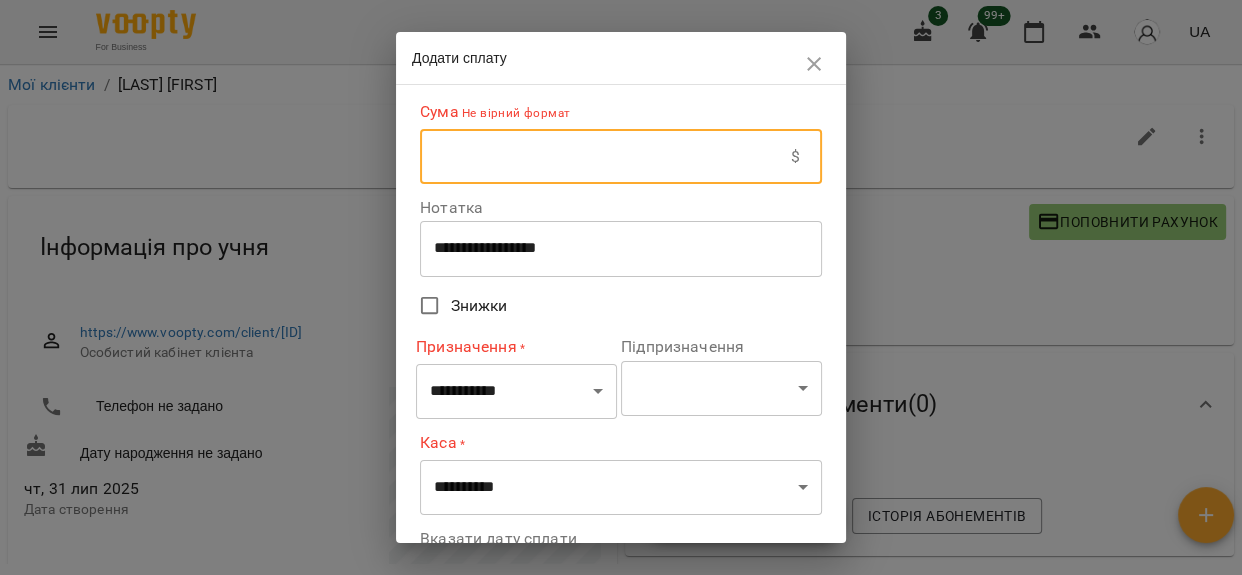 click at bounding box center (605, 157) 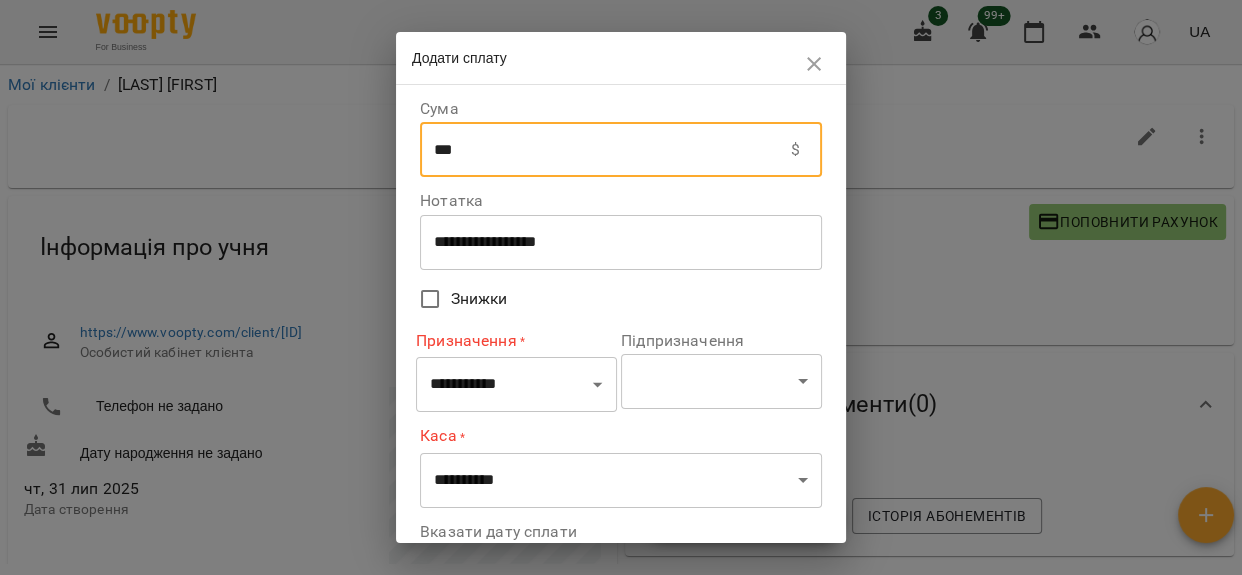 type on "***" 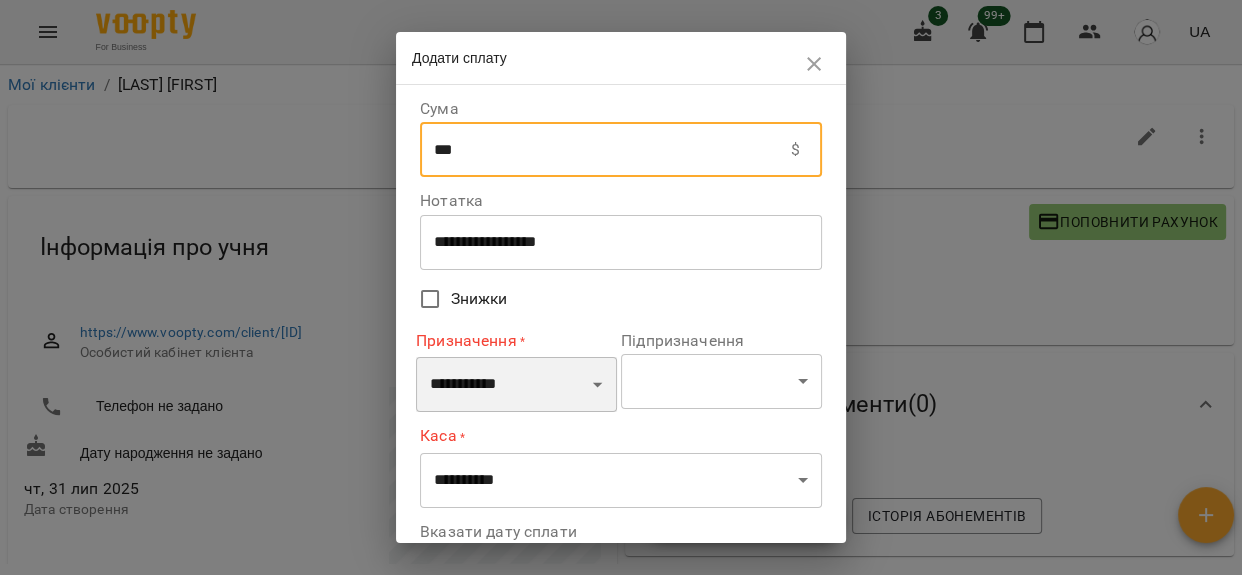 click on "**********" at bounding box center [516, 385] 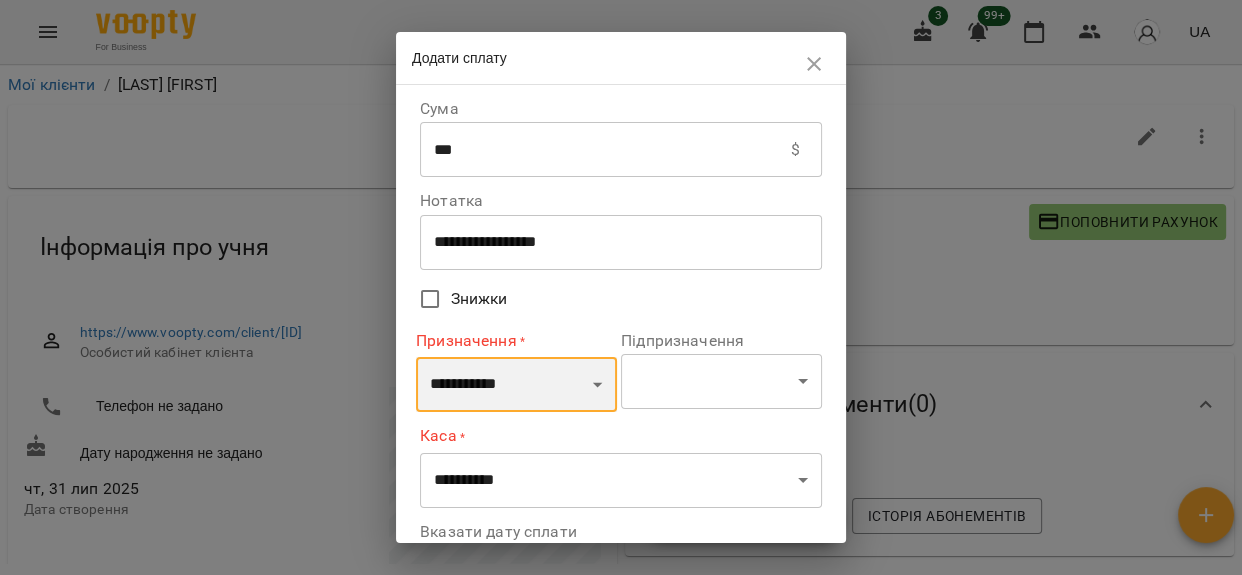 select on "**********" 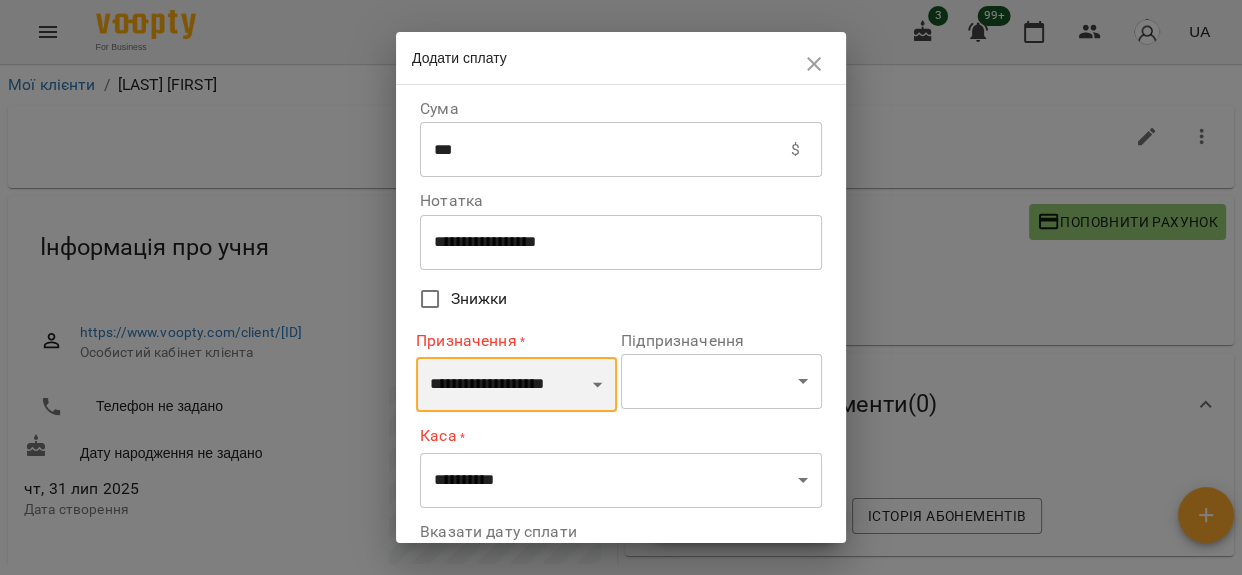 click on "**********" at bounding box center [516, 385] 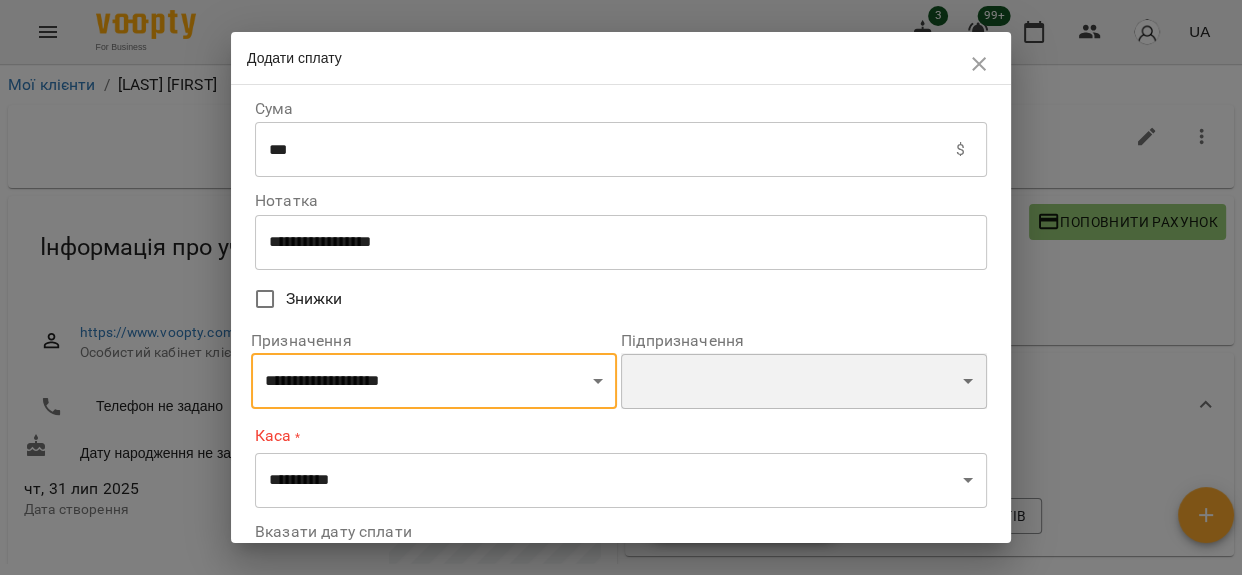 click on "**********" at bounding box center [804, 381] 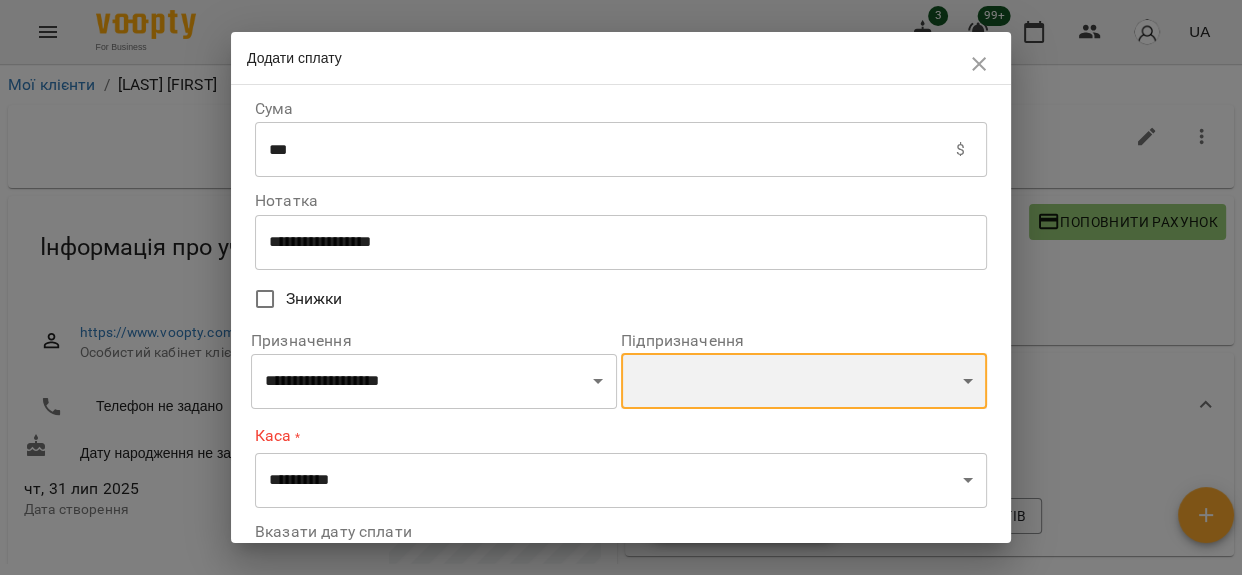 select on "**********" 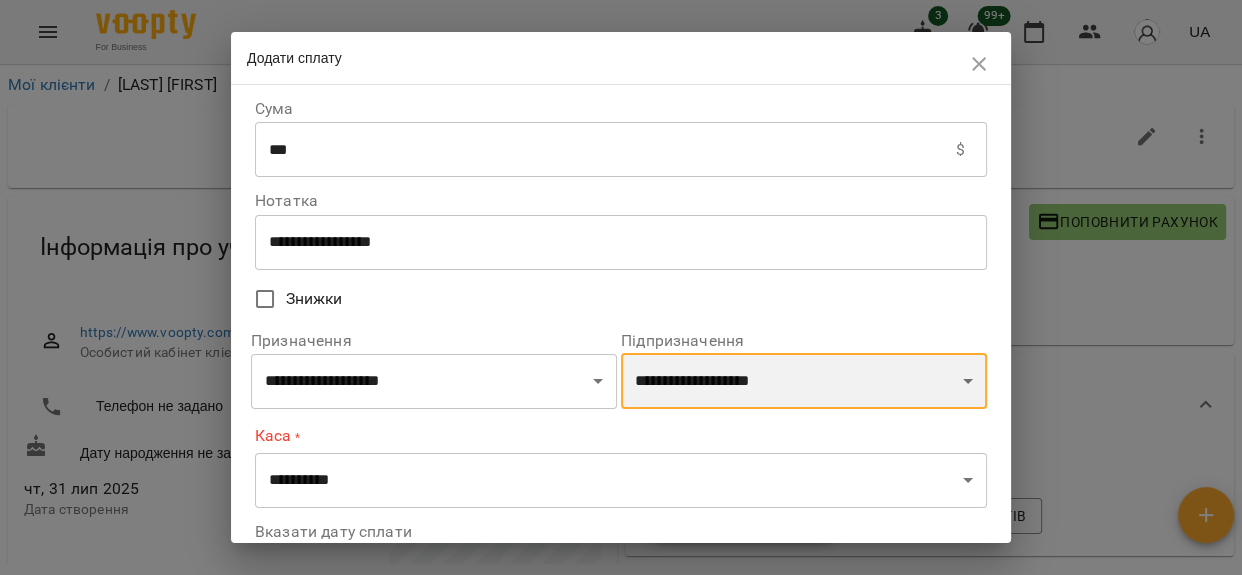 click on "**********" at bounding box center [804, 381] 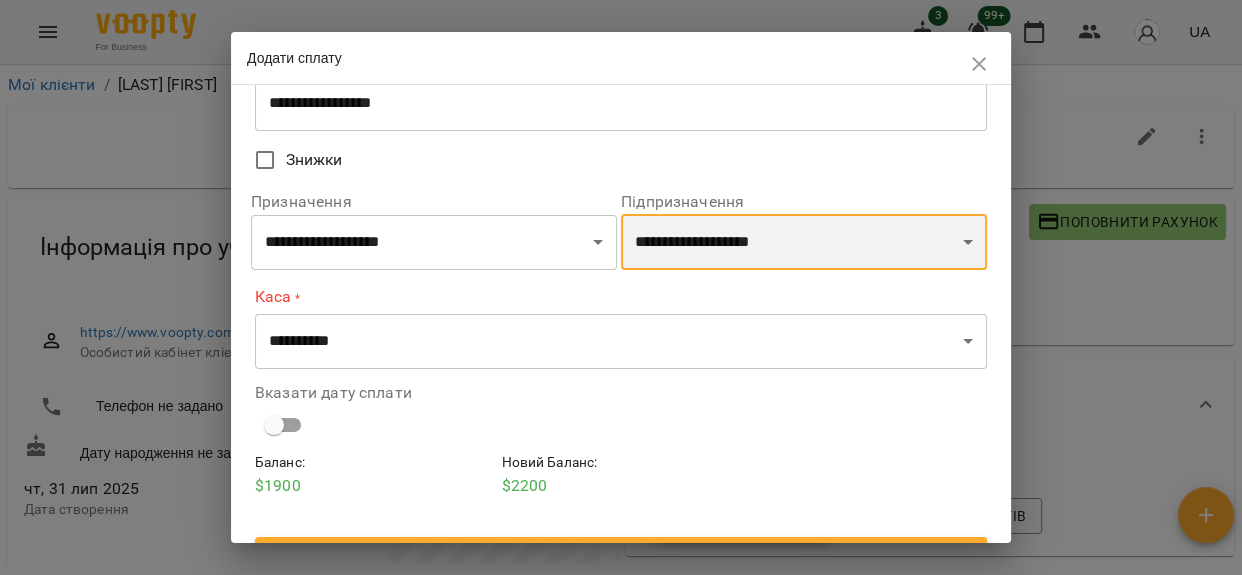scroll, scrollTop: 179, scrollLeft: 0, axis: vertical 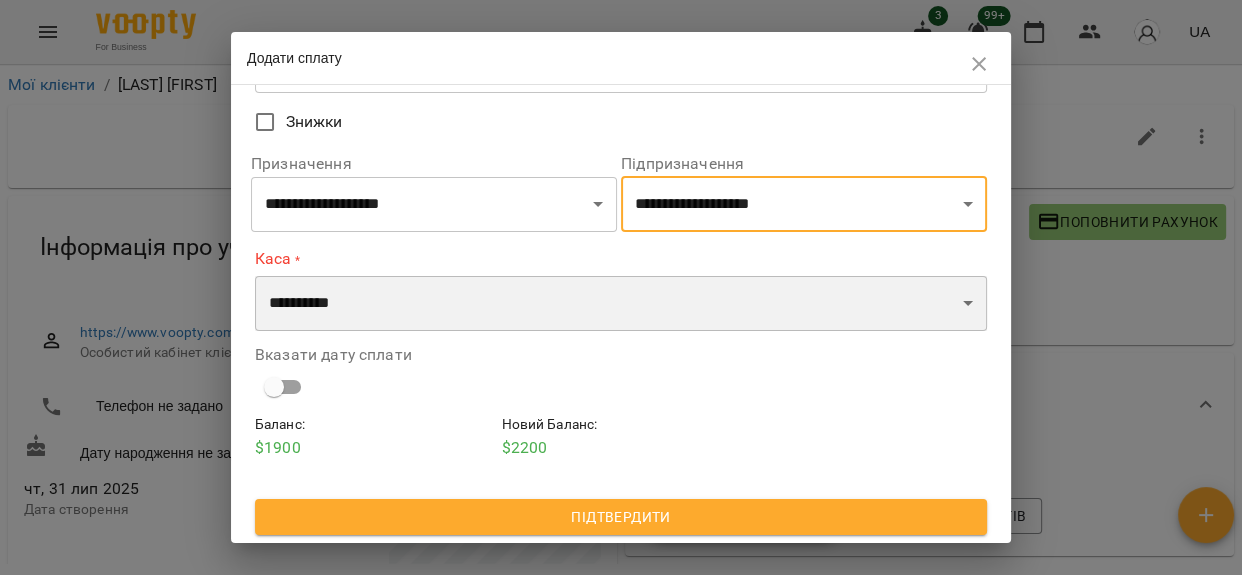 click on "**********" at bounding box center (621, 304) 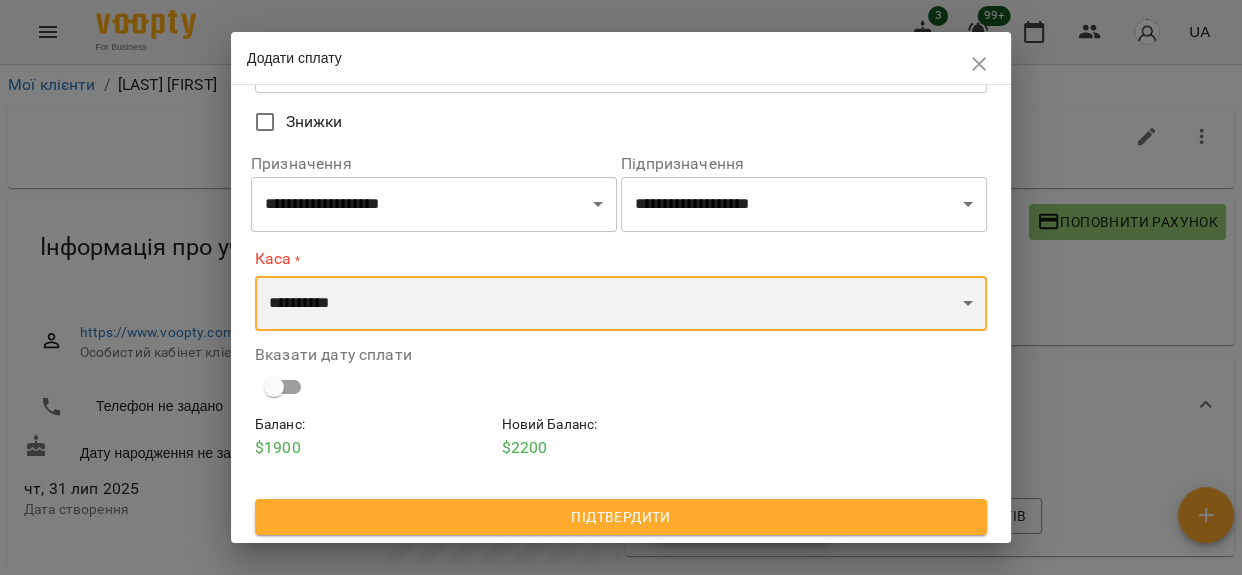 select on "**********" 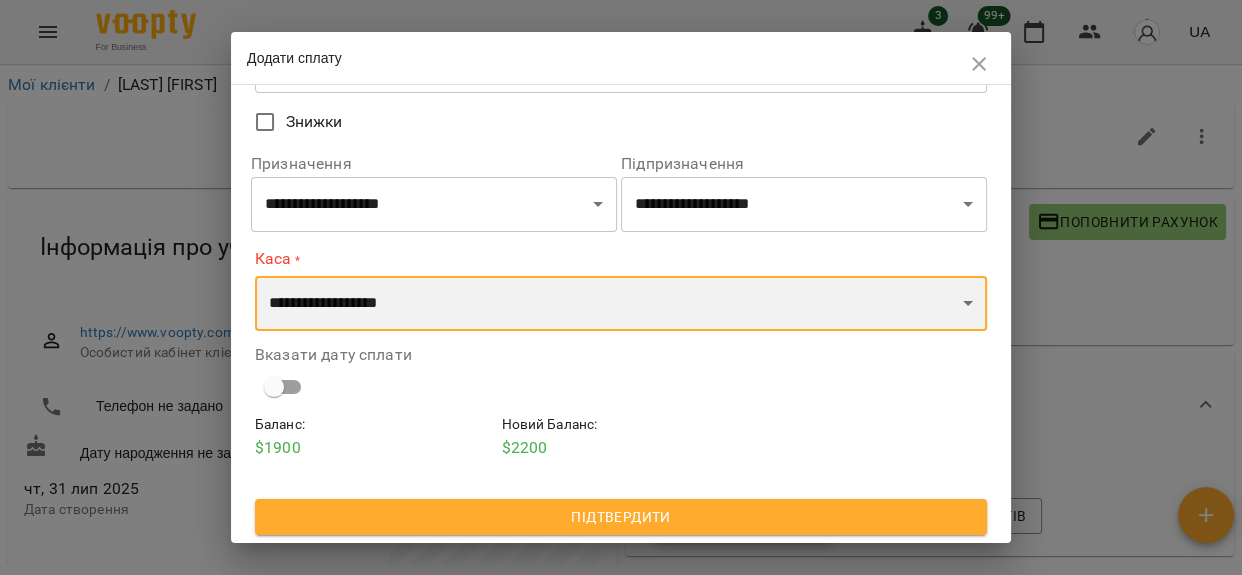 click on "**********" at bounding box center (621, 304) 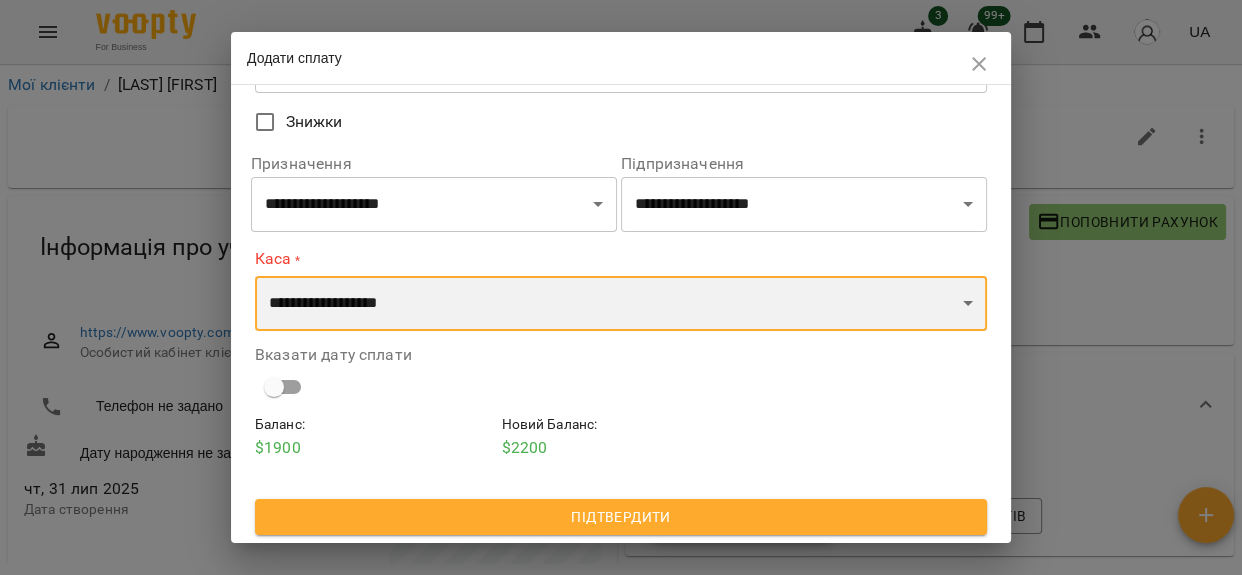 scroll, scrollTop: 172, scrollLeft: 0, axis: vertical 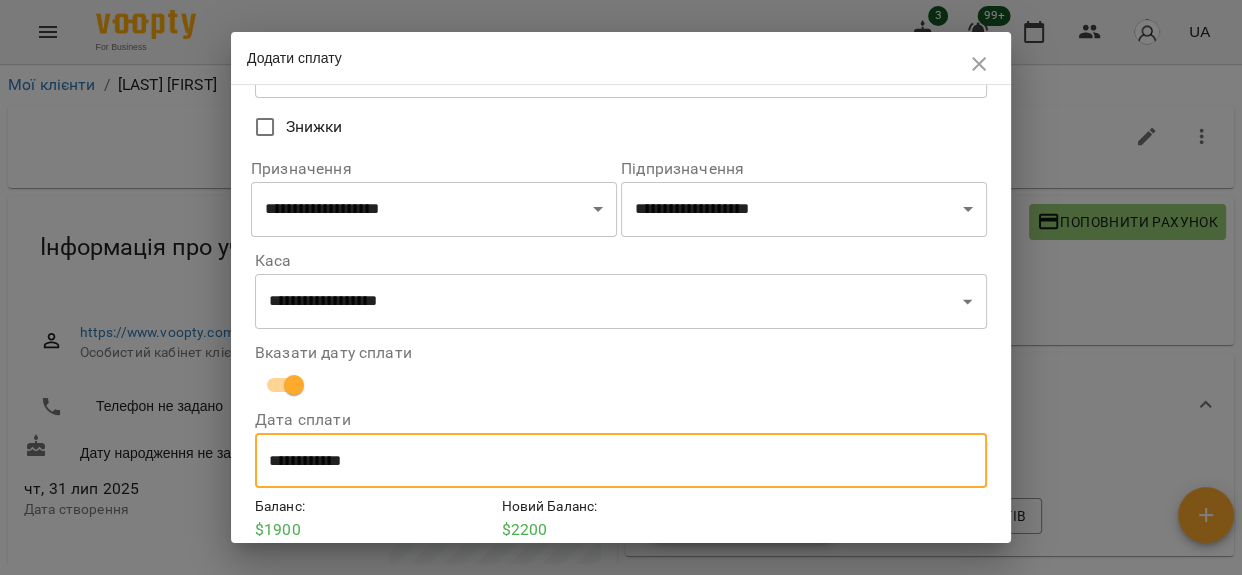 click on "**********" at bounding box center (621, 461) 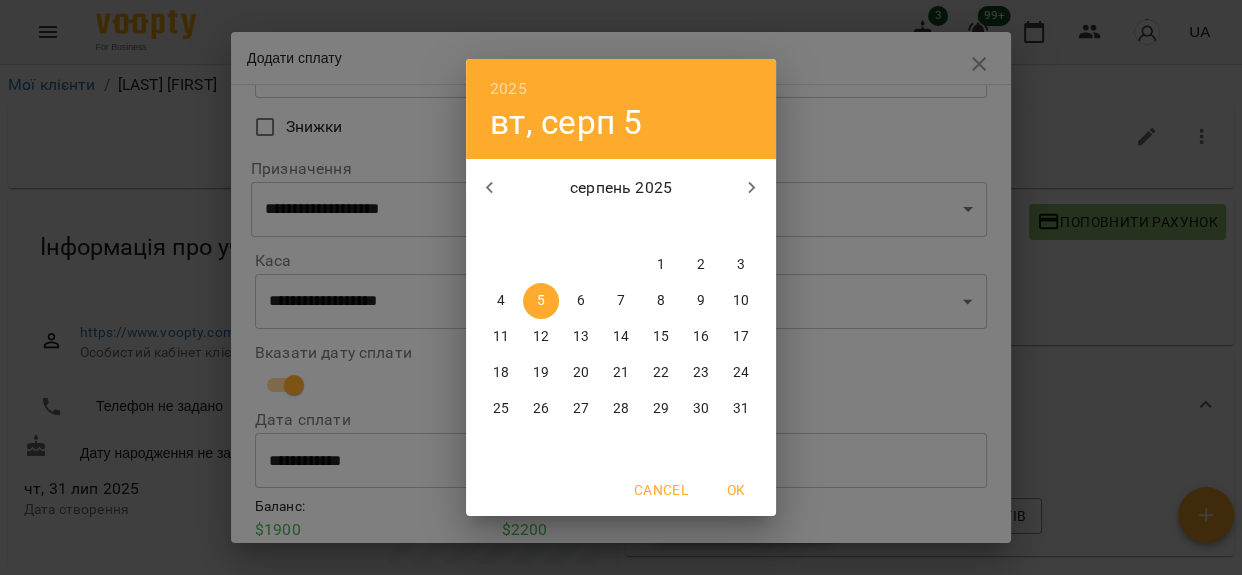 click on "4" at bounding box center (501, 301) 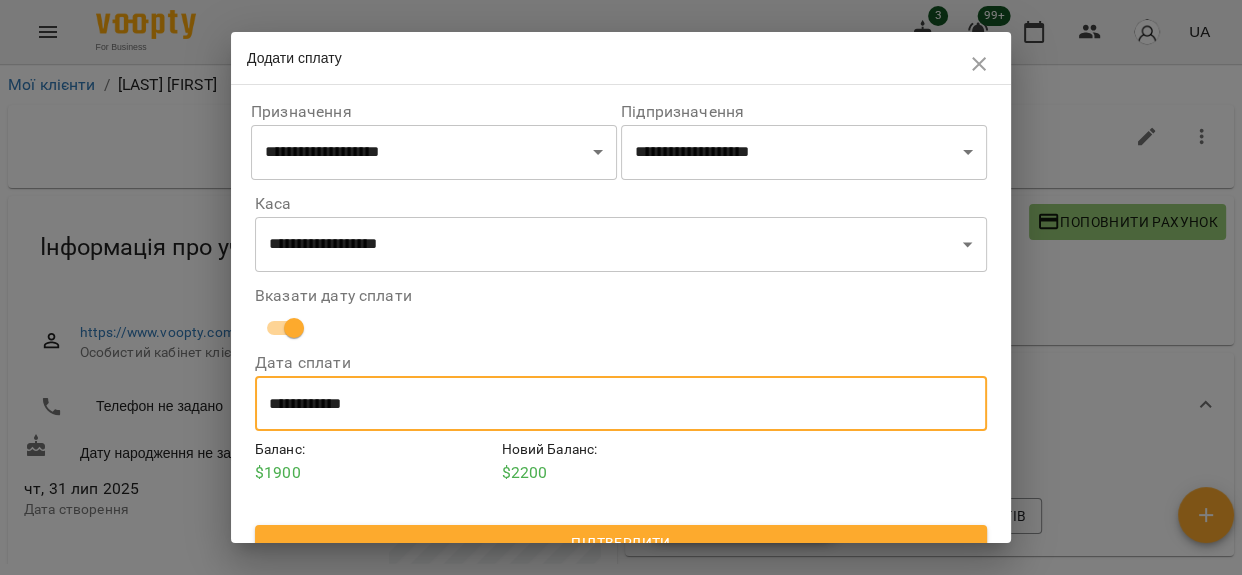 scroll, scrollTop: 256, scrollLeft: 0, axis: vertical 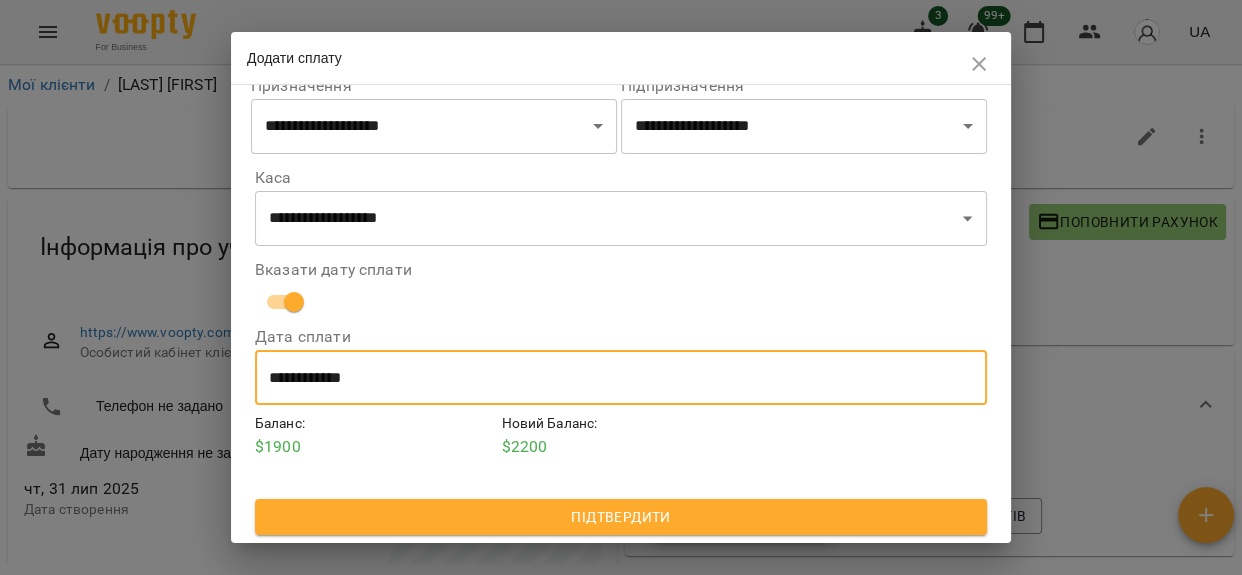 click on "Підтвердити" at bounding box center [621, 517] 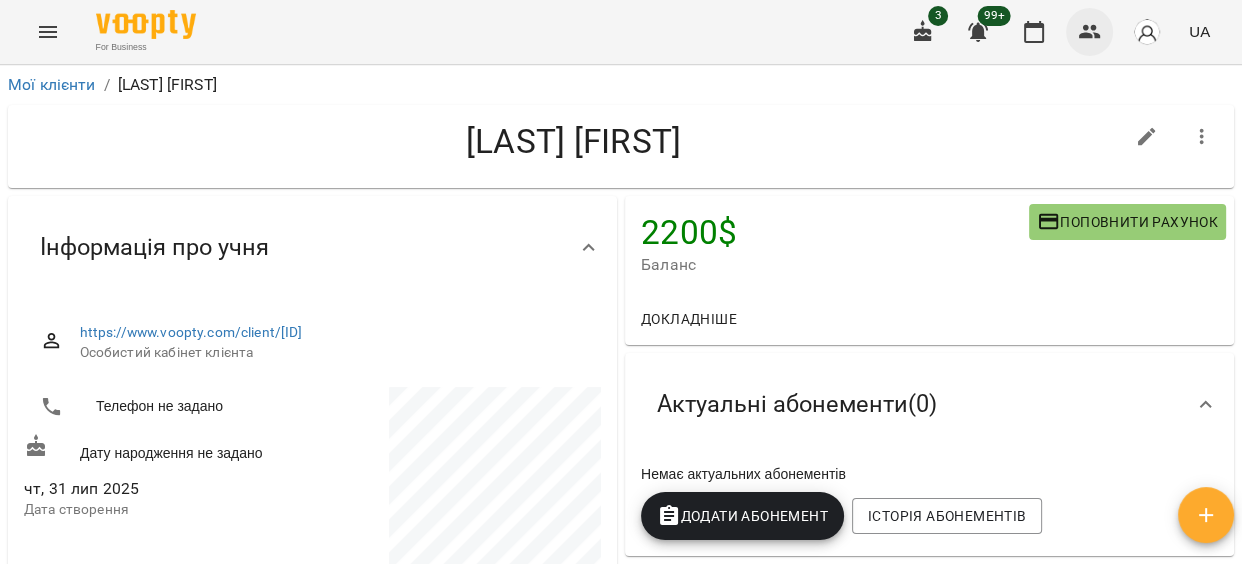 click 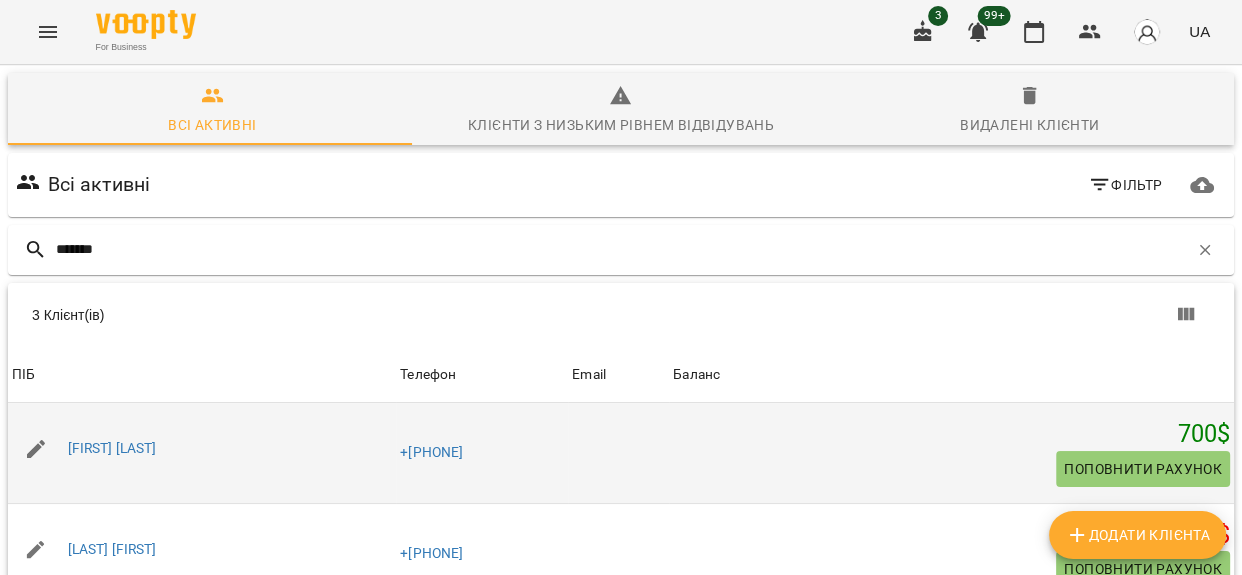 type on "*******" 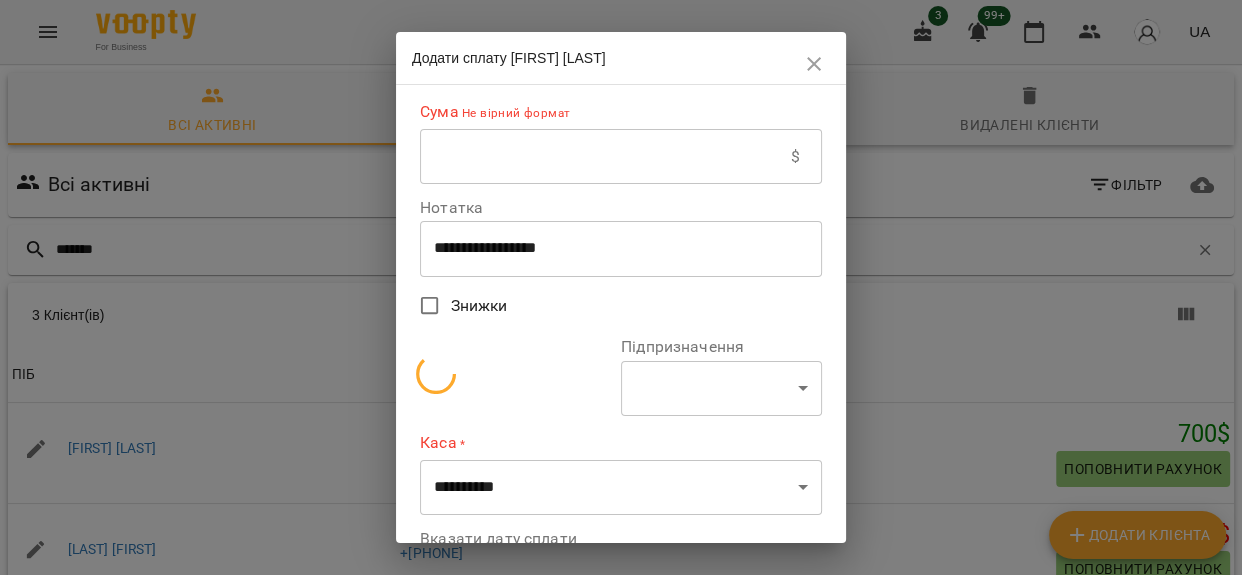 select on "**********" 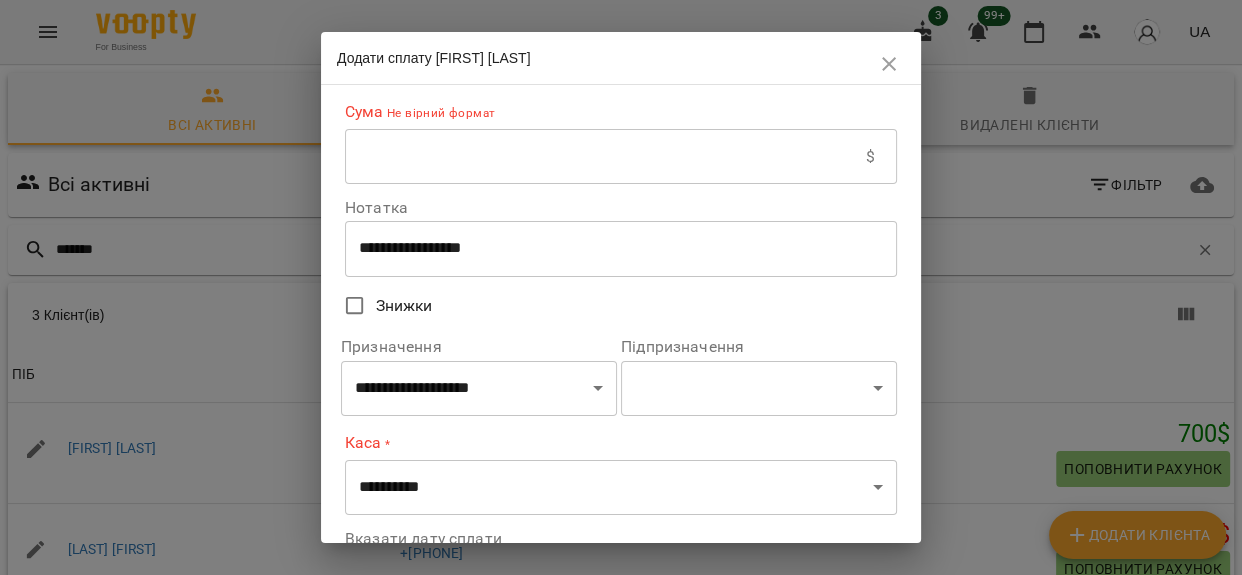 click at bounding box center [605, 157] 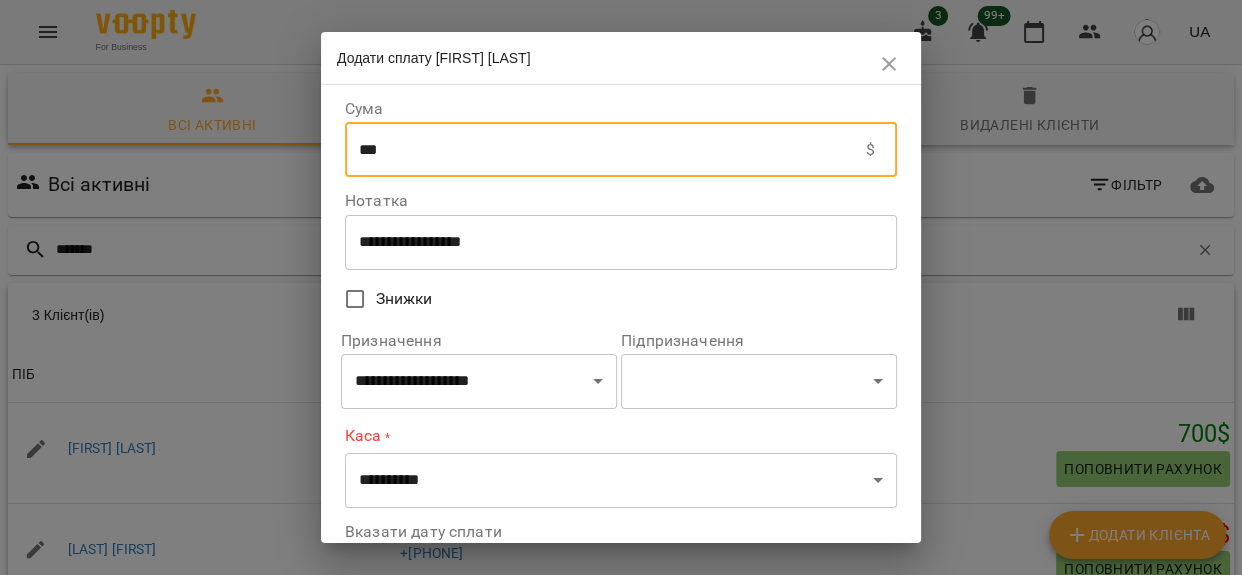 type on "***" 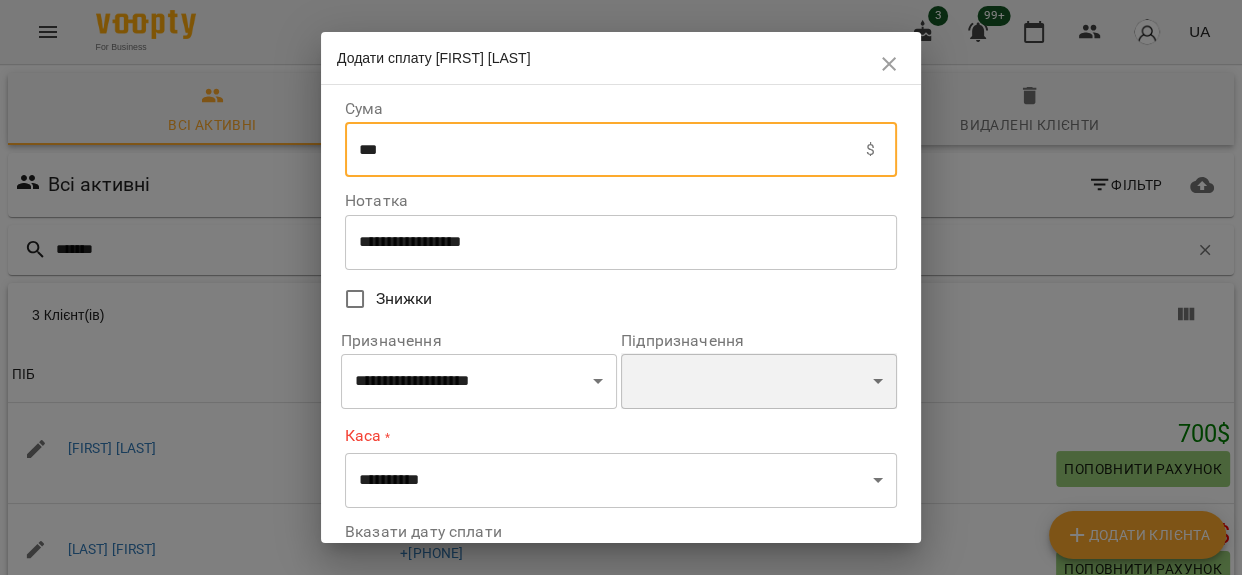 click on "**********" at bounding box center [759, 381] 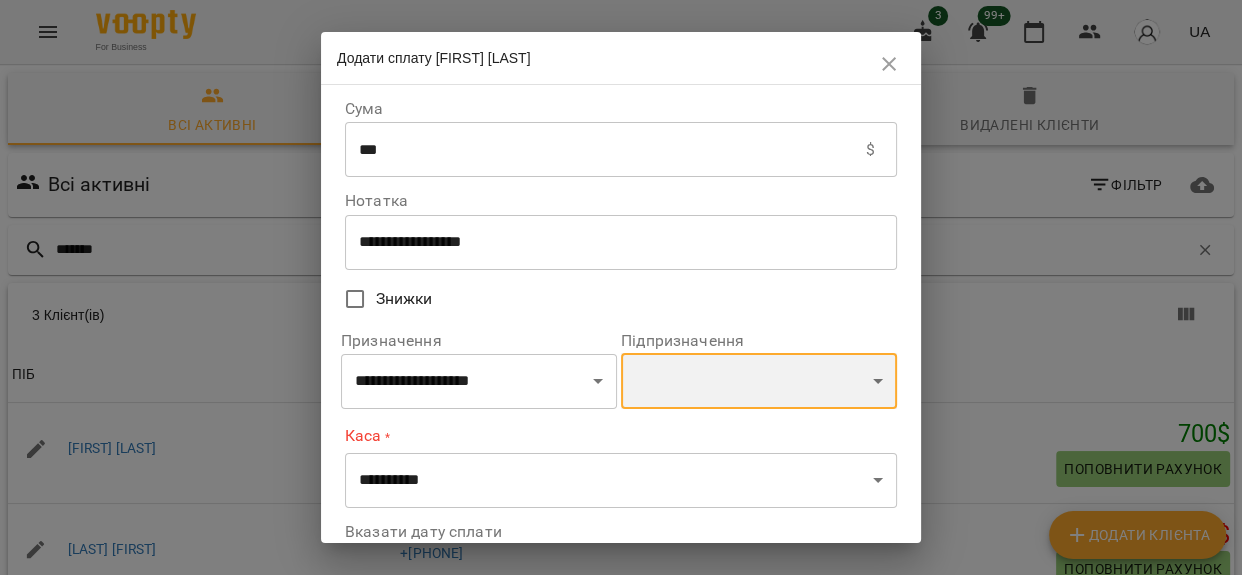 select on "**********" 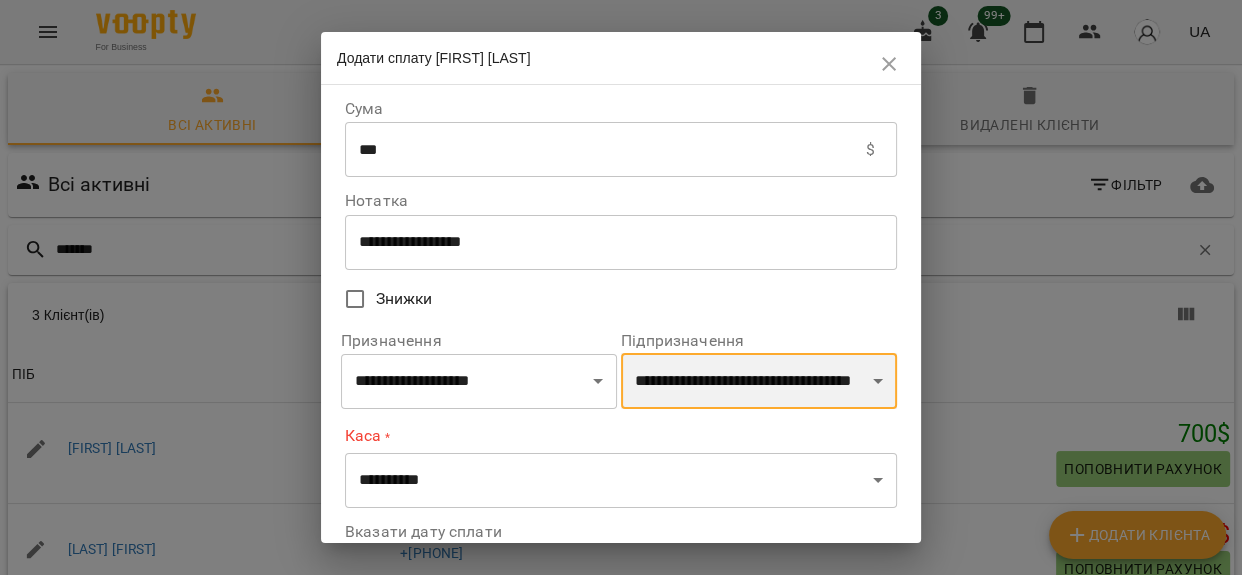 click on "**********" at bounding box center (759, 381) 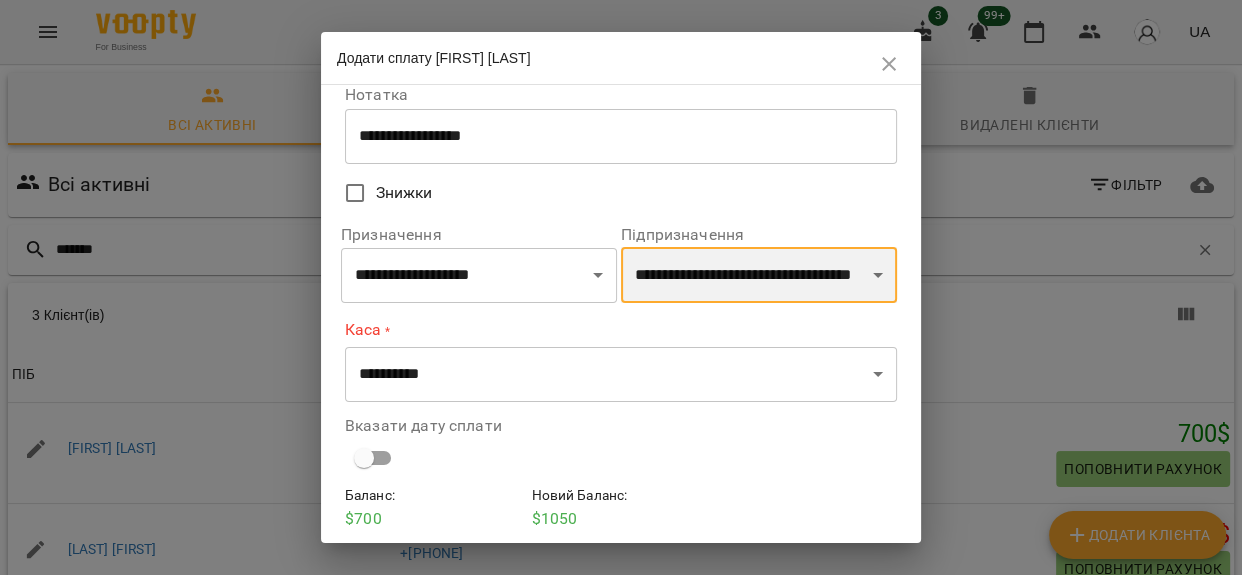 scroll, scrollTop: 179, scrollLeft: 0, axis: vertical 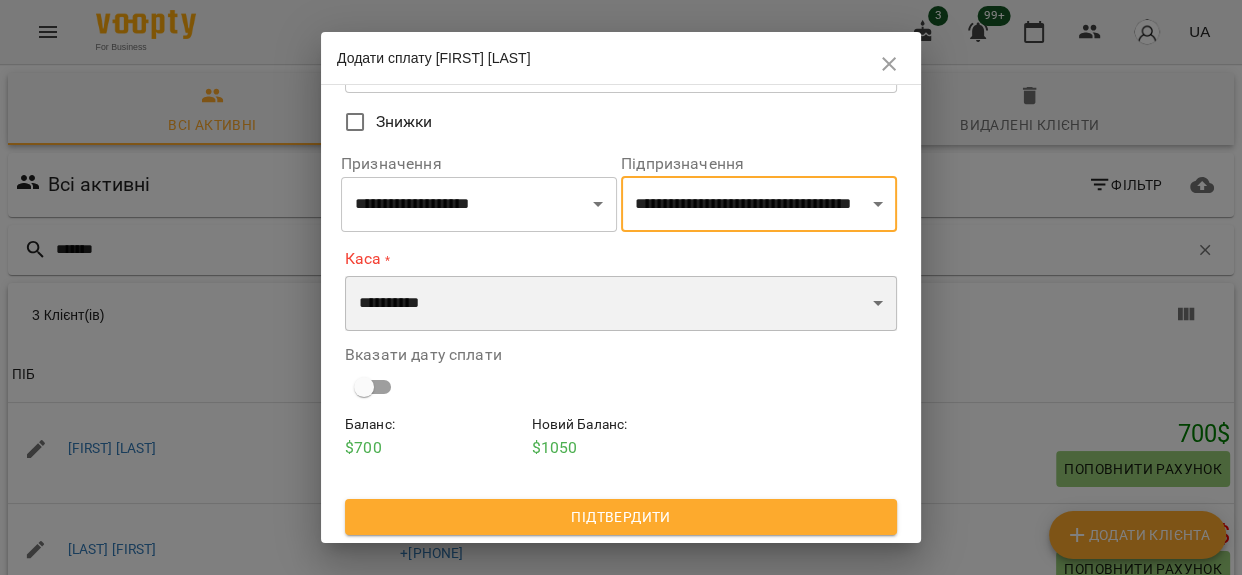 click on "**********" at bounding box center (621, 304) 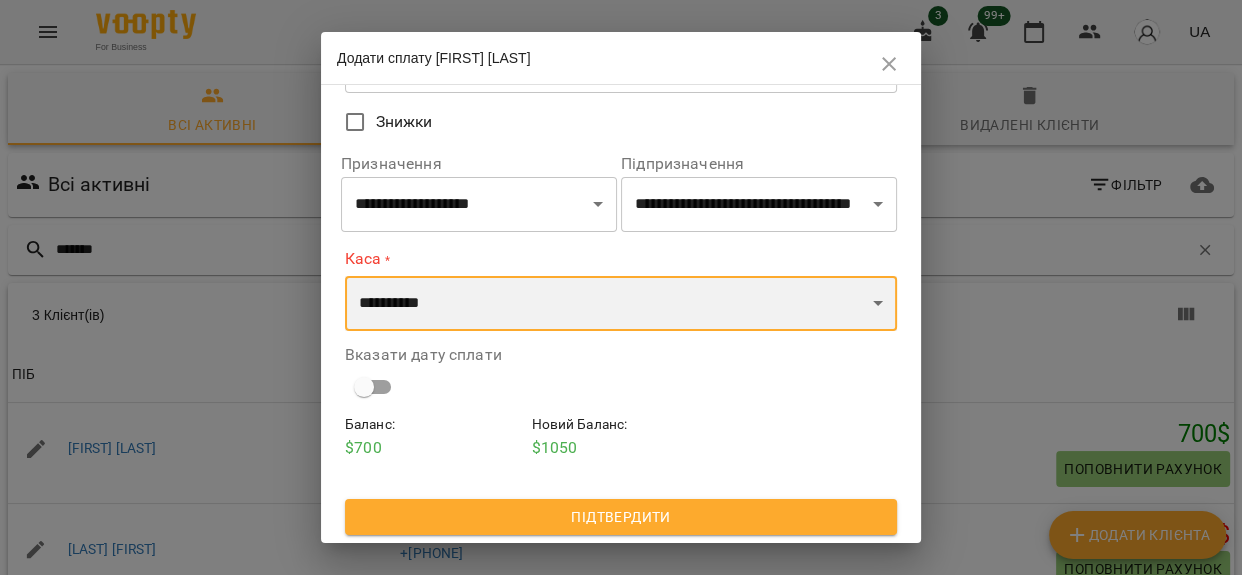 click on "**********" at bounding box center (621, 304) 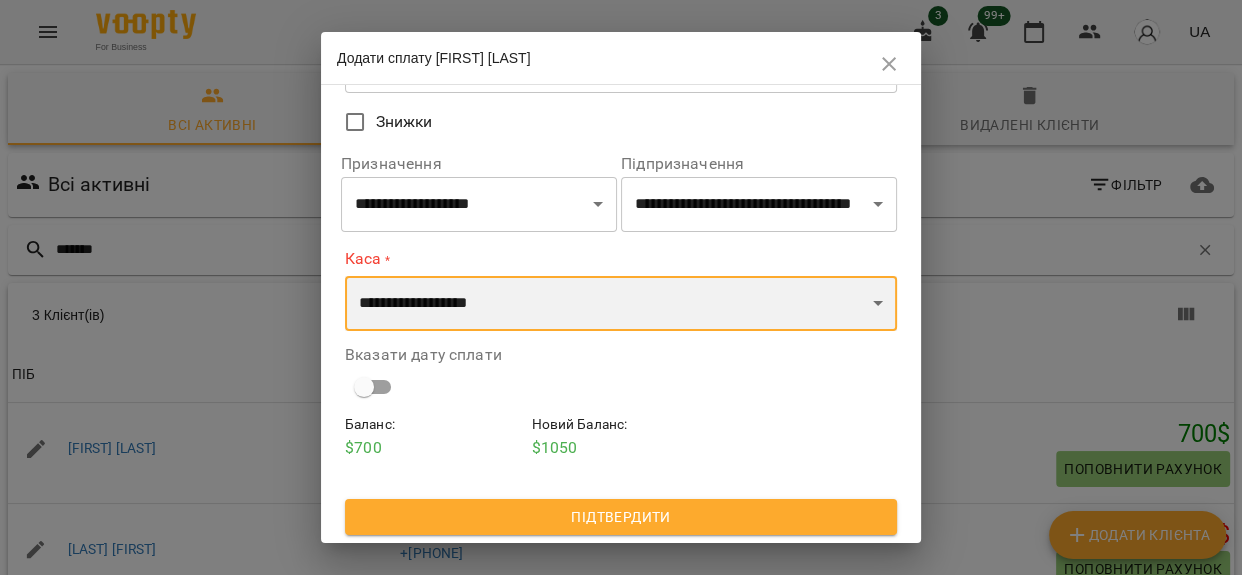 click on "**********" at bounding box center (621, 304) 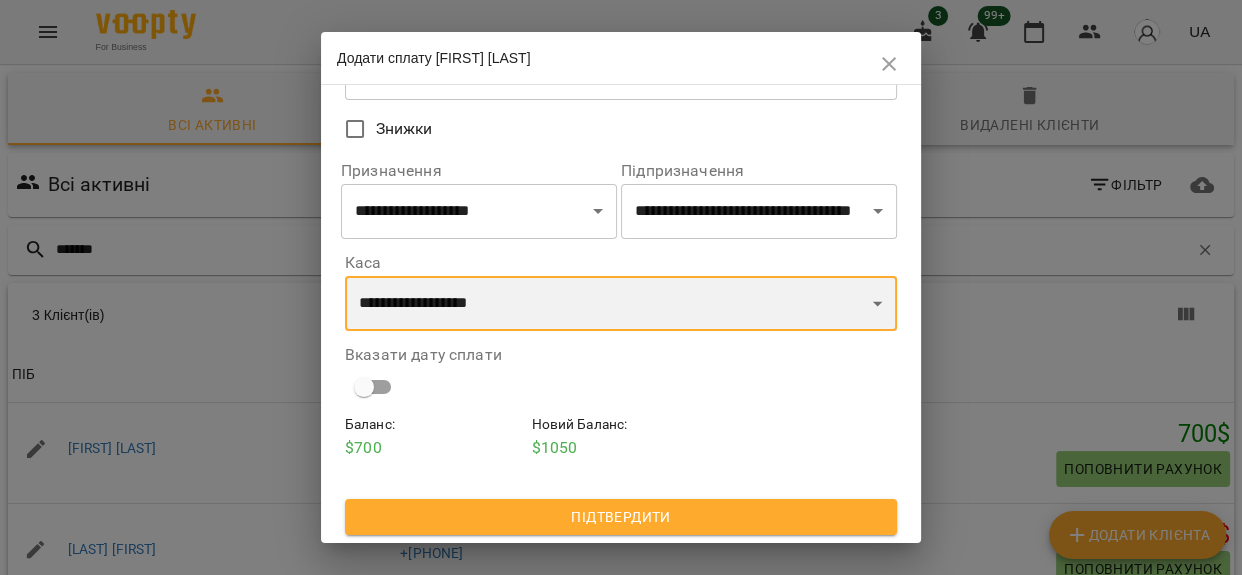scroll, scrollTop: 172, scrollLeft: 0, axis: vertical 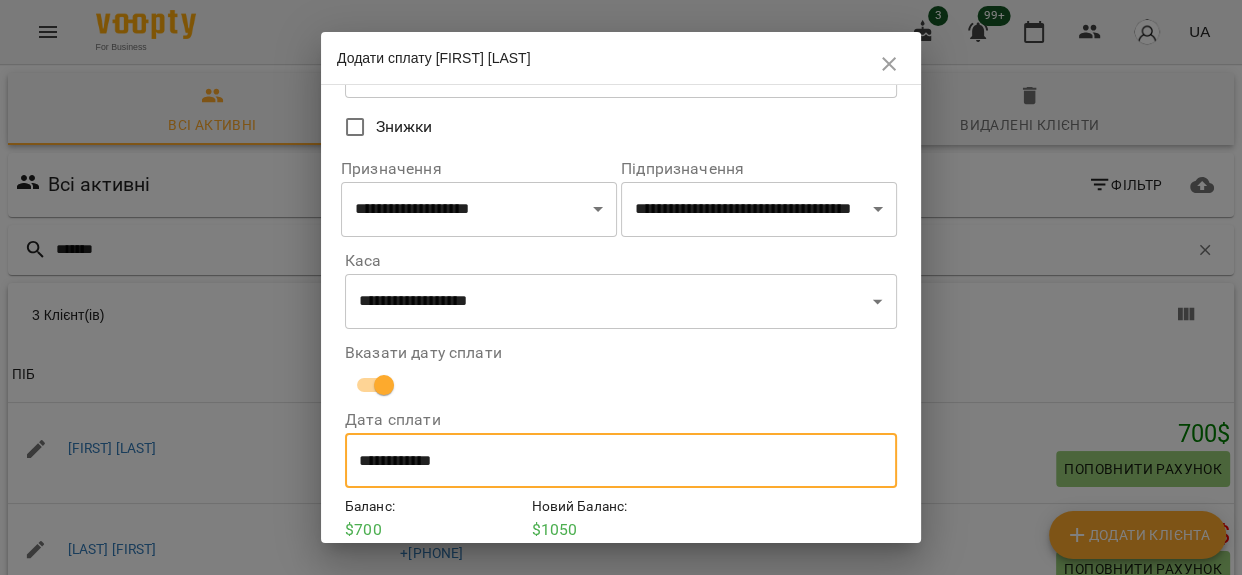 click on "**********" at bounding box center (621, 461) 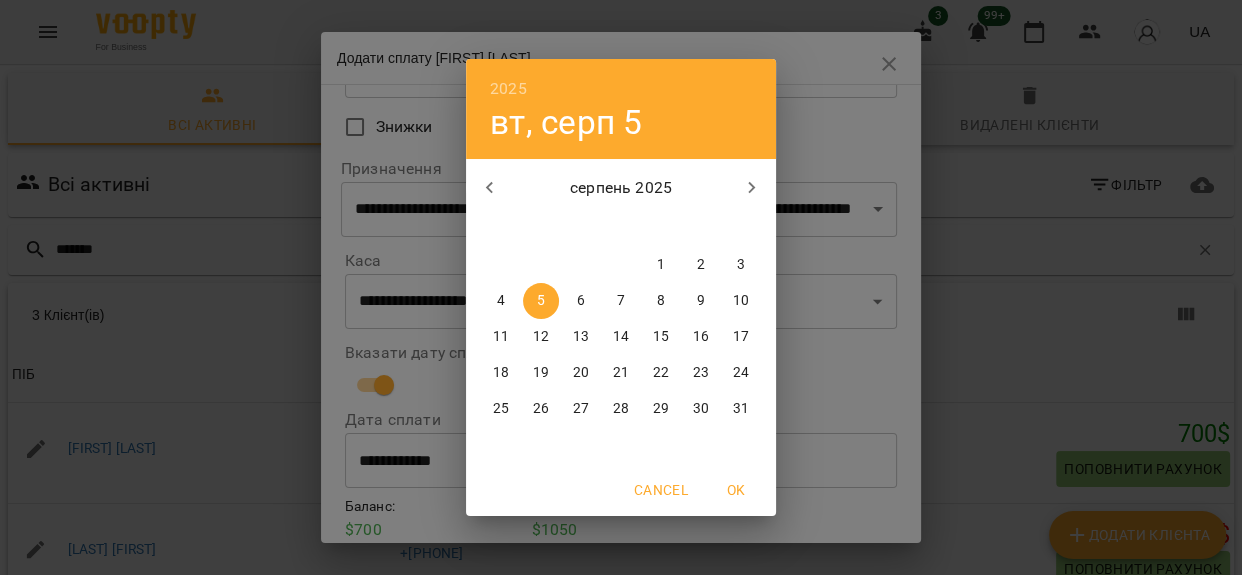click on "4" at bounding box center (501, 301) 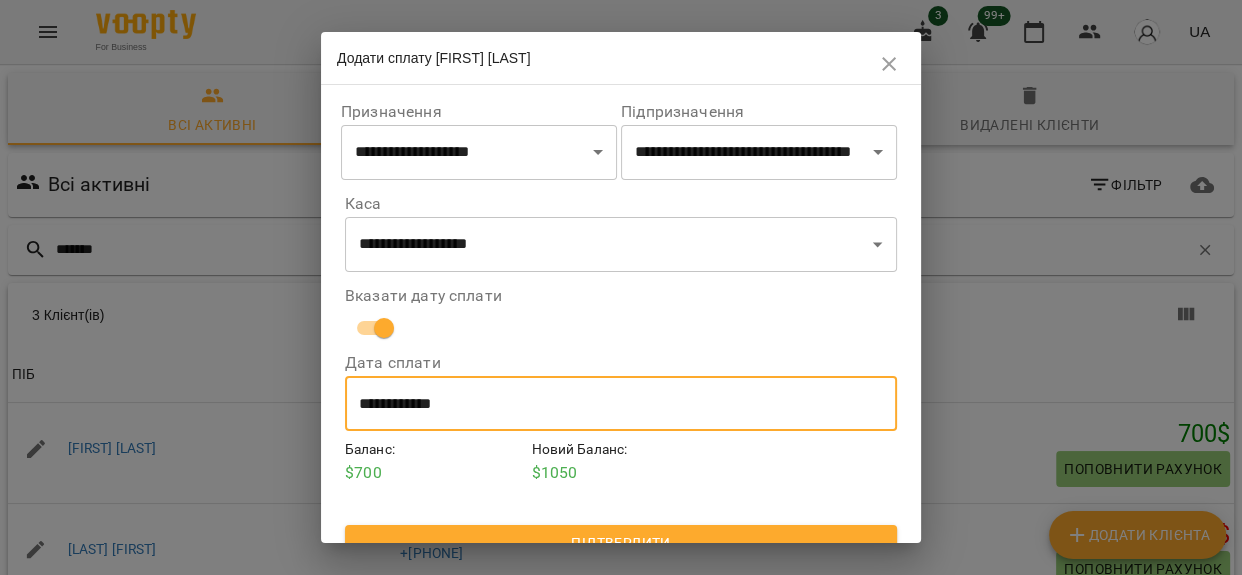 scroll, scrollTop: 256, scrollLeft: 0, axis: vertical 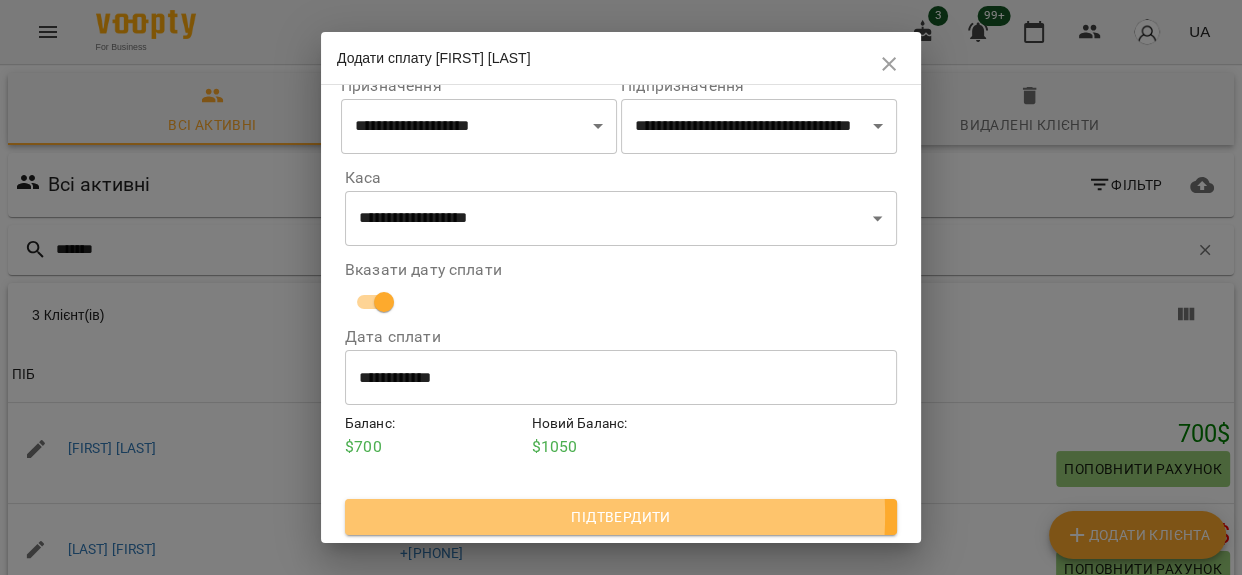 click on "Підтвердити" at bounding box center (621, 517) 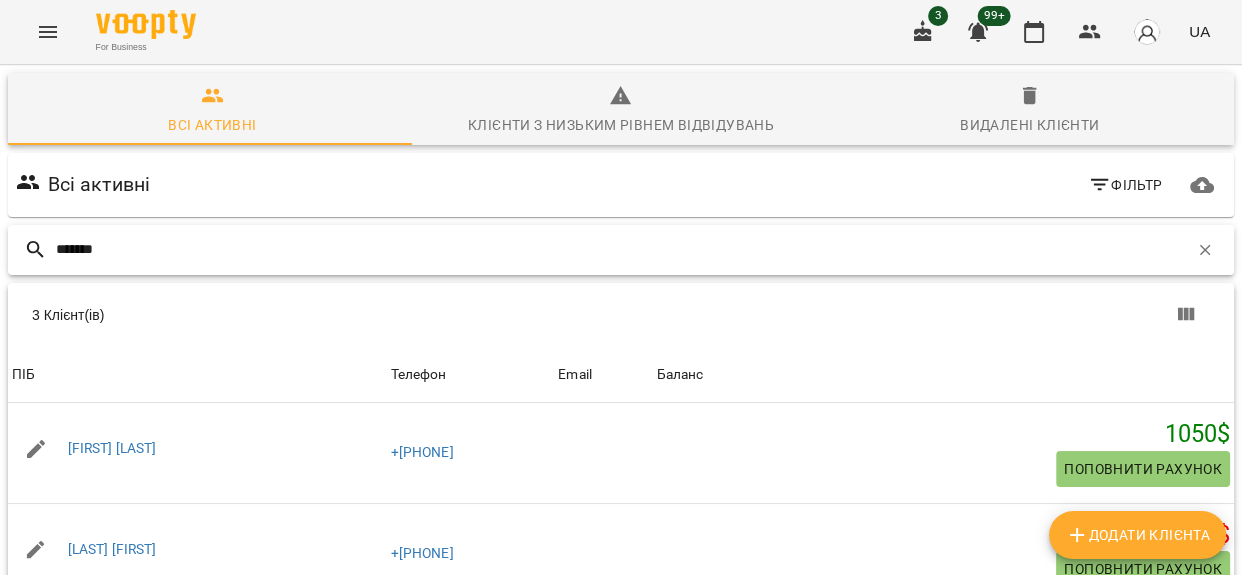 drag, startPoint x: 126, startPoint y: 251, endPoint x: 19, endPoint y: 267, distance: 108.18965 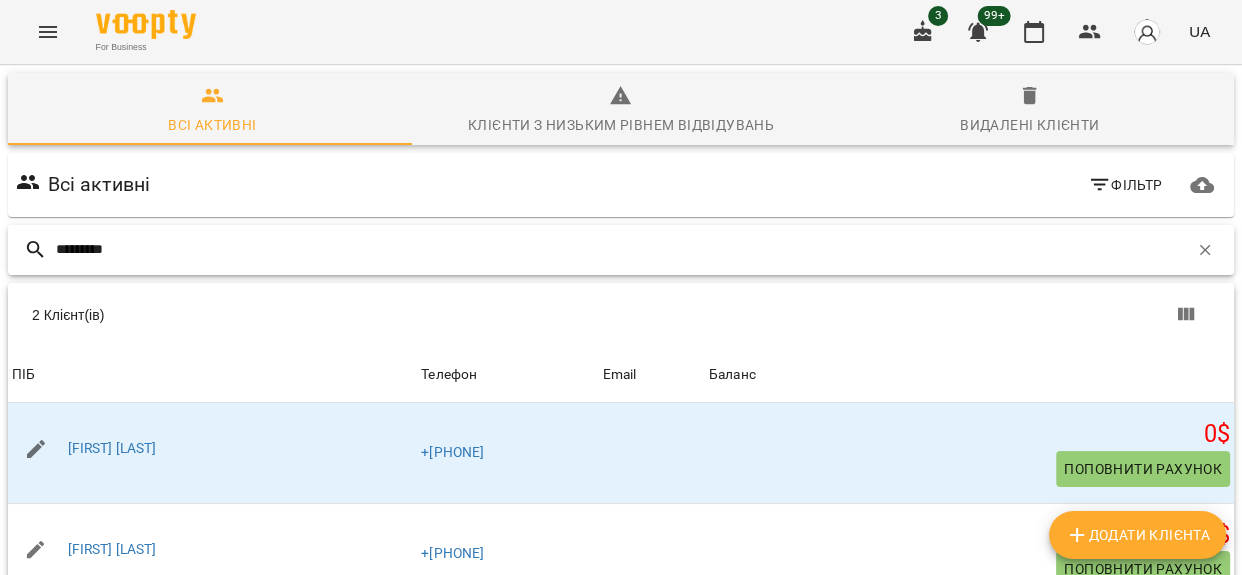 scroll, scrollTop: 151, scrollLeft: 0, axis: vertical 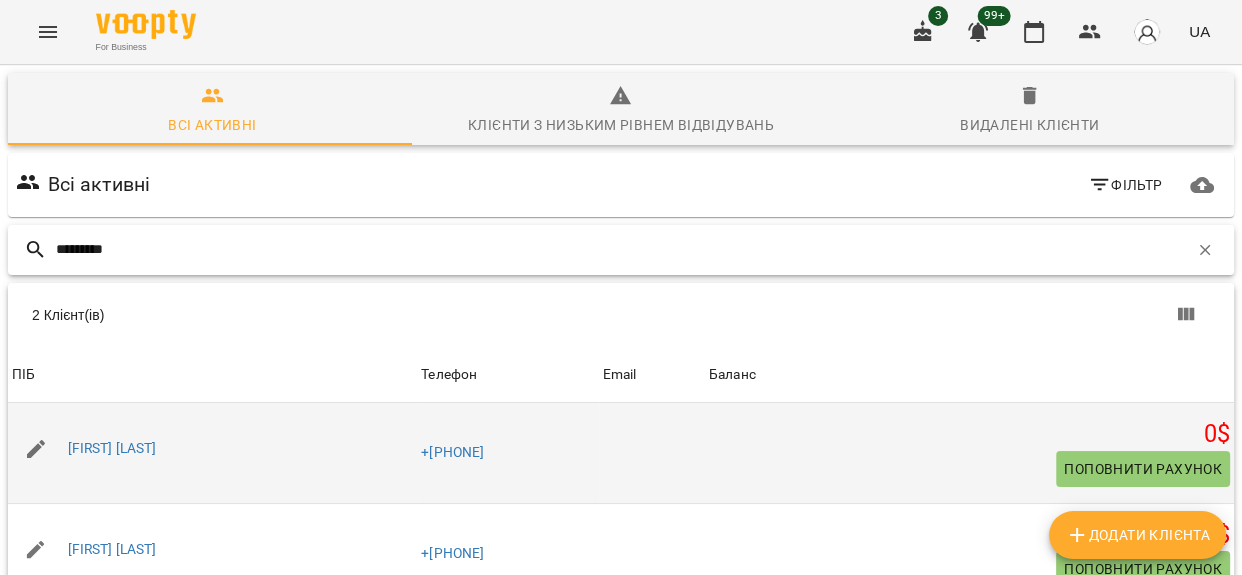 type on "*********" 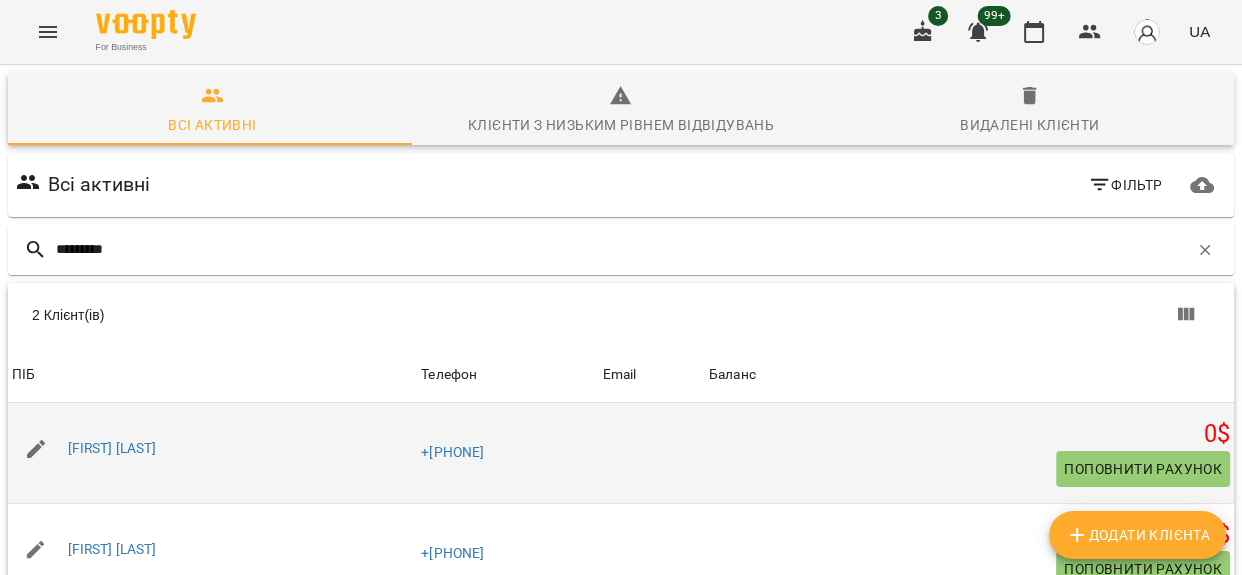 click on "Поповнити рахунок" at bounding box center (1143, 469) 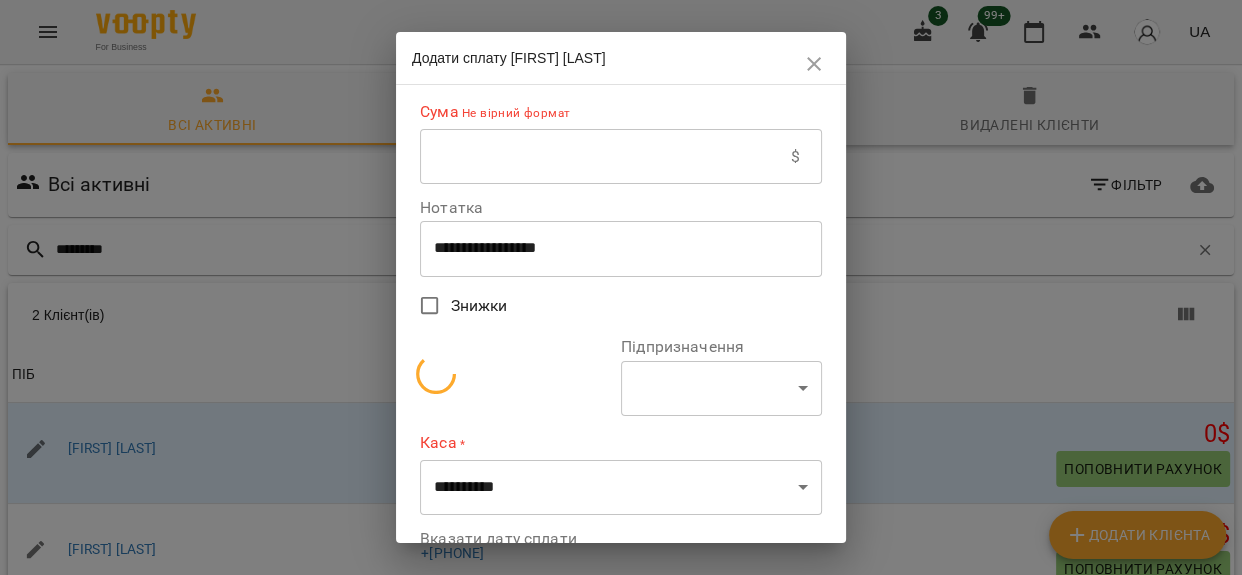 select on "**********" 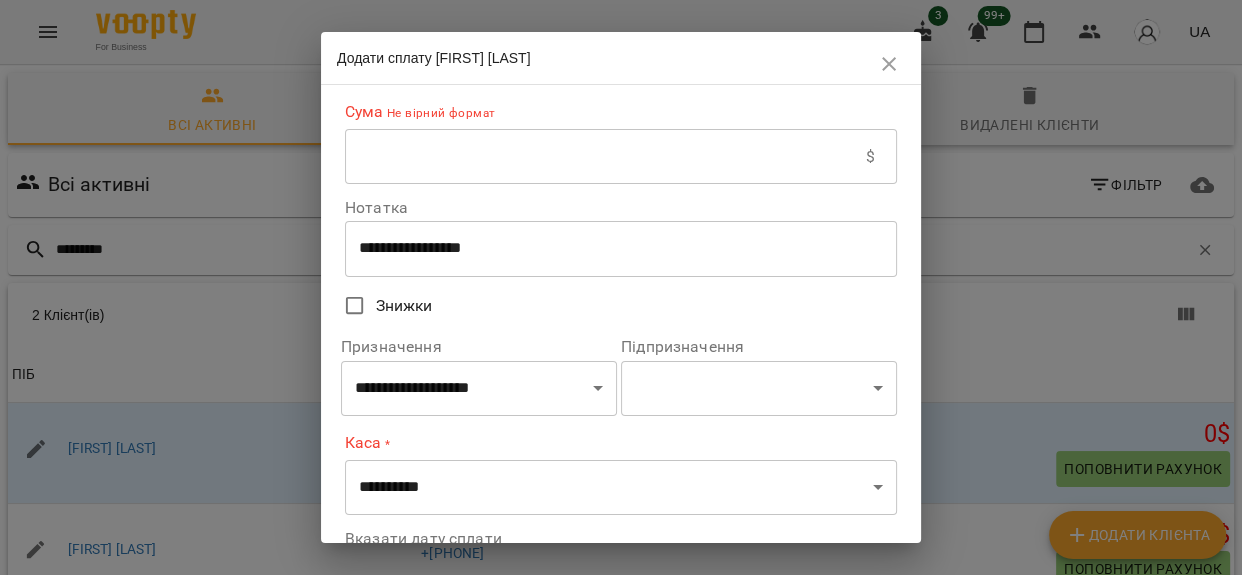 click at bounding box center [605, 157] 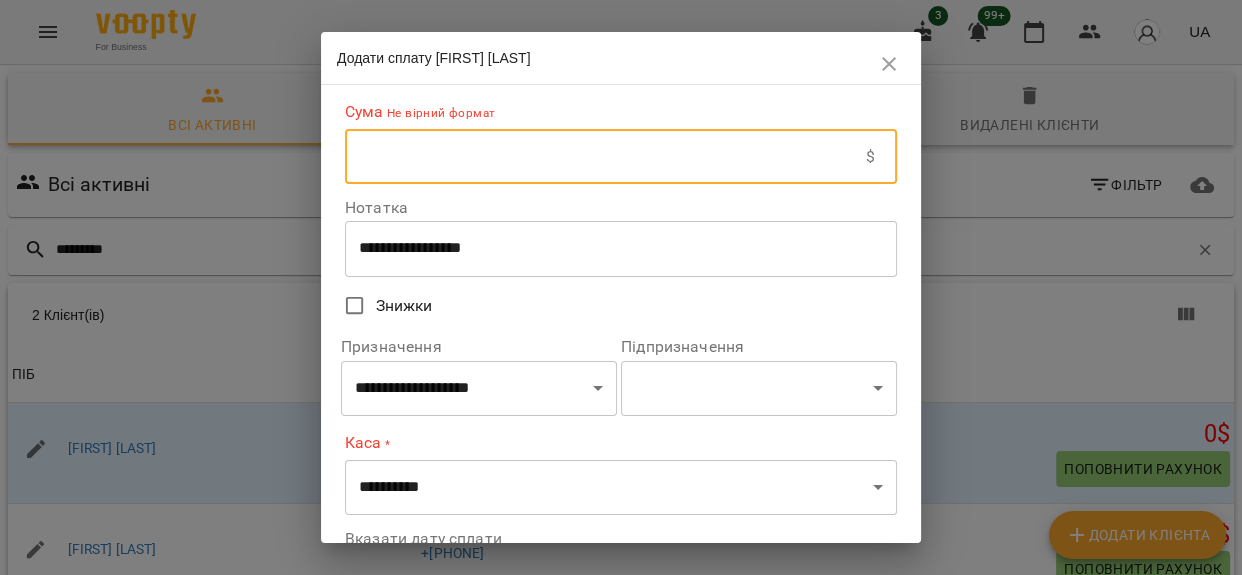 click at bounding box center [605, 157] 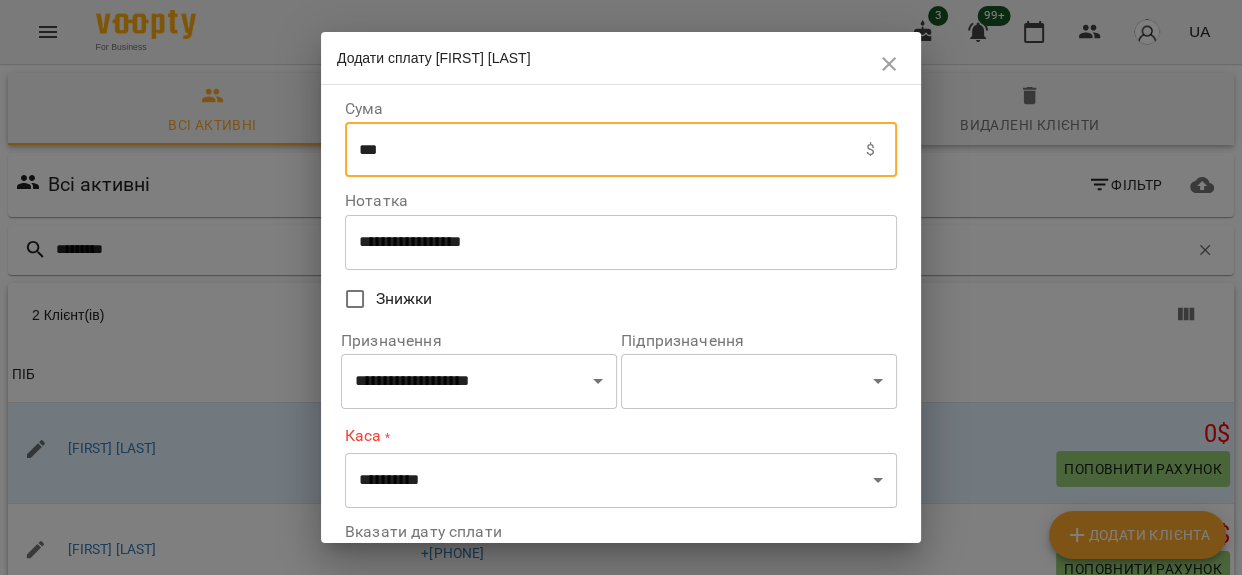 type on "***" 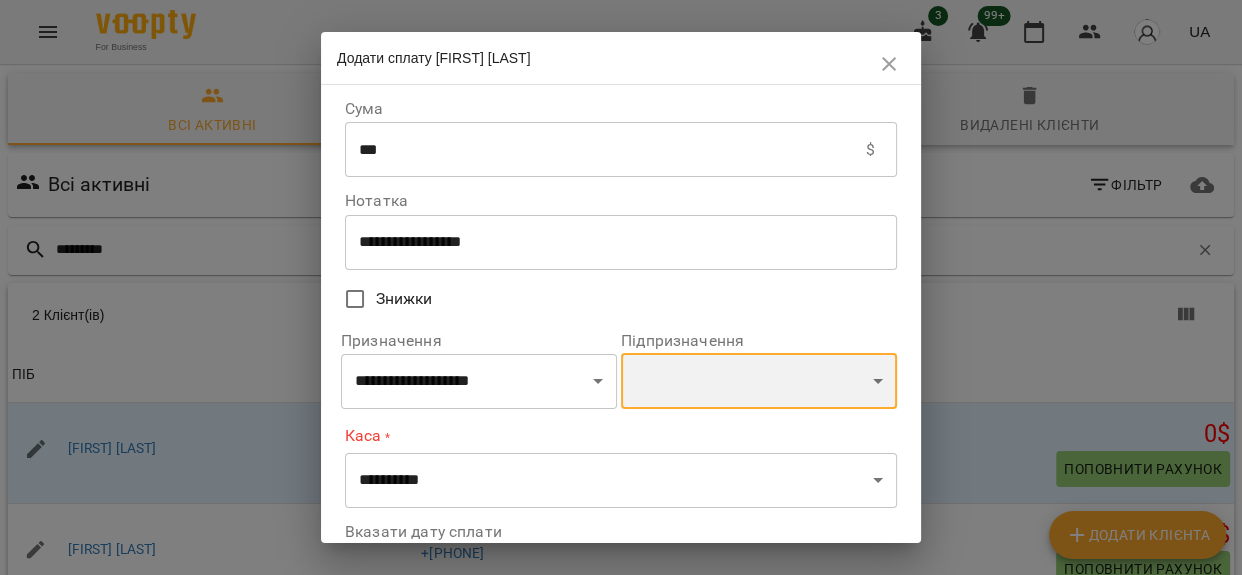 click on "**********" at bounding box center (759, 381) 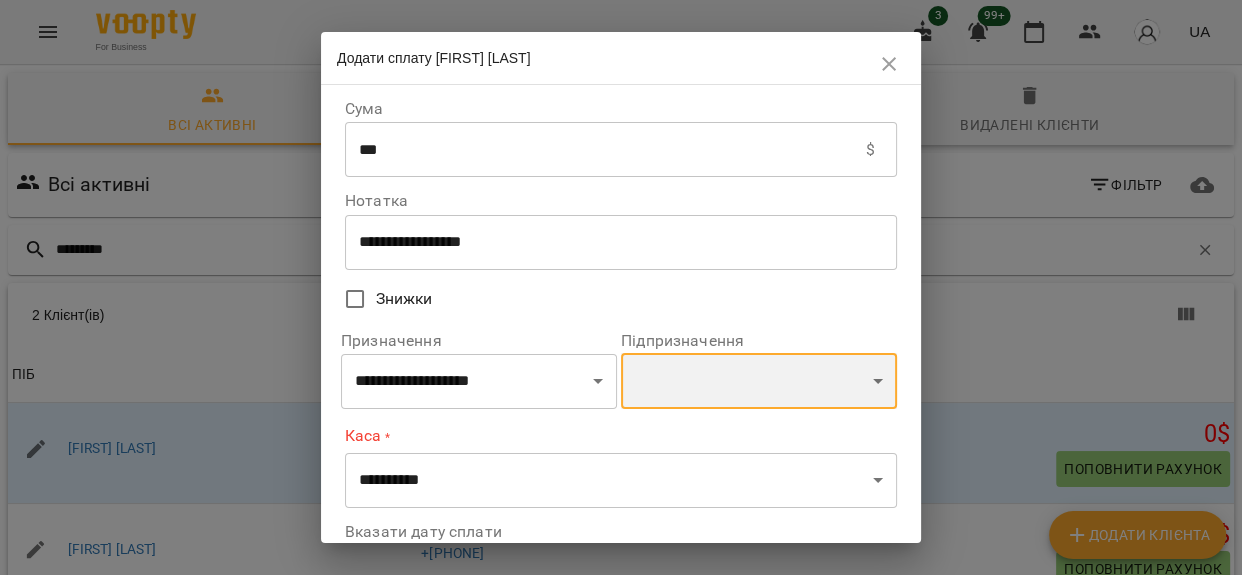 select on "**********" 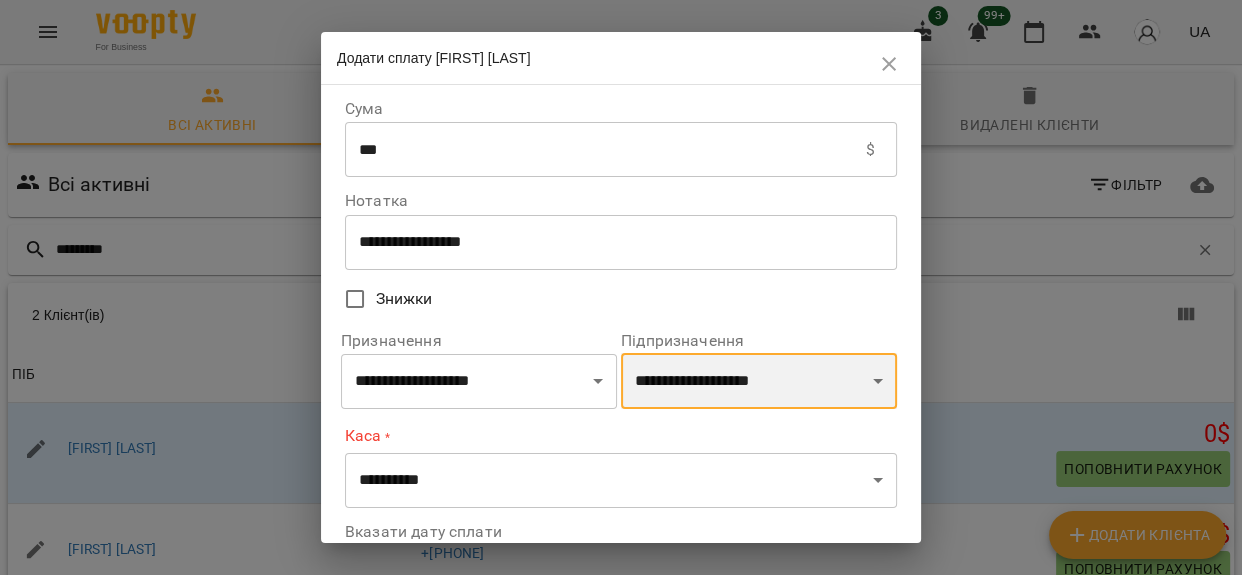 click on "**********" at bounding box center [759, 381] 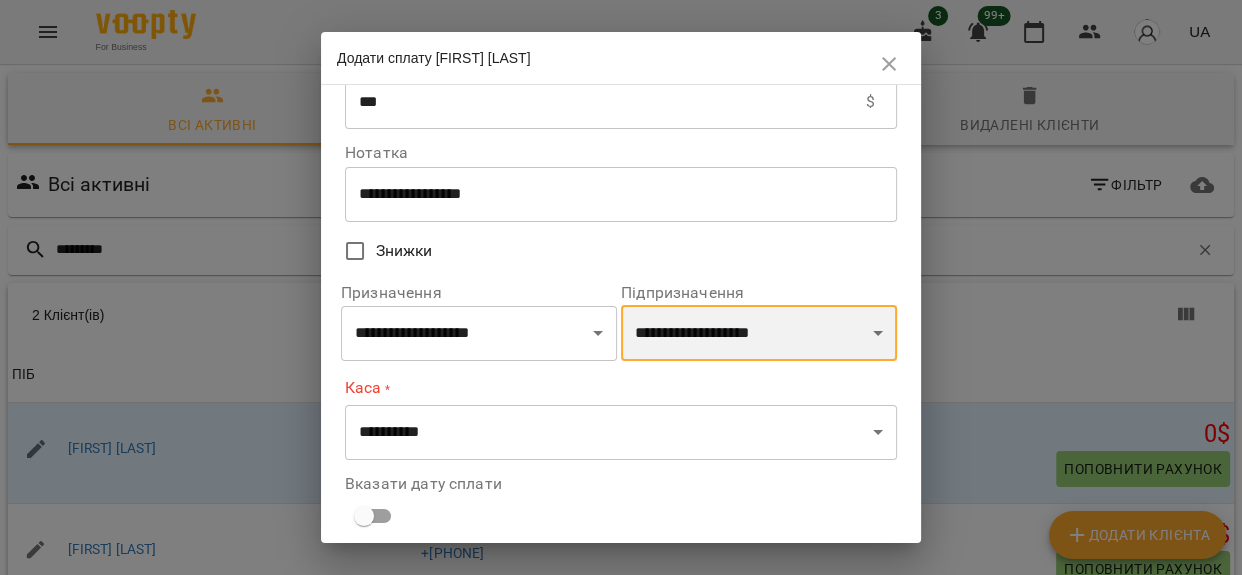 scroll, scrollTop: 90, scrollLeft: 0, axis: vertical 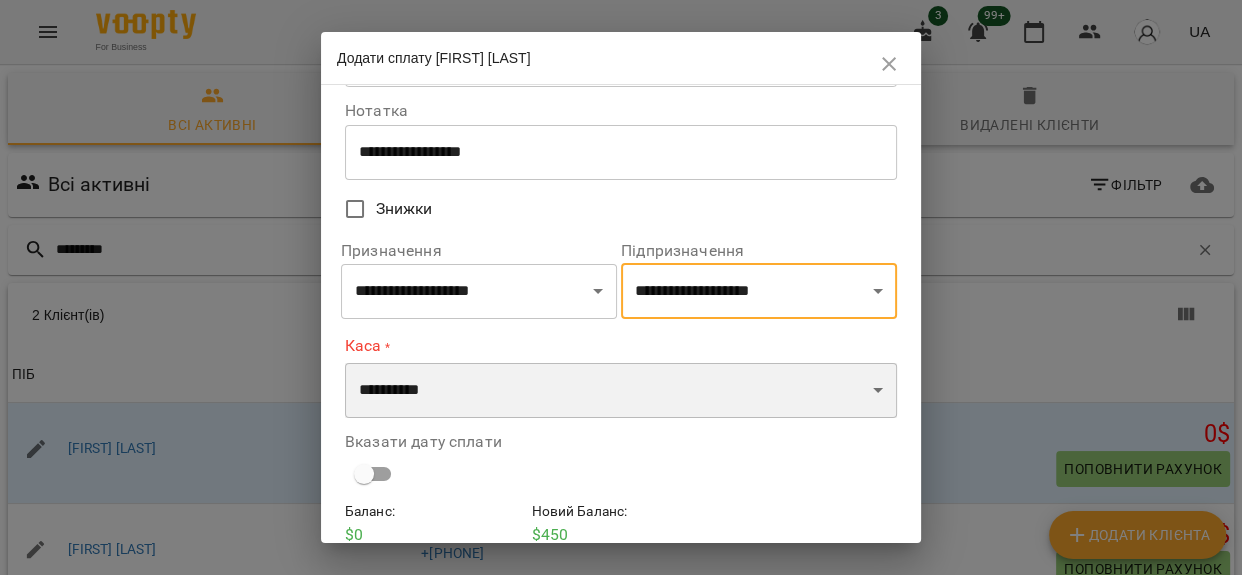 click on "**********" at bounding box center (621, 391) 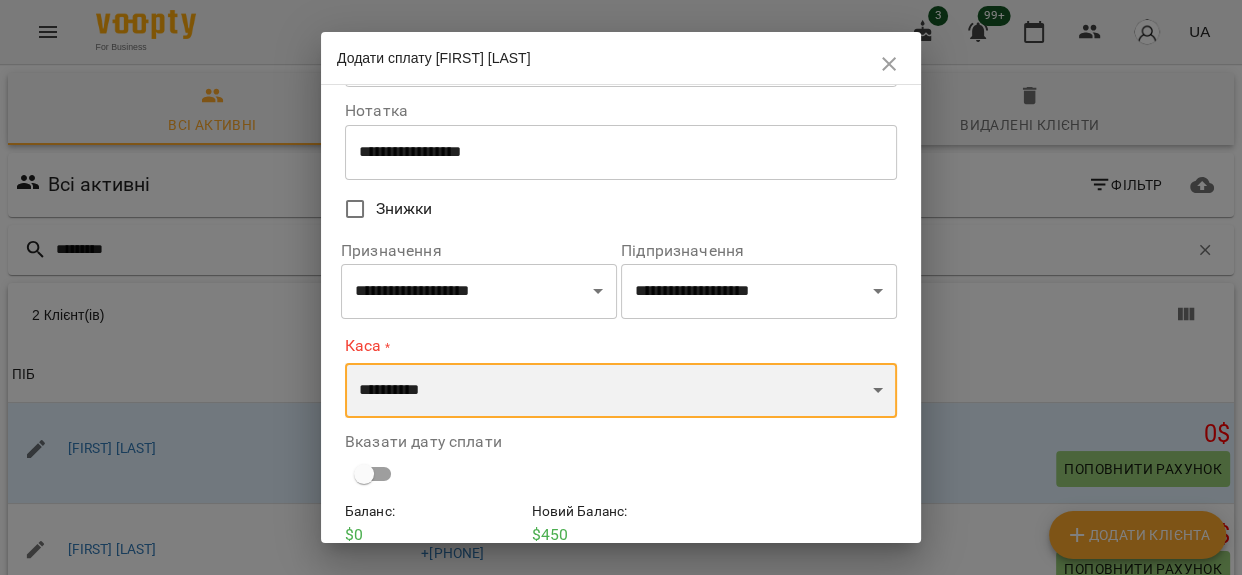 select on "**********" 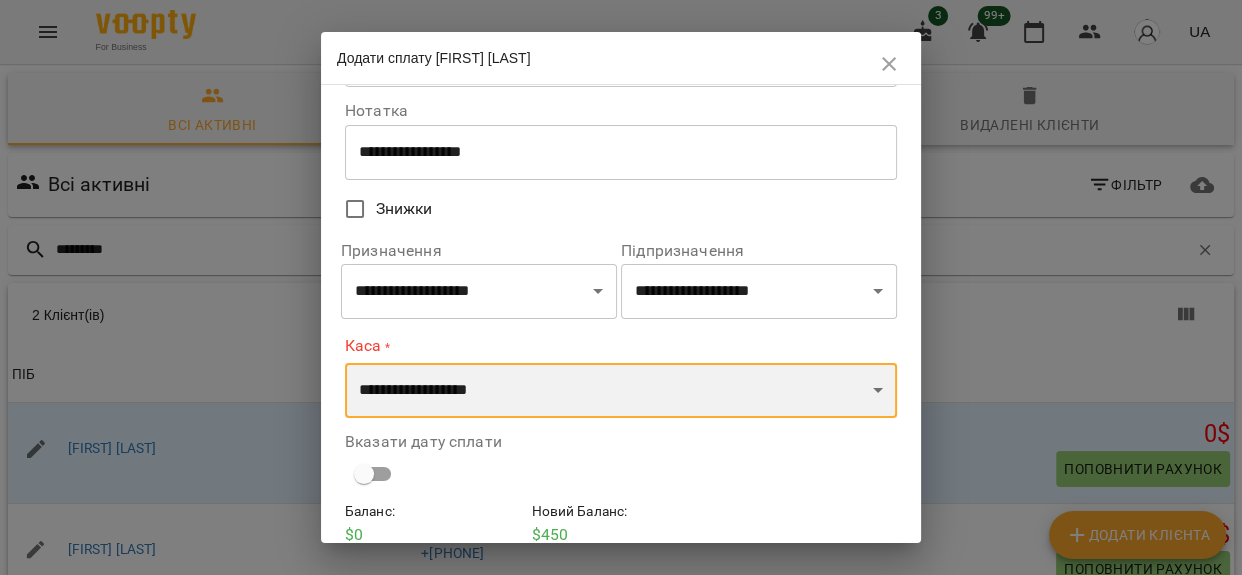click on "**********" at bounding box center [621, 391] 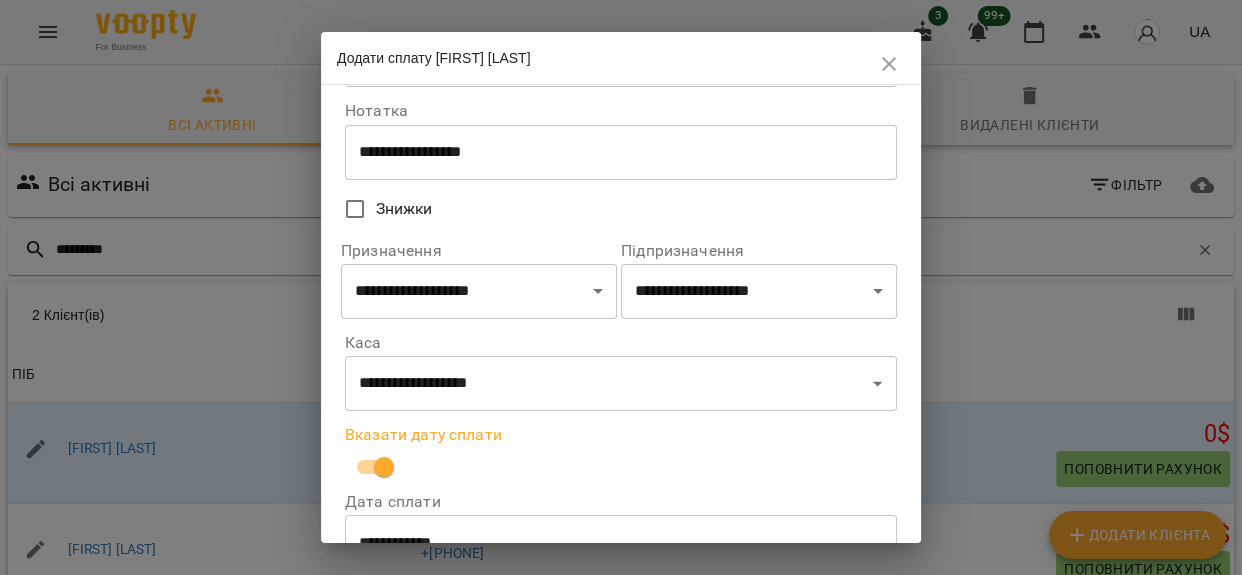 scroll, scrollTop: 256, scrollLeft: 0, axis: vertical 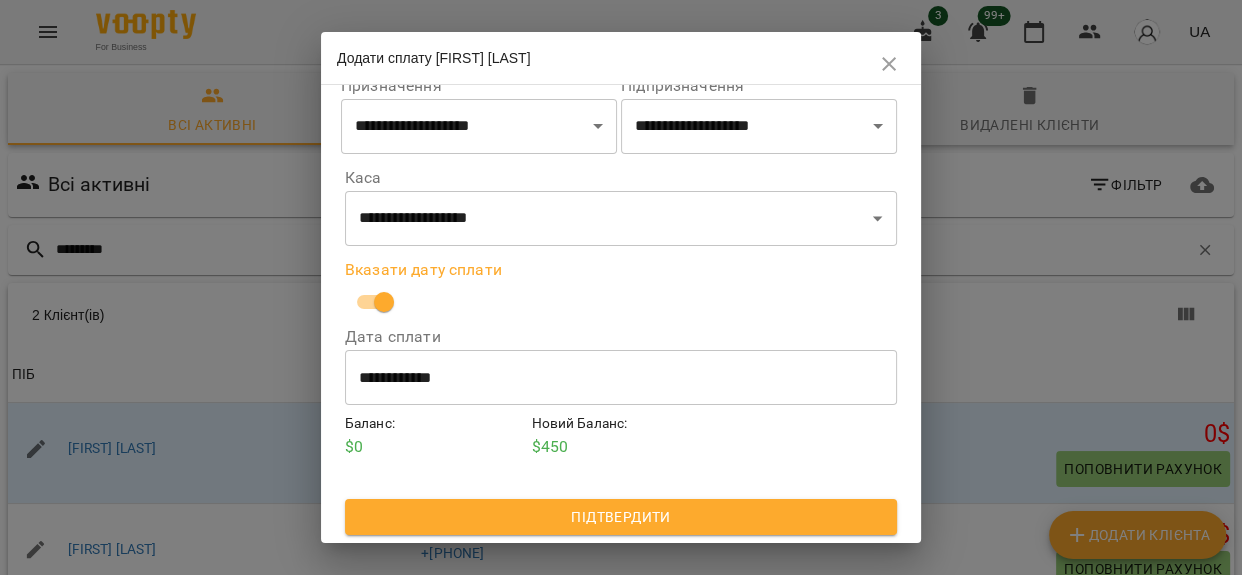 click on "**********" at bounding box center (621, 378) 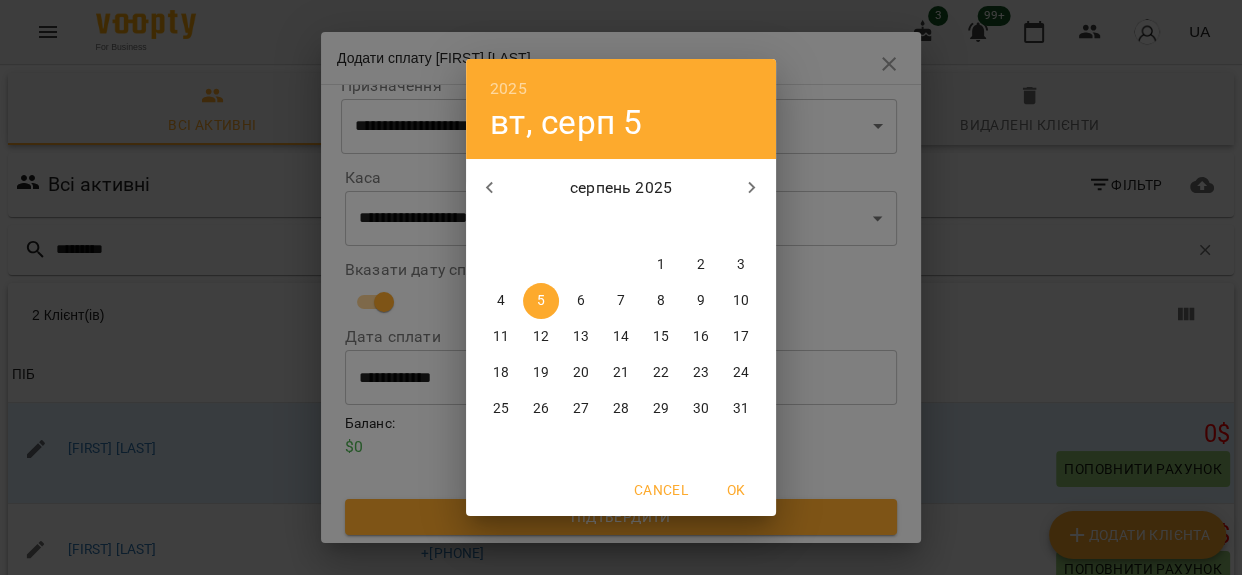 click on "2" at bounding box center [701, 265] 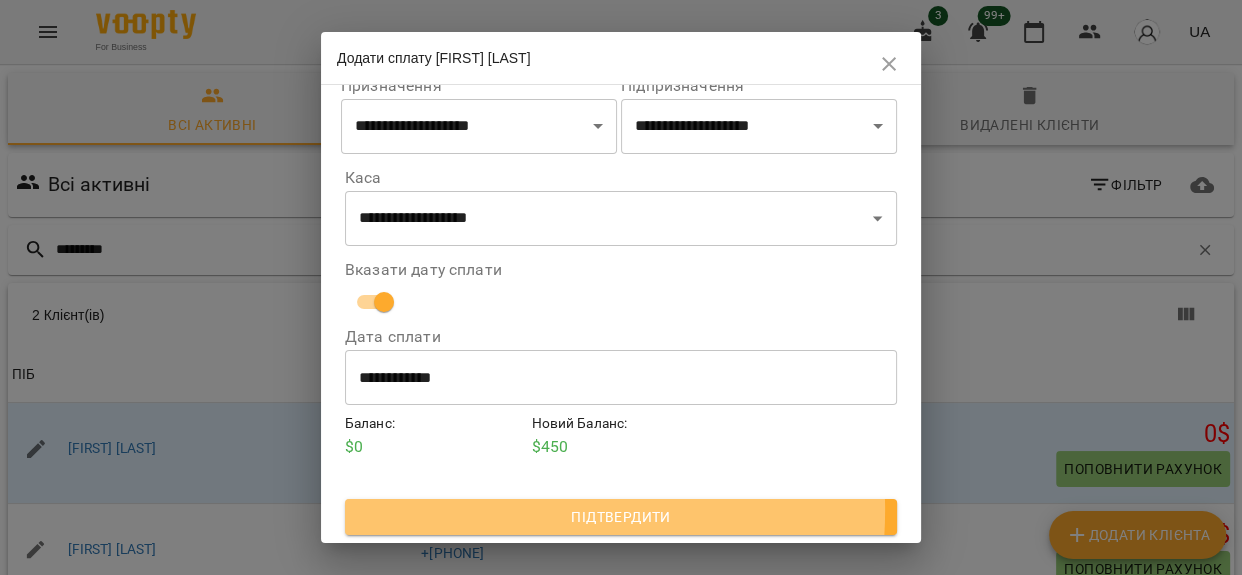 click on "Підтвердити" at bounding box center [621, 517] 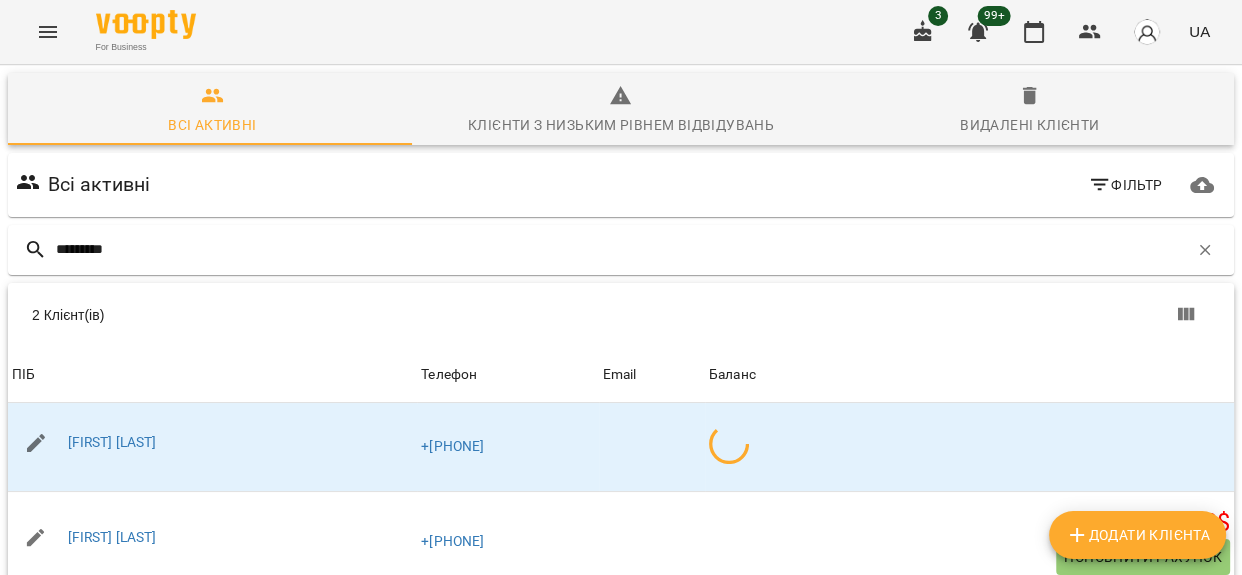 scroll, scrollTop: 151, scrollLeft: 0, axis: vertical 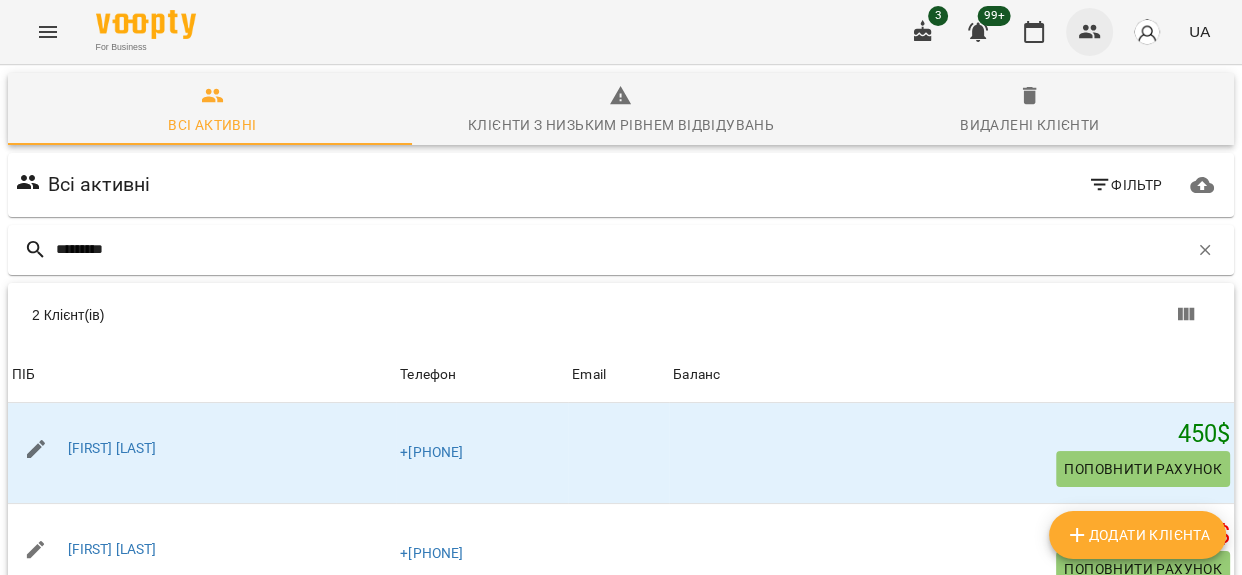 click 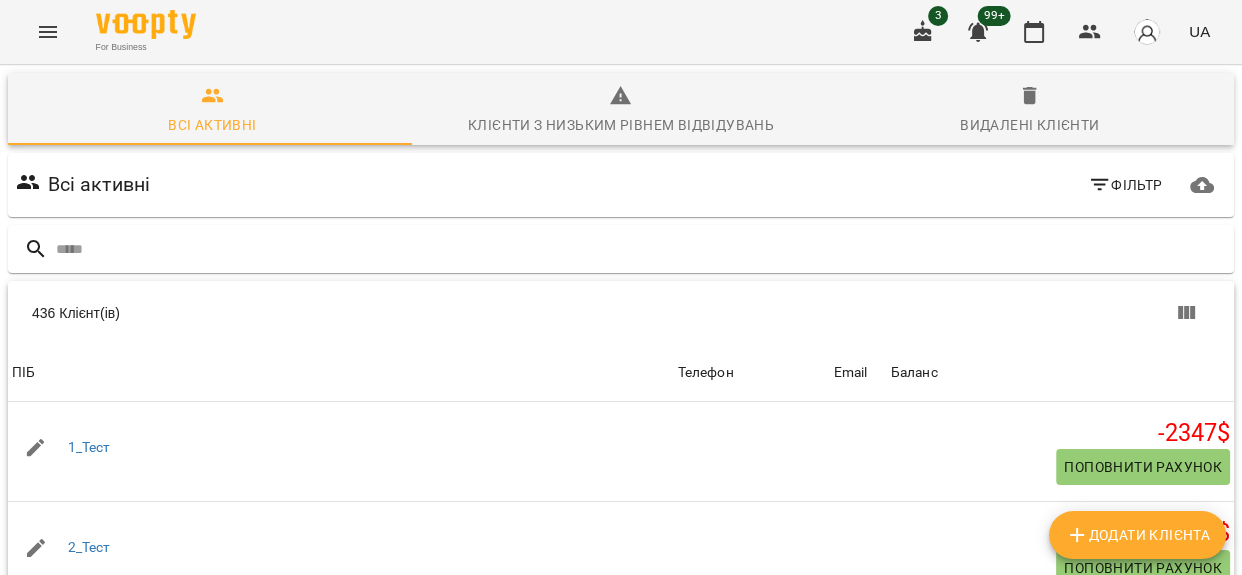 click at bounding box center (1147, 32) 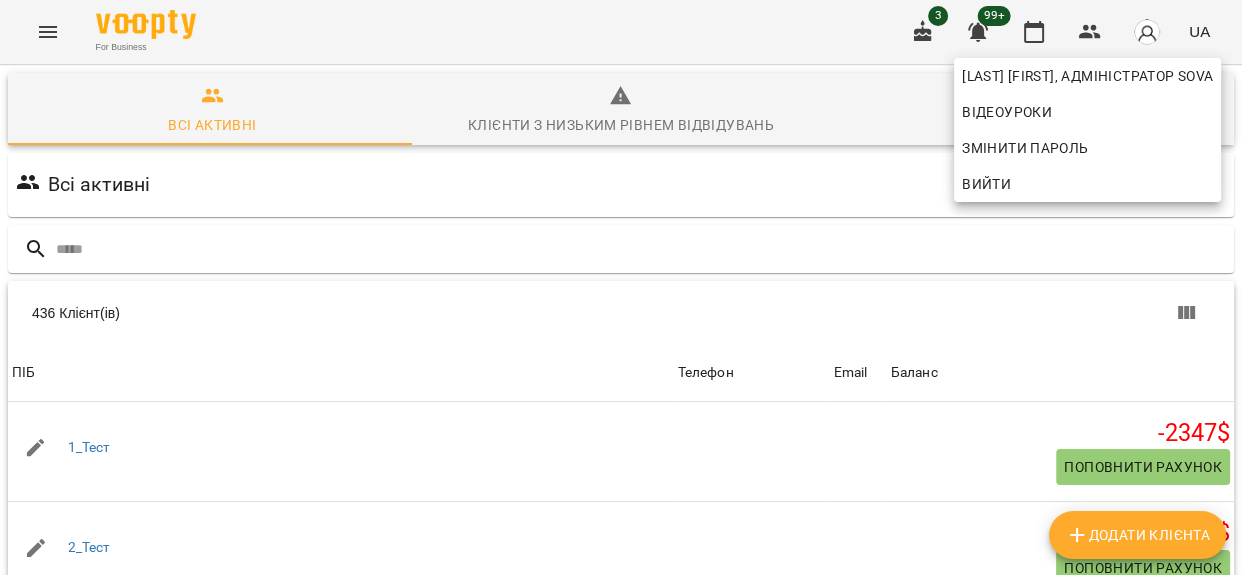click on "Вийти" at bounding box center (1087, 184) 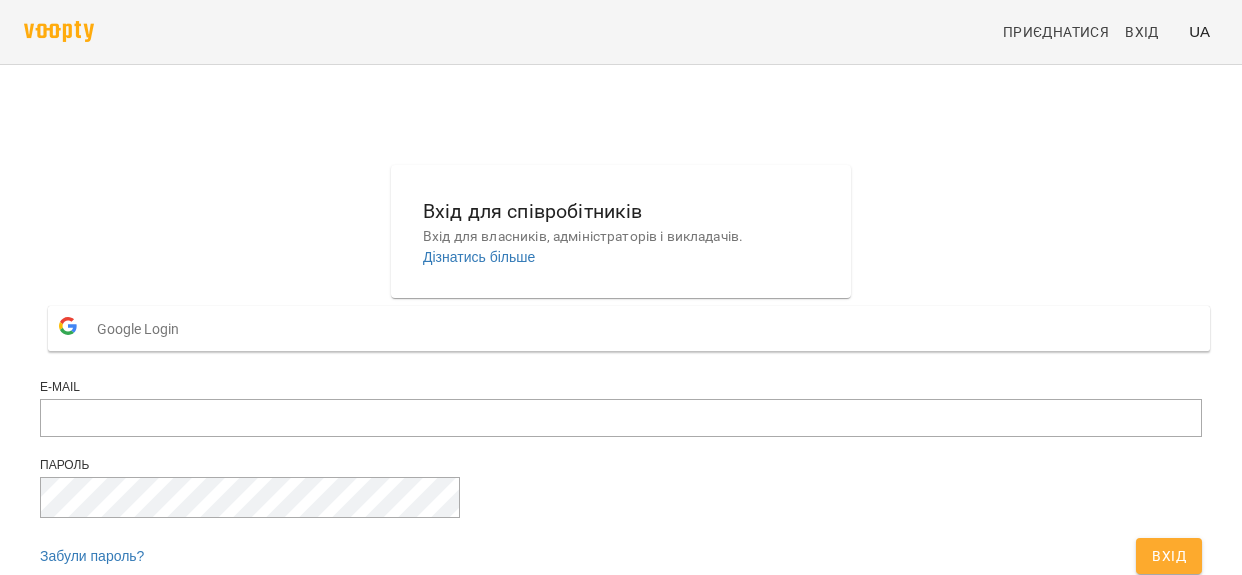 scroll, scrollTop: 0, scrollLeft: 0, axis: both 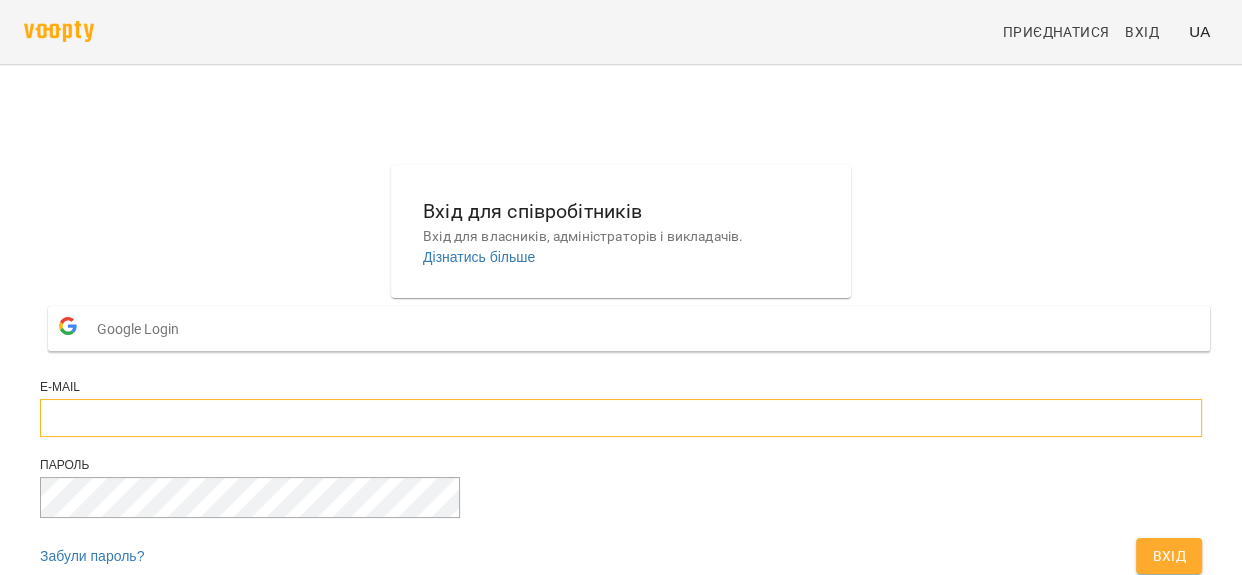 type on "**********" 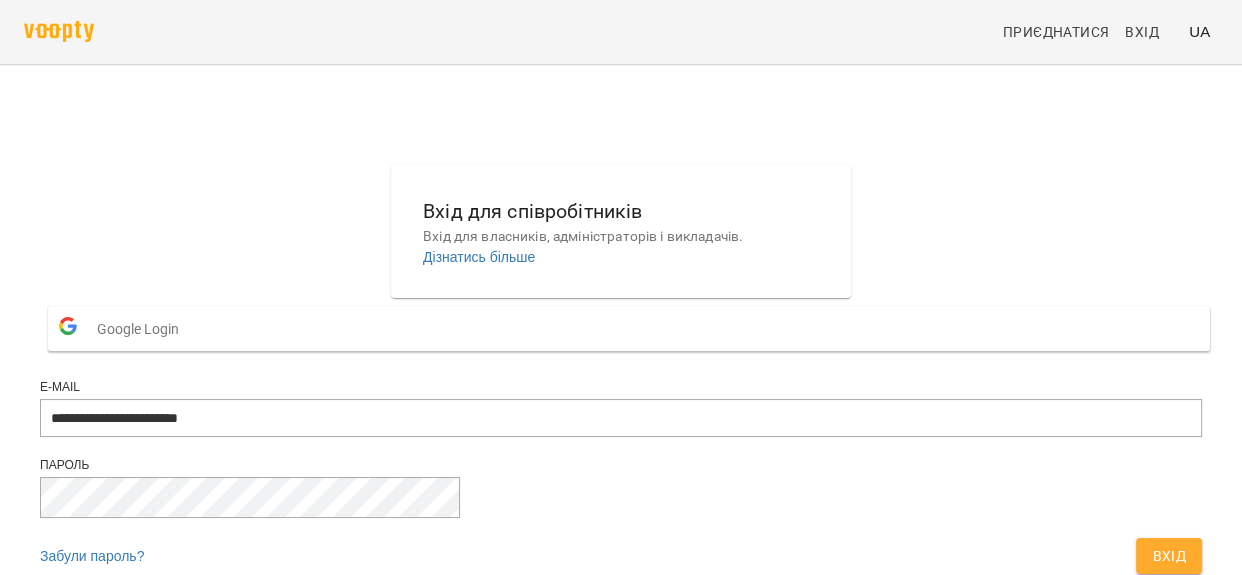 click on "Вхід" at bounding box center [1169, 556] 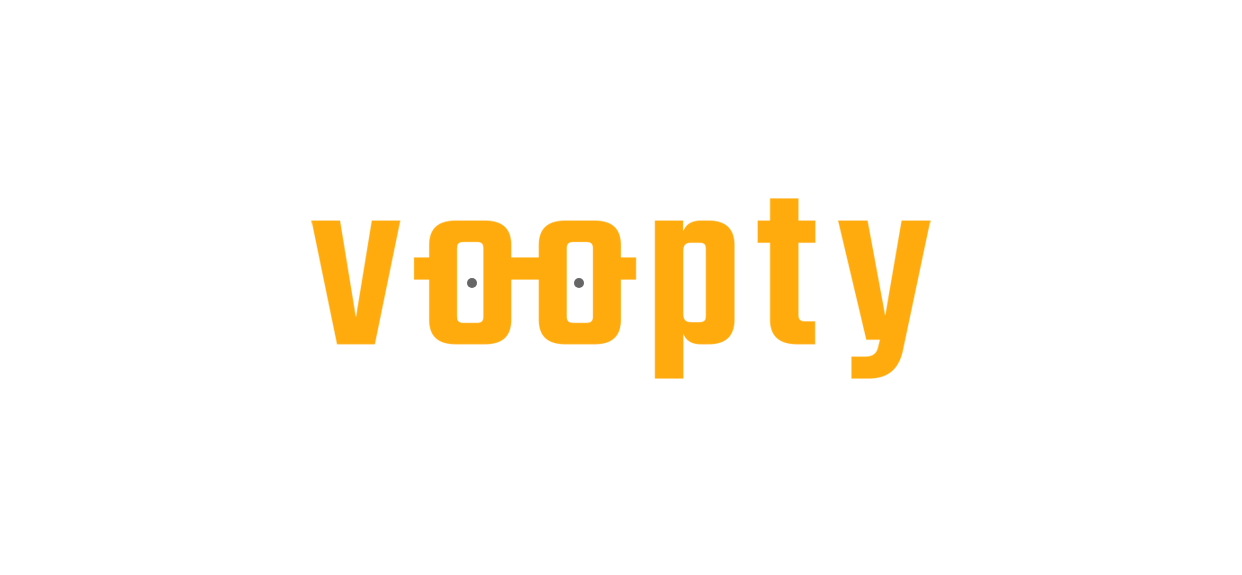 scroll, scrollTop: 0, scrollLeft: 0, axis: both 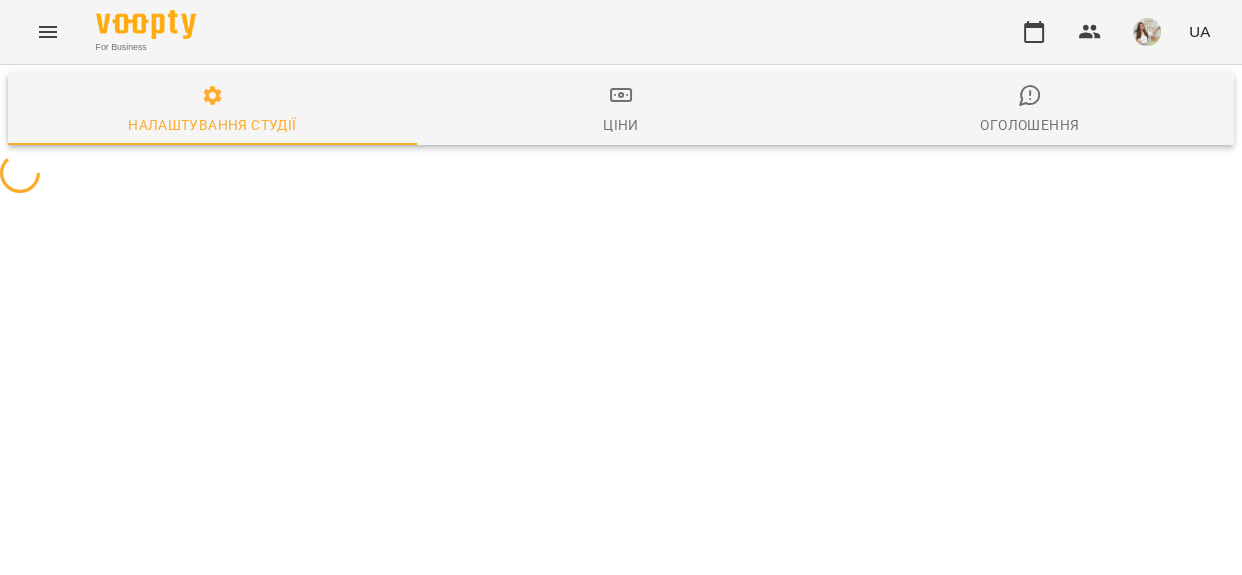 select on "**" 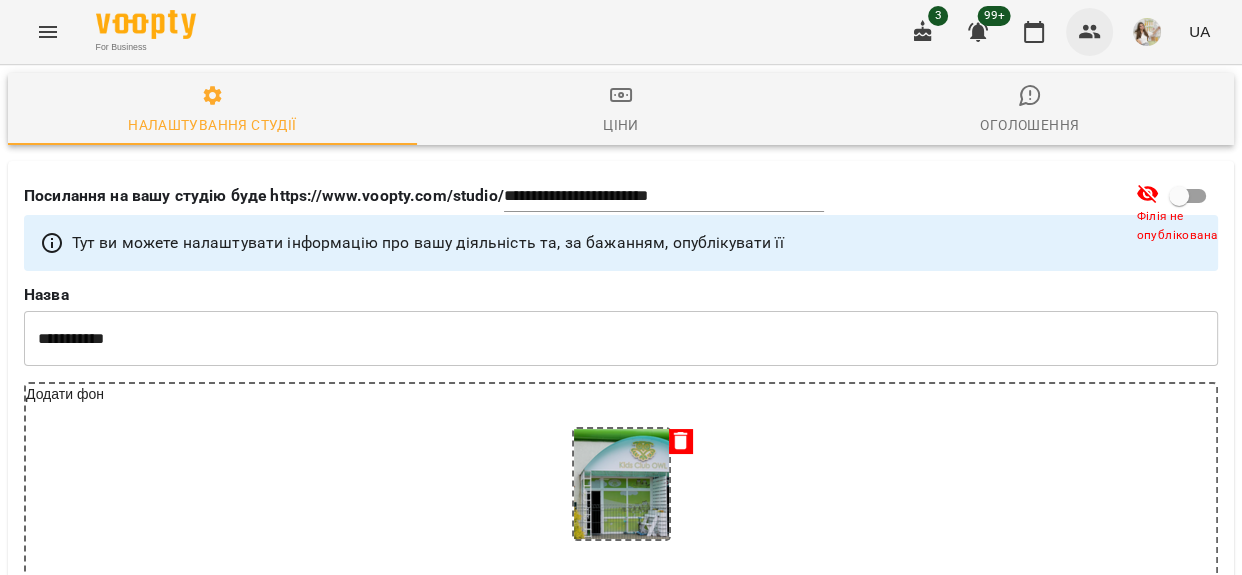 click at bounding box center (1090, 32) 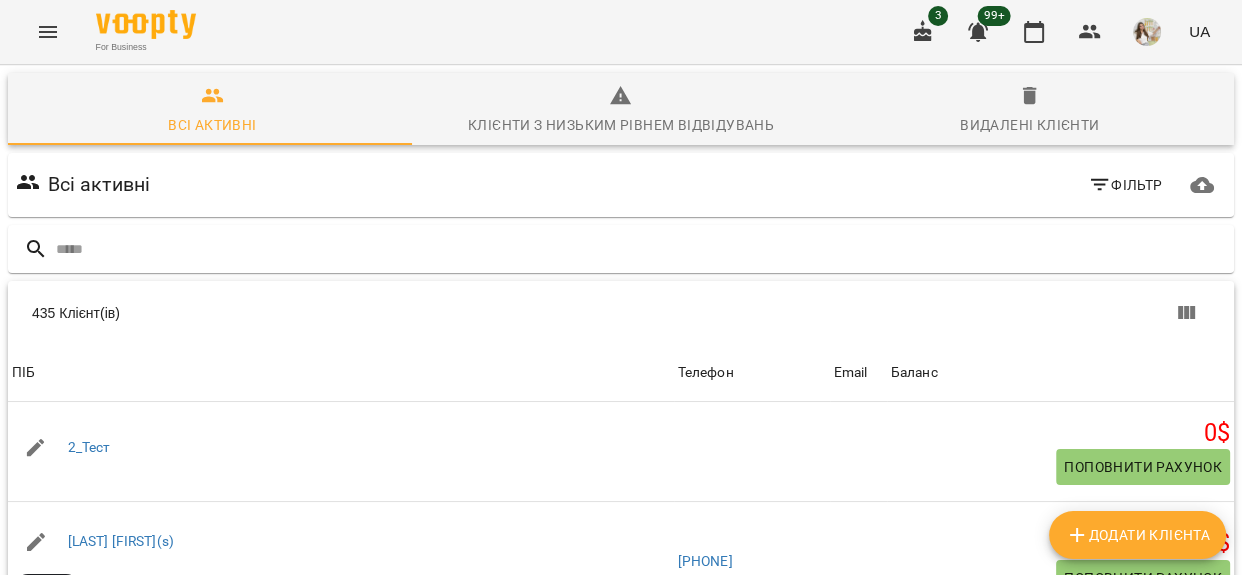 click 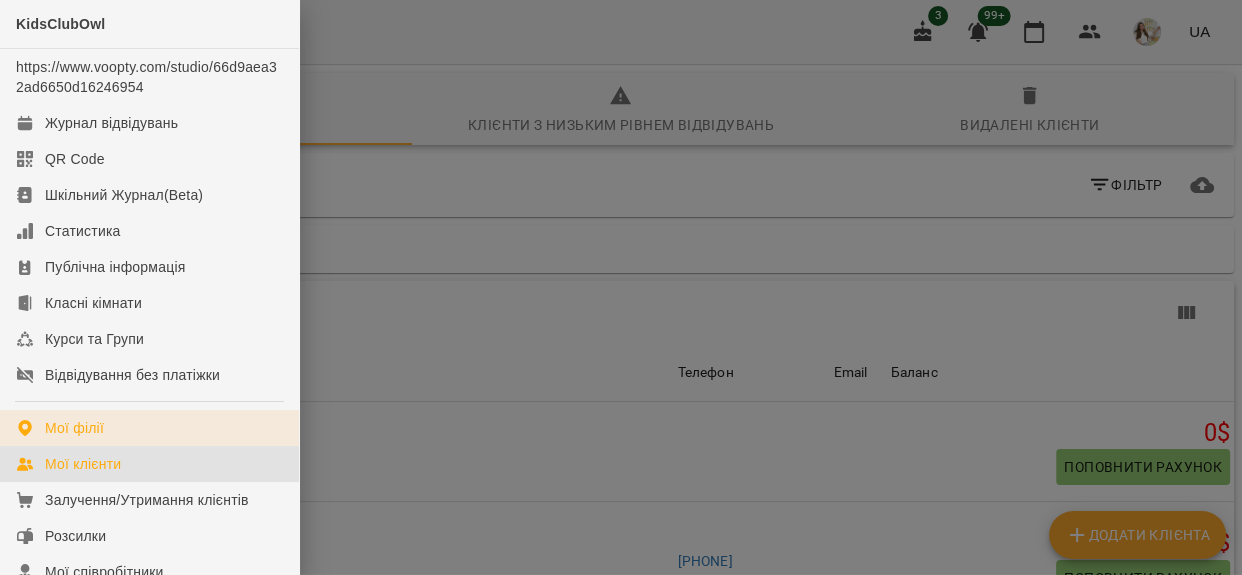 click on "Мої філії" at bounding box center (149, 428) 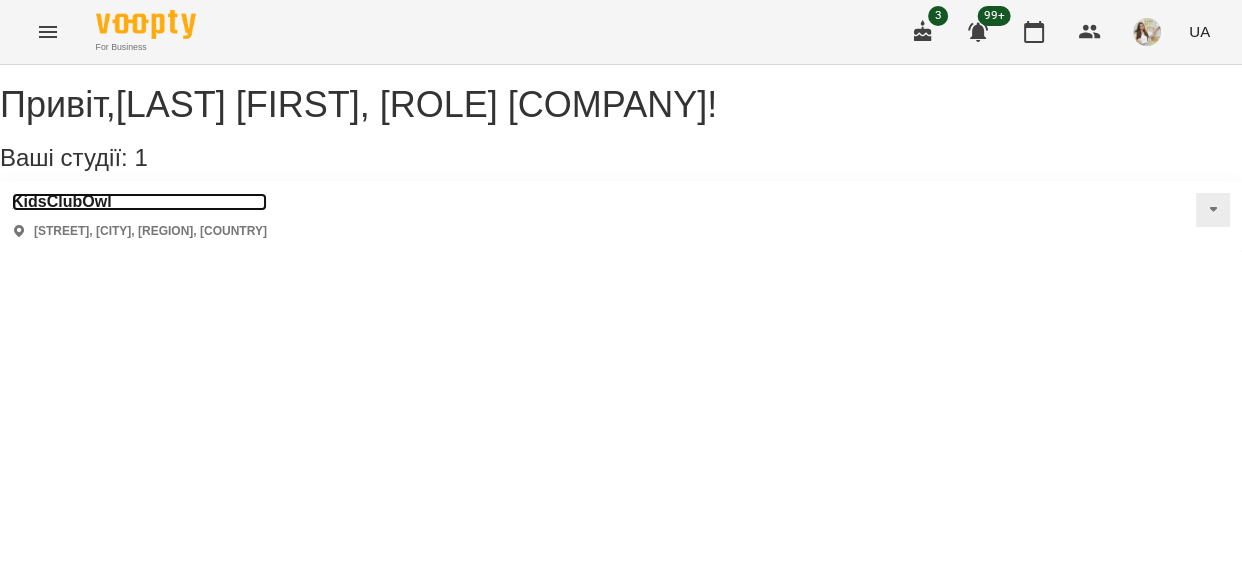 click on "KidsClubOwl" at bounding box center (139, 202) 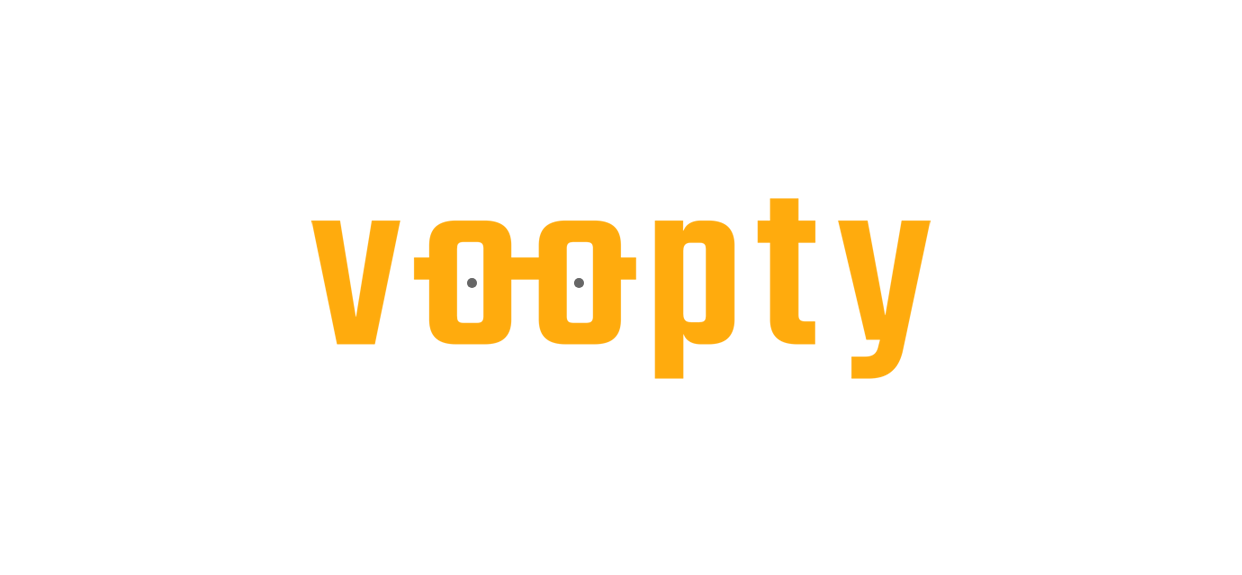 scroll, scrollTop: 0, scrollLeft: 0, axis: both 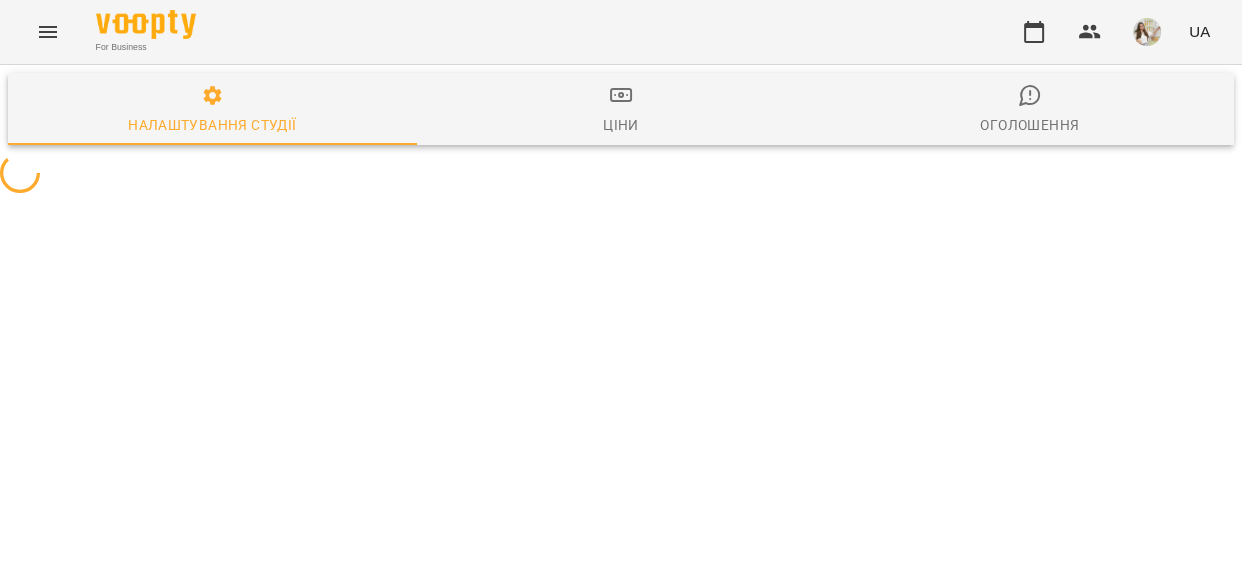 select on "**" 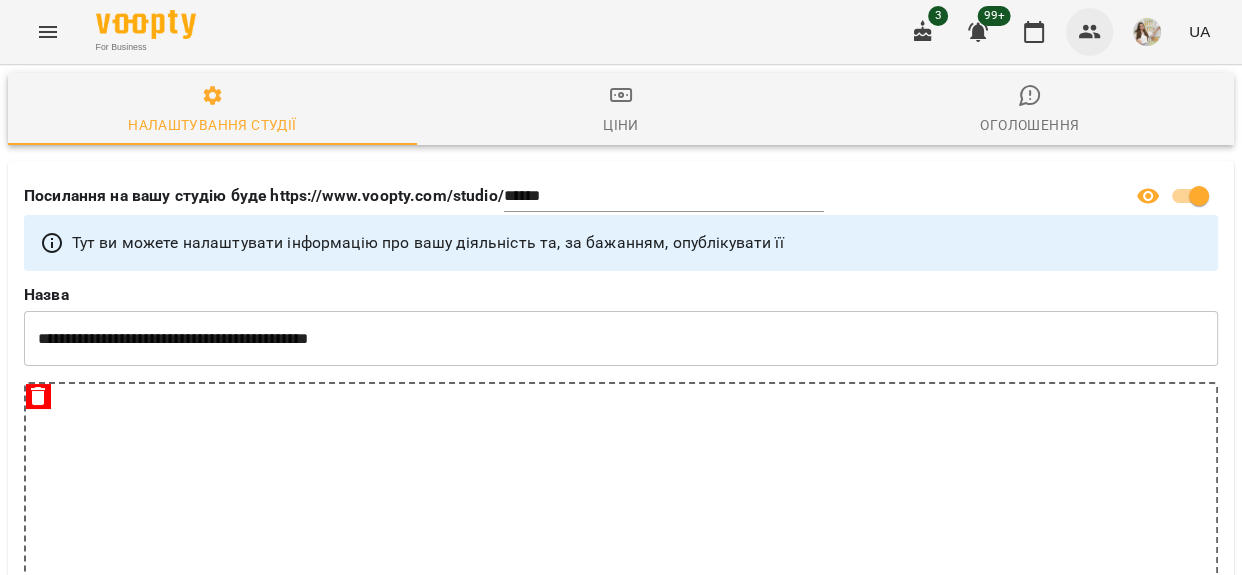 click 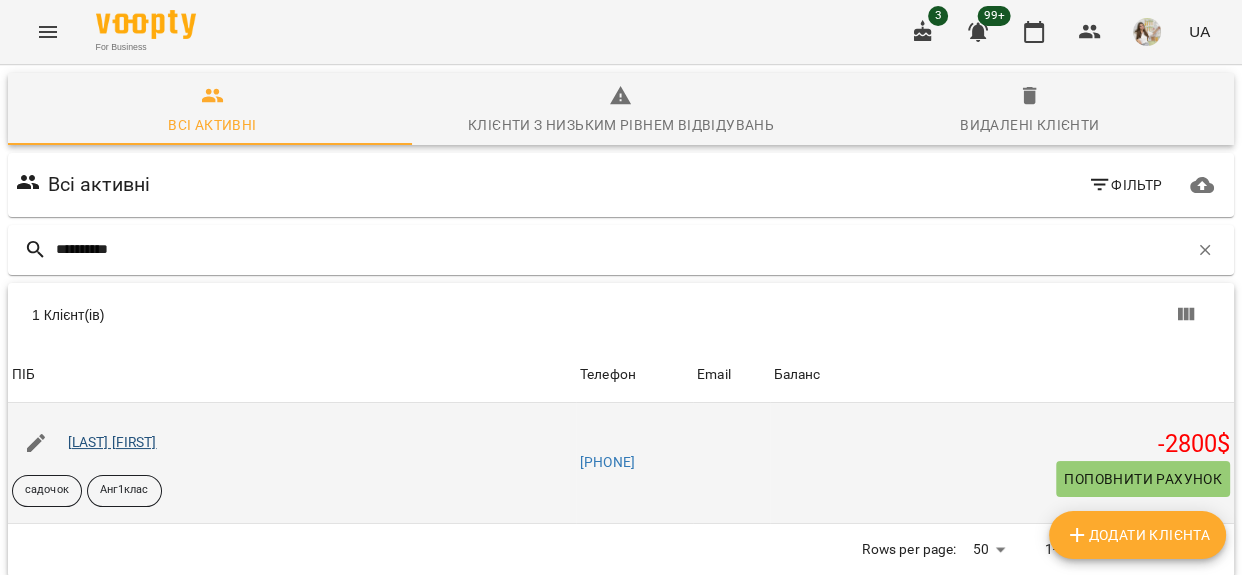 type on "**********" 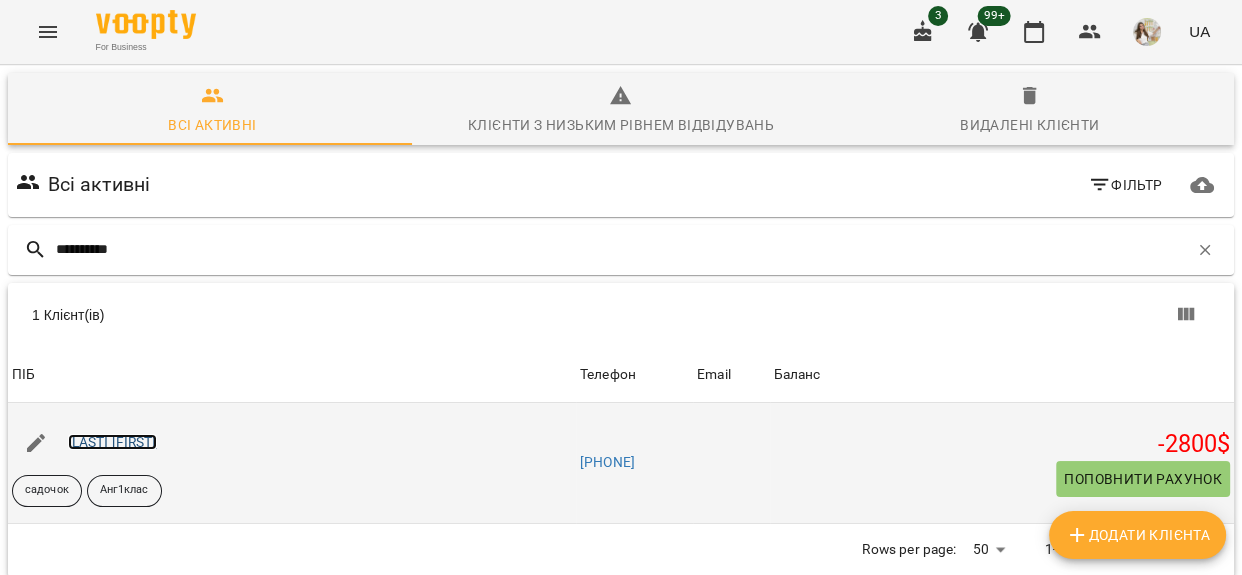 click on "[LAST] [FIRST]" at bounding box center [112, 442] 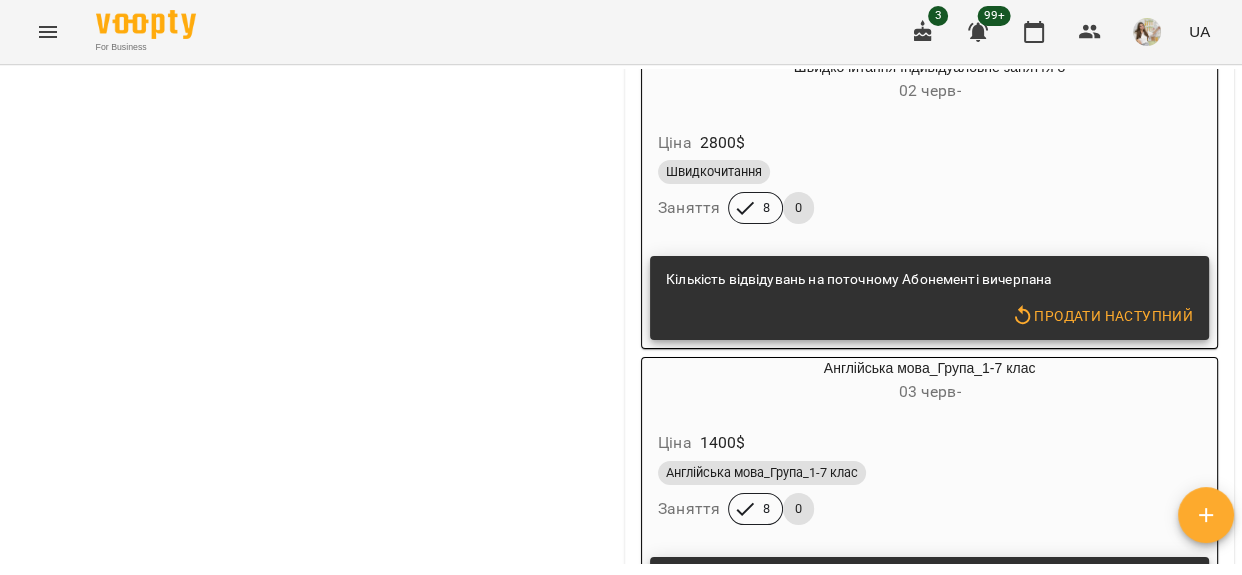 scroll, scrollTop: 2454, scrollLeft: 0, axis: vertical 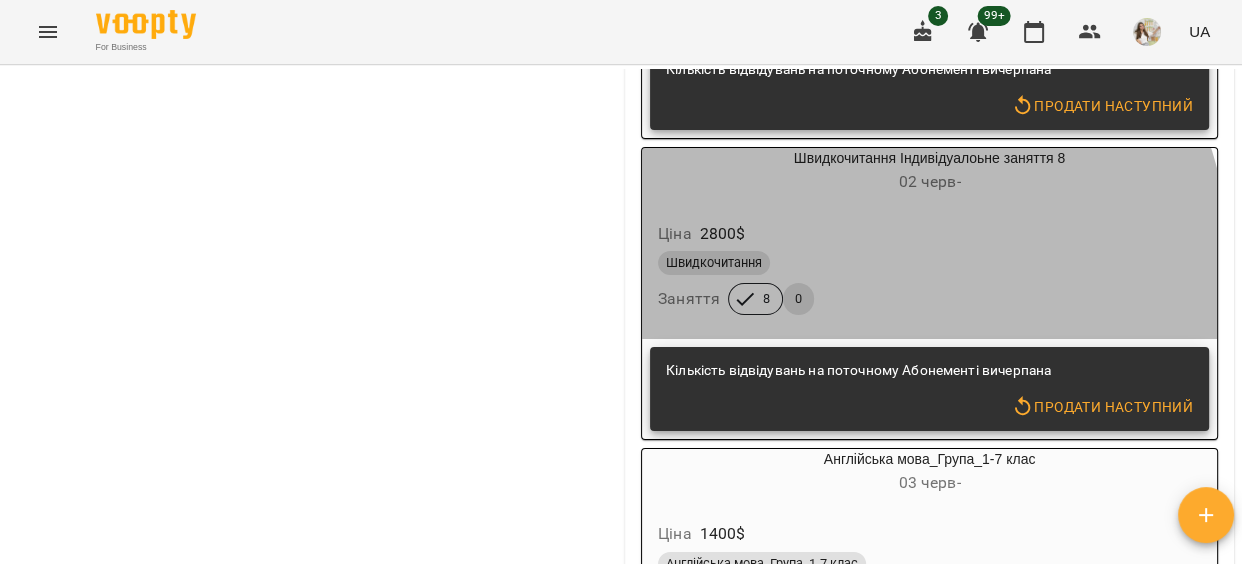 click on "Швидкочитання" at bounding box center [929, 263] 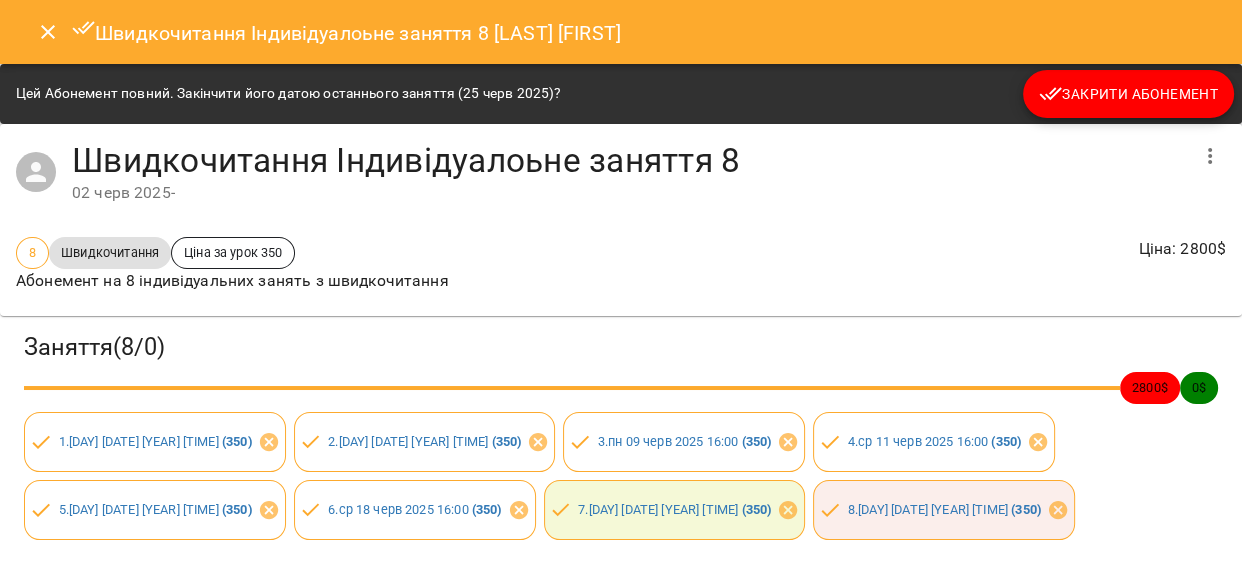 scroll, scrollTop: 1, scrollLeft: 0, axis: vertical 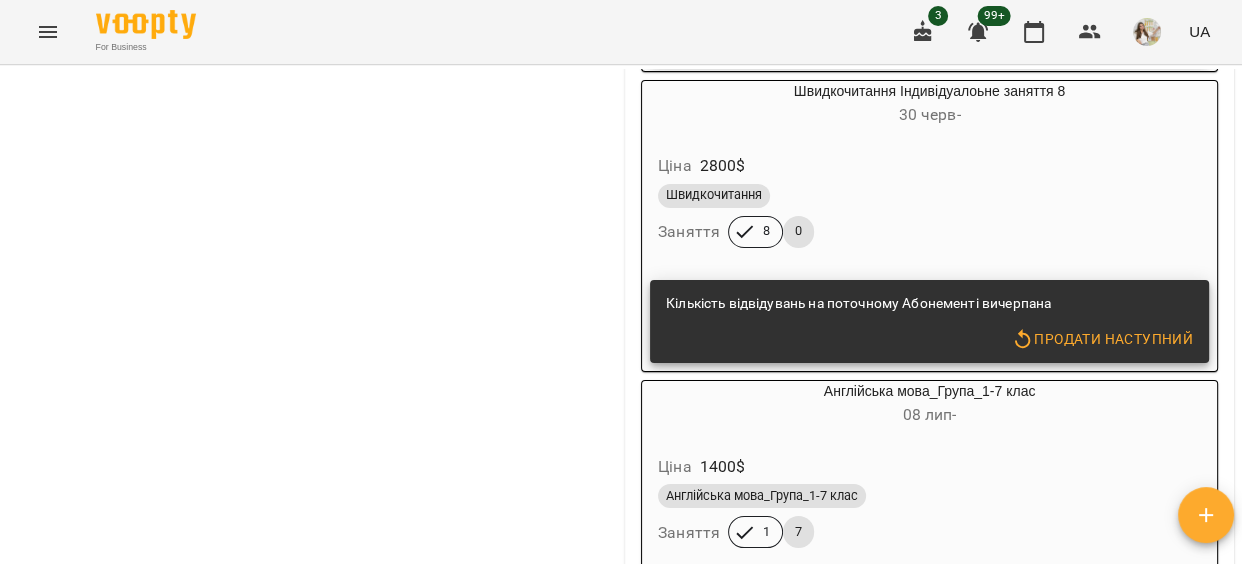 click on "Швидкочитання" at bounding box center (929, 196) 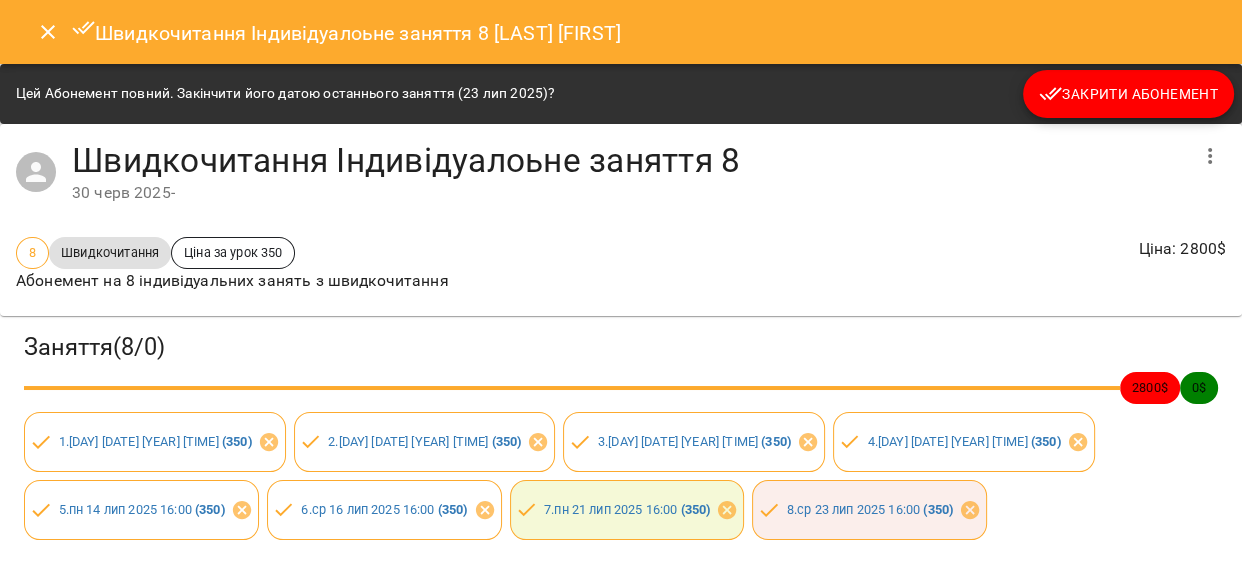 scroll, scrollTop: 1, scrollLeft: 0, axis: vertical 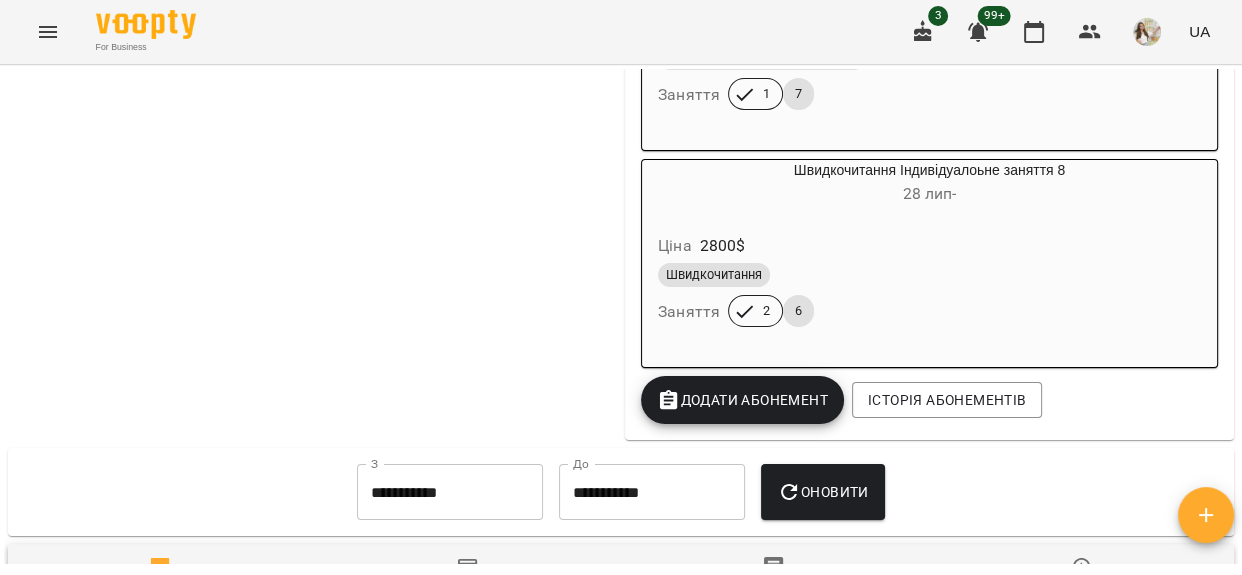 click on "Швидкочитання" at bounding box center [929, 275] 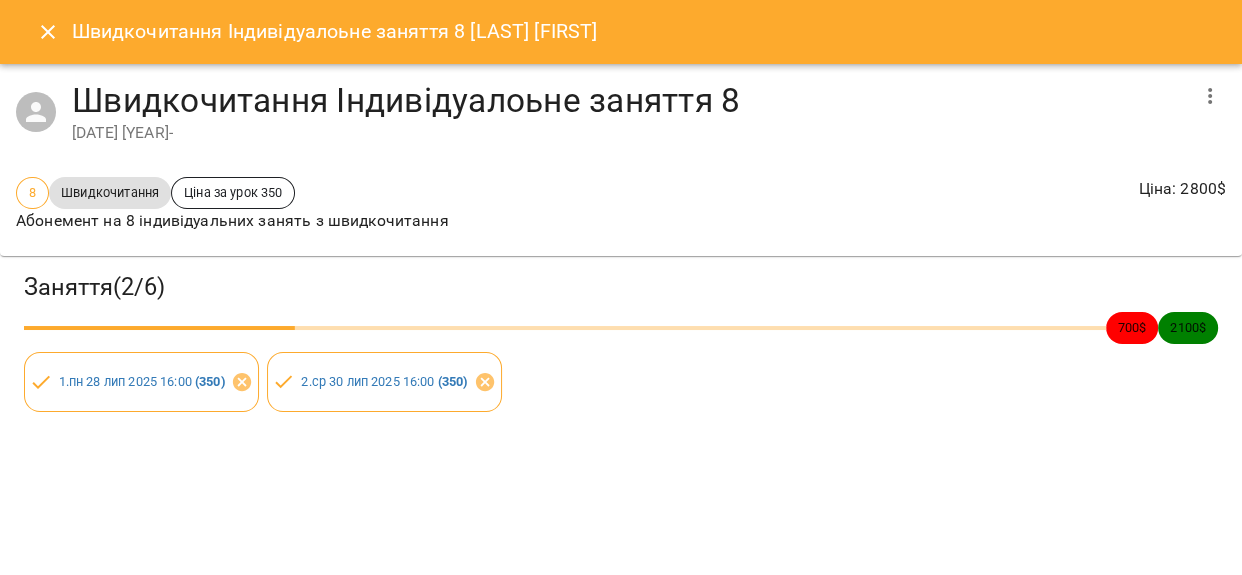 click 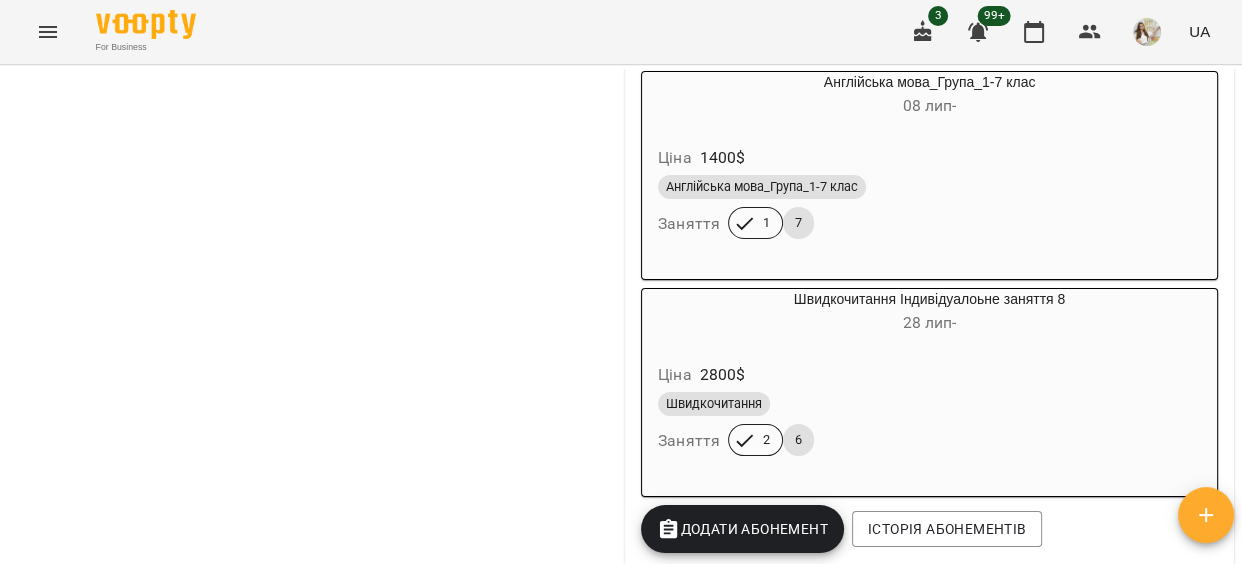 scroll, scrollTop: 3586, scrollLeft: 0, axis: vertical 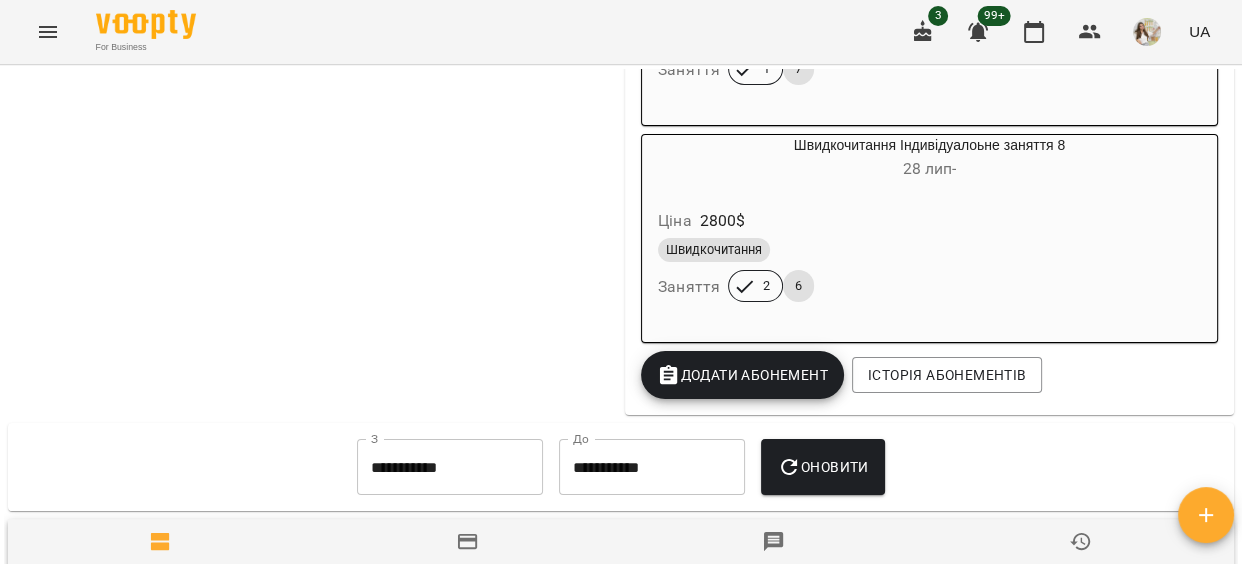 click on "Швидкочитання Заняття 2 6" at bounding box center (929, 270) 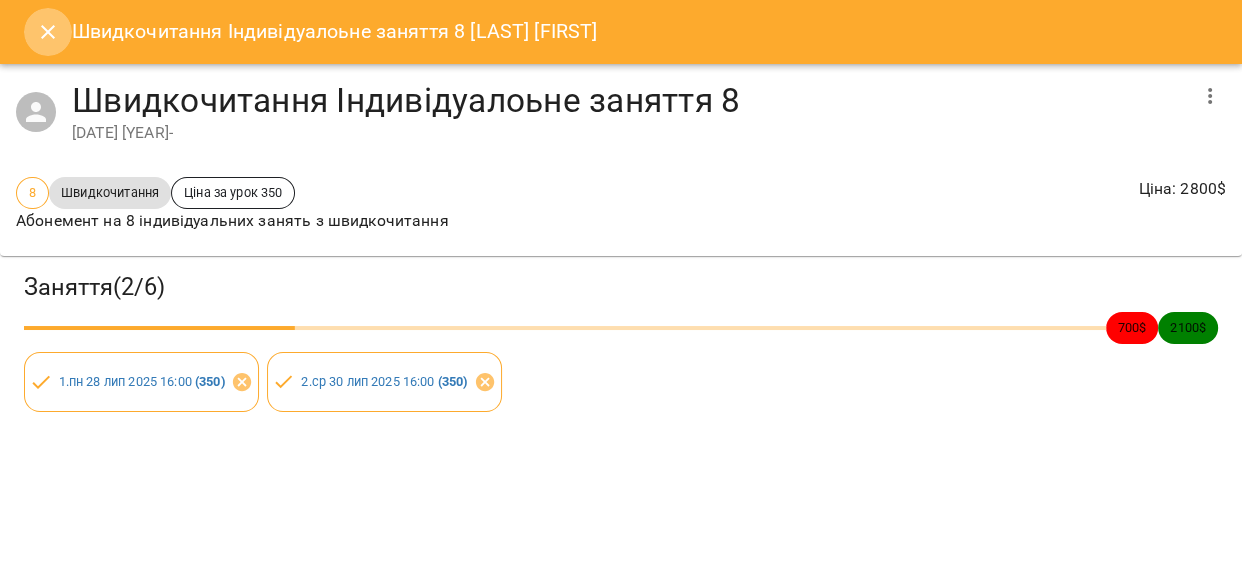 click at bounding box center [48, 32] 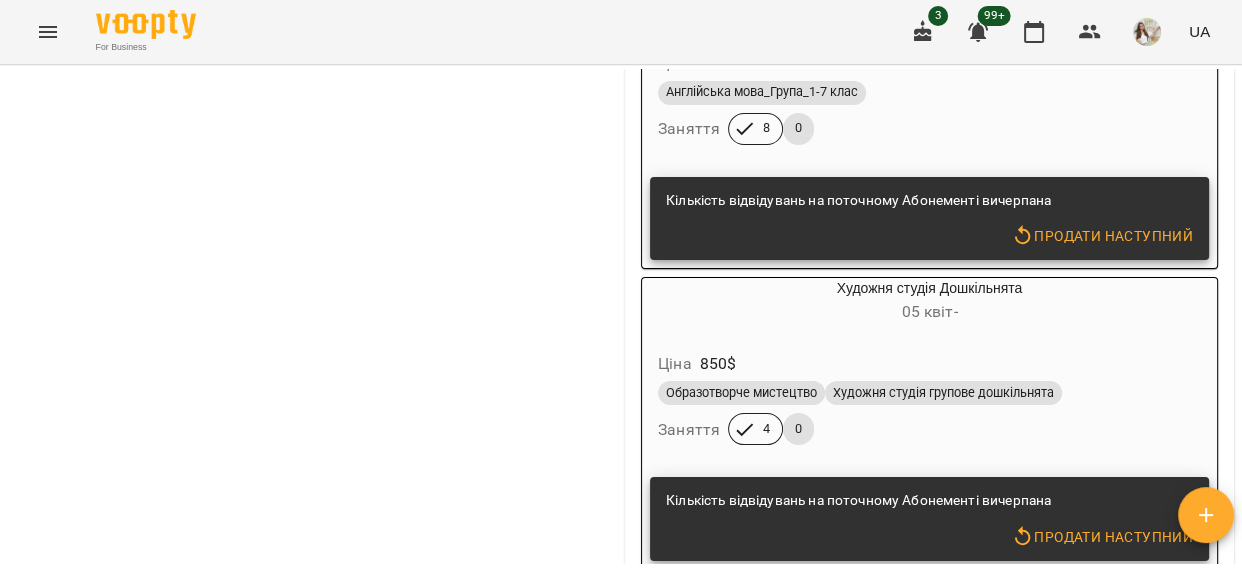 scroll, scrollTop: 3338, scrollLeft: 0, axis: vertical 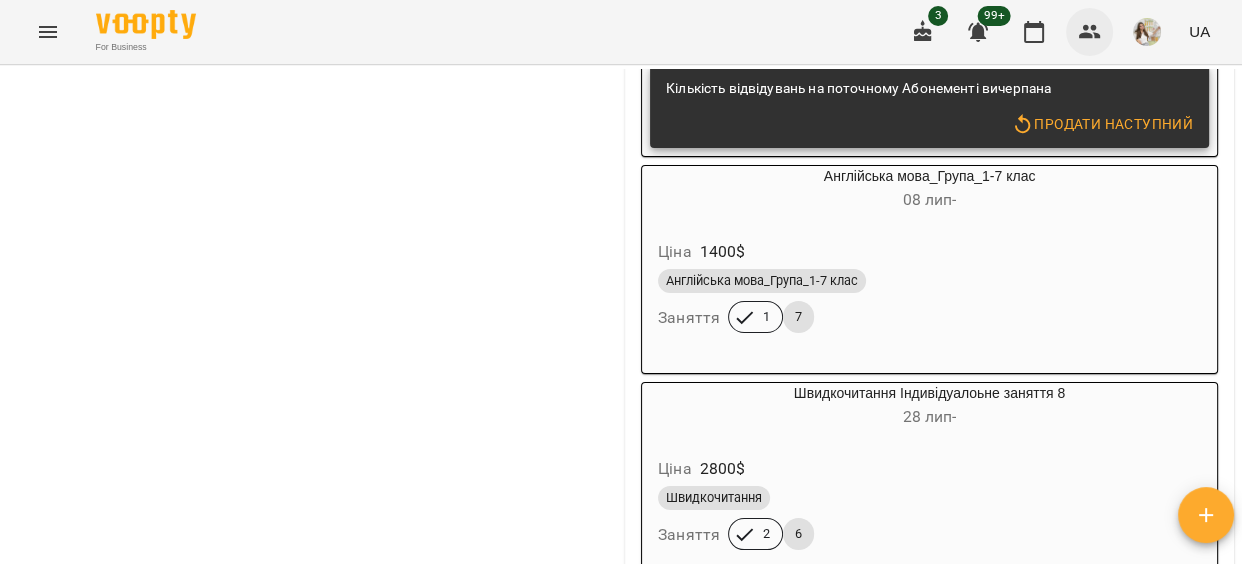 click 